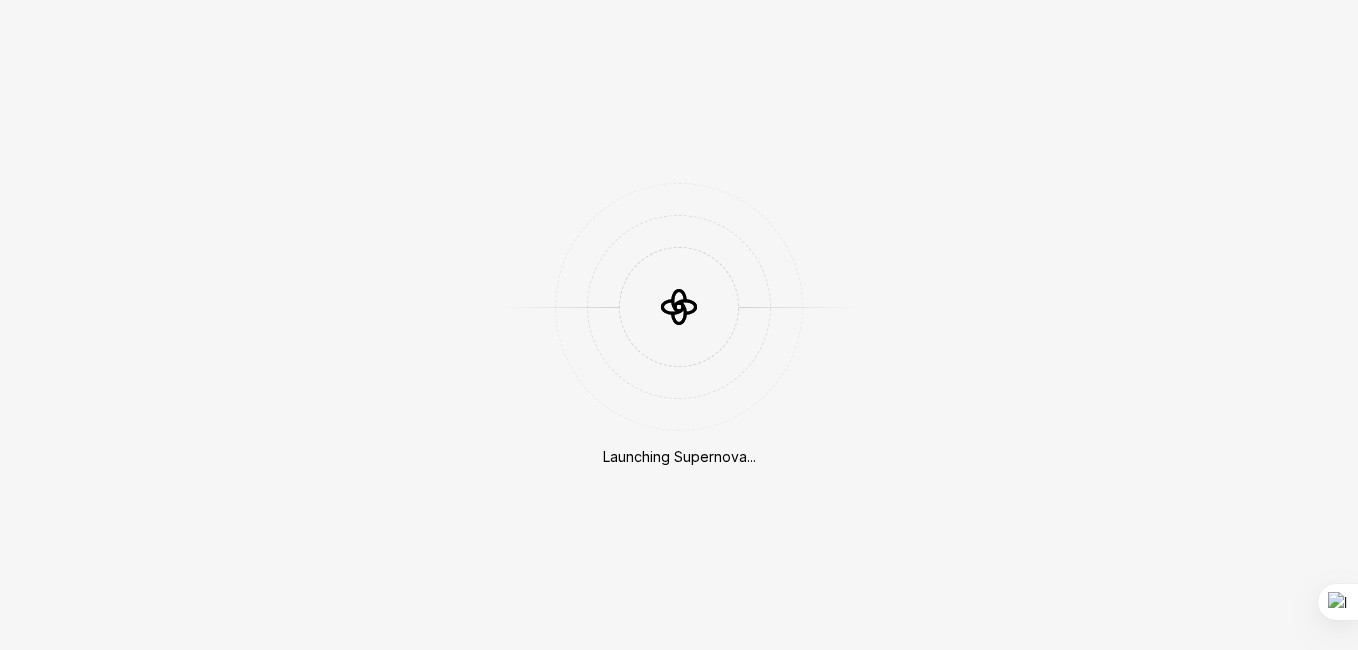 scroll, scrollTop: 0, scrollLeft: 0, axis: both 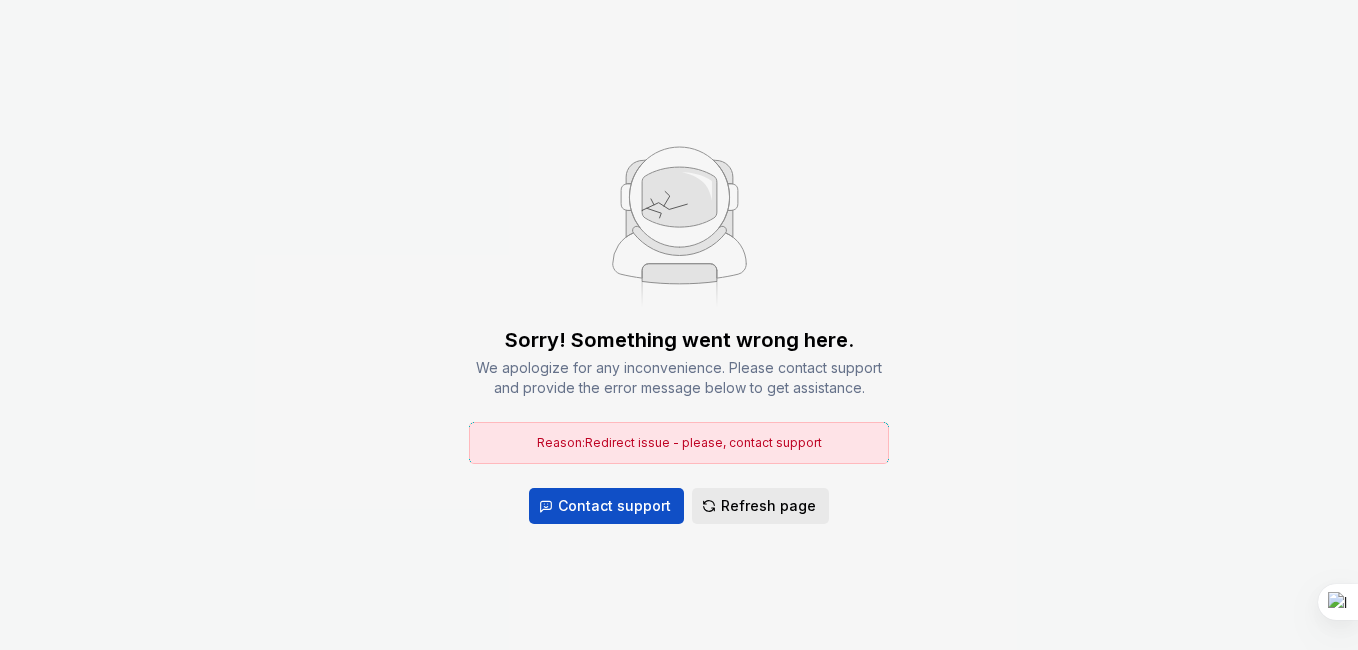 click on "Refresh page" at bounding box center (768, 506) 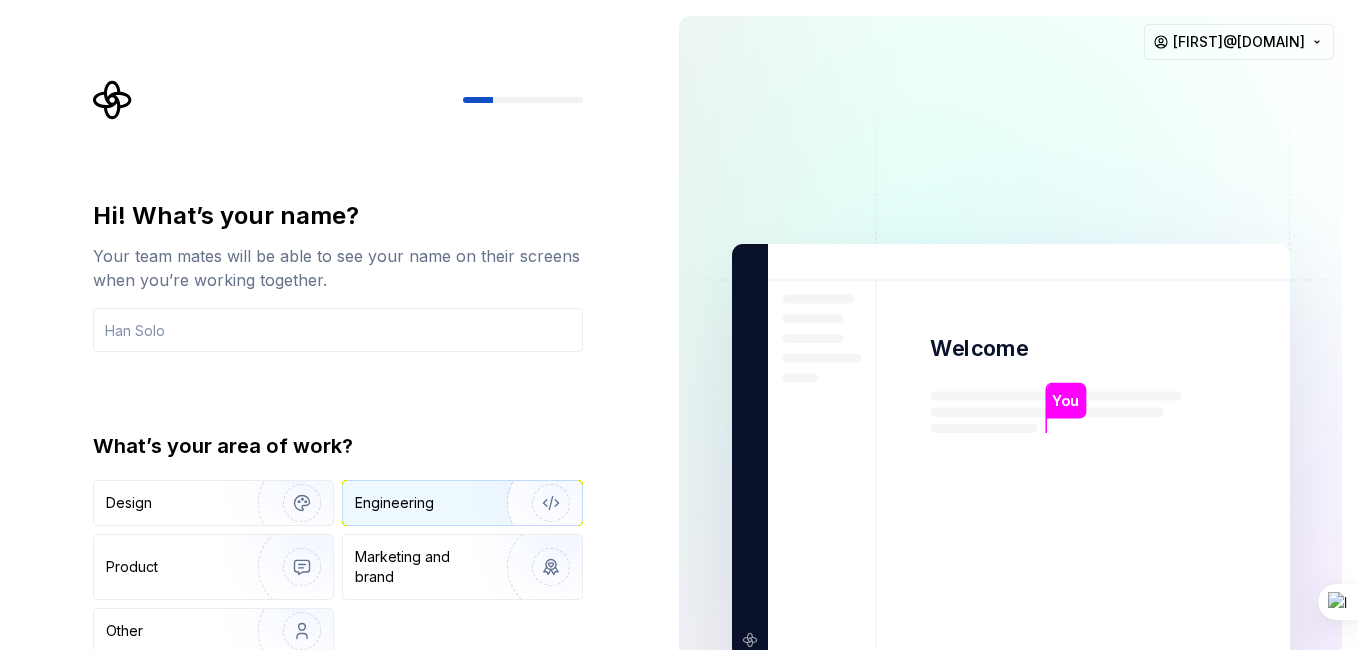 click on "Engineering" at bounding box center (434, 503) 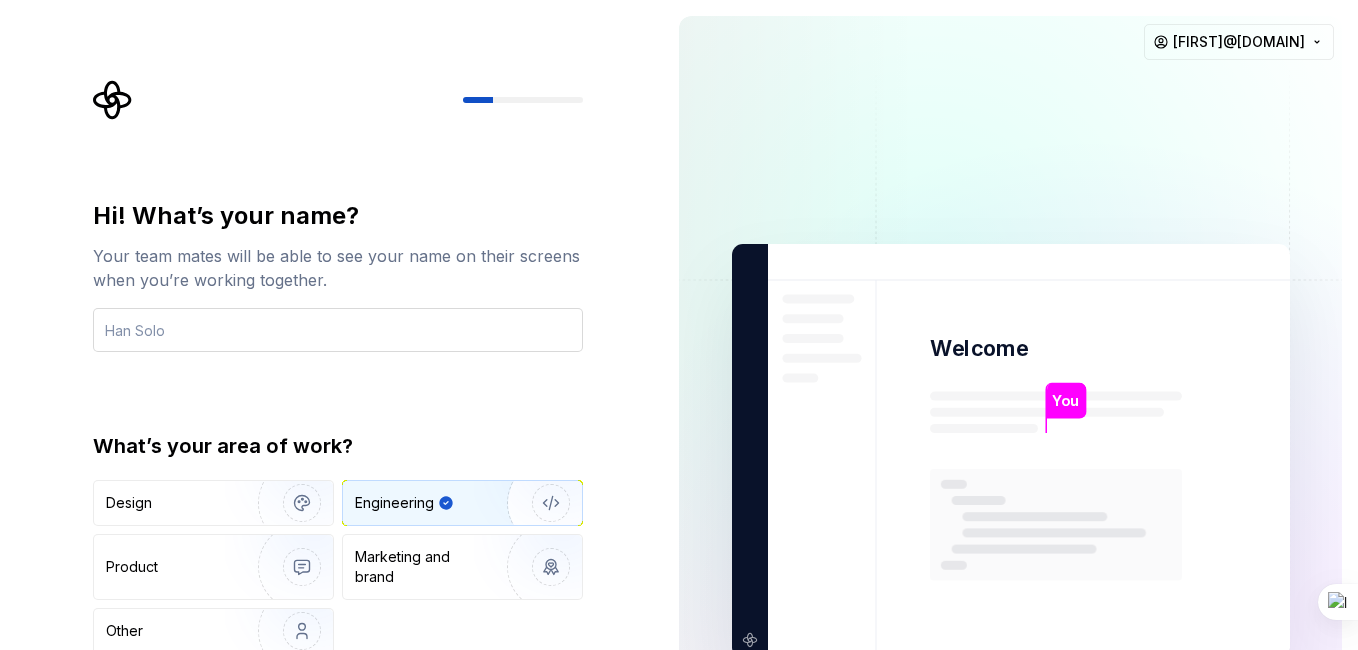 click at bounding box center [338, 330] 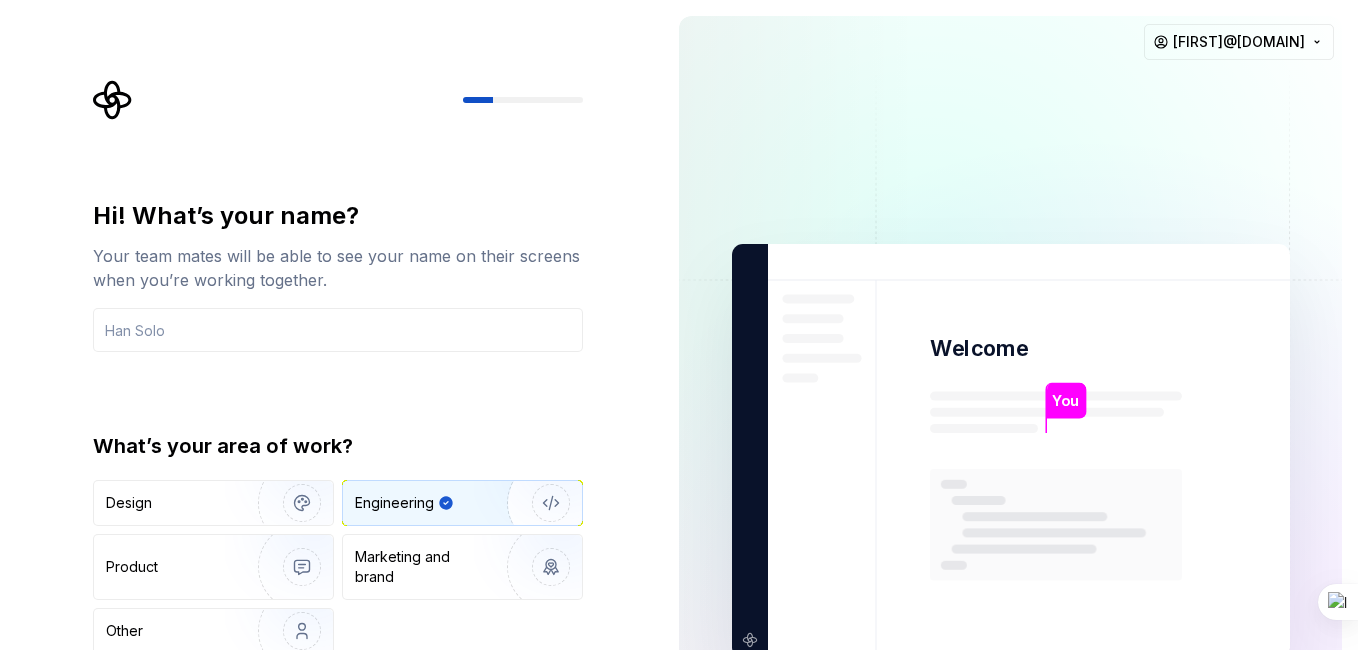 click on "Hi! What’s your name? Your team mates will be able to see your name on their screens when you’re working together. What’s your area of work? Design Engineering Product Marketing and brand Other Continue" at bounding box center [344, 401] 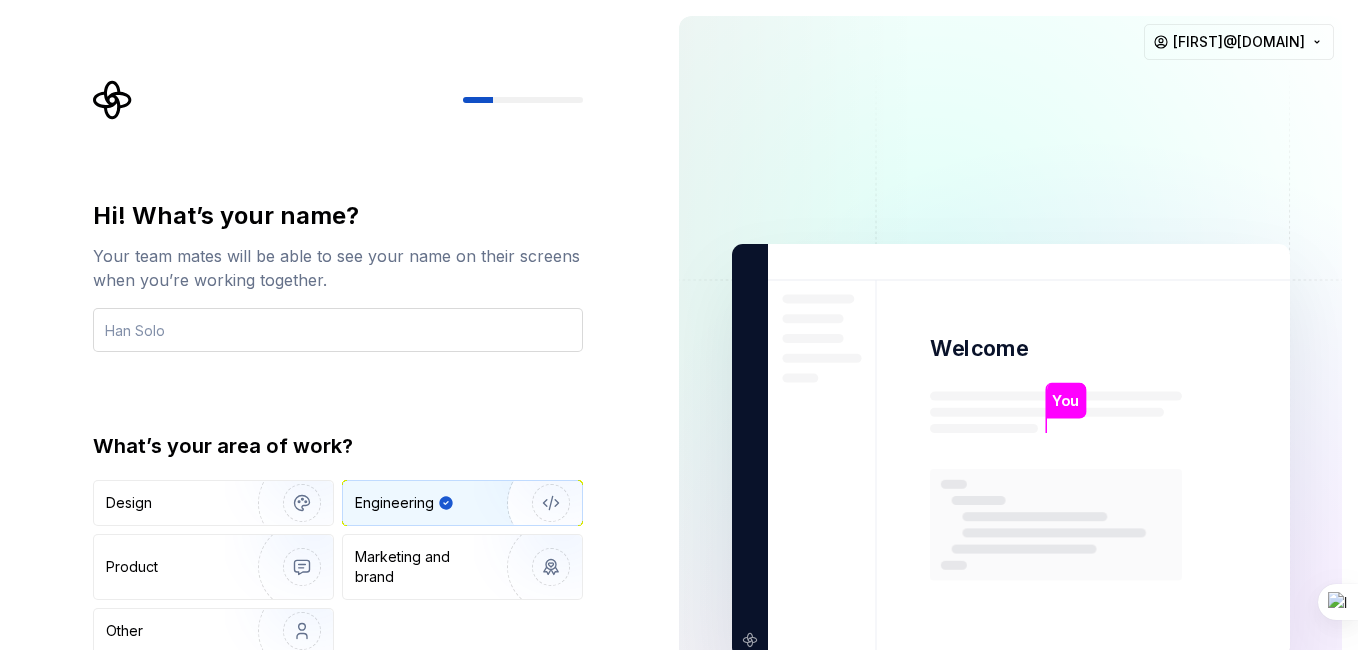 click at bounding box center (338, 330) 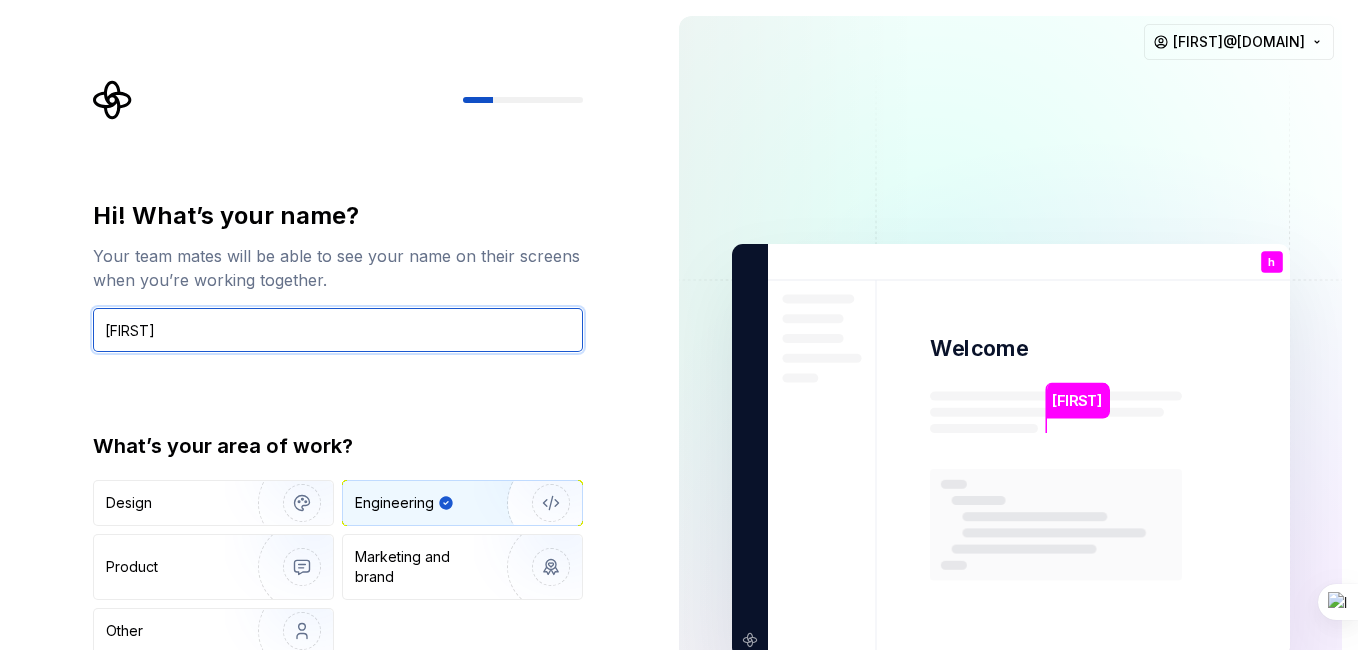 click on "hafid" at bounding box center (338, 330) 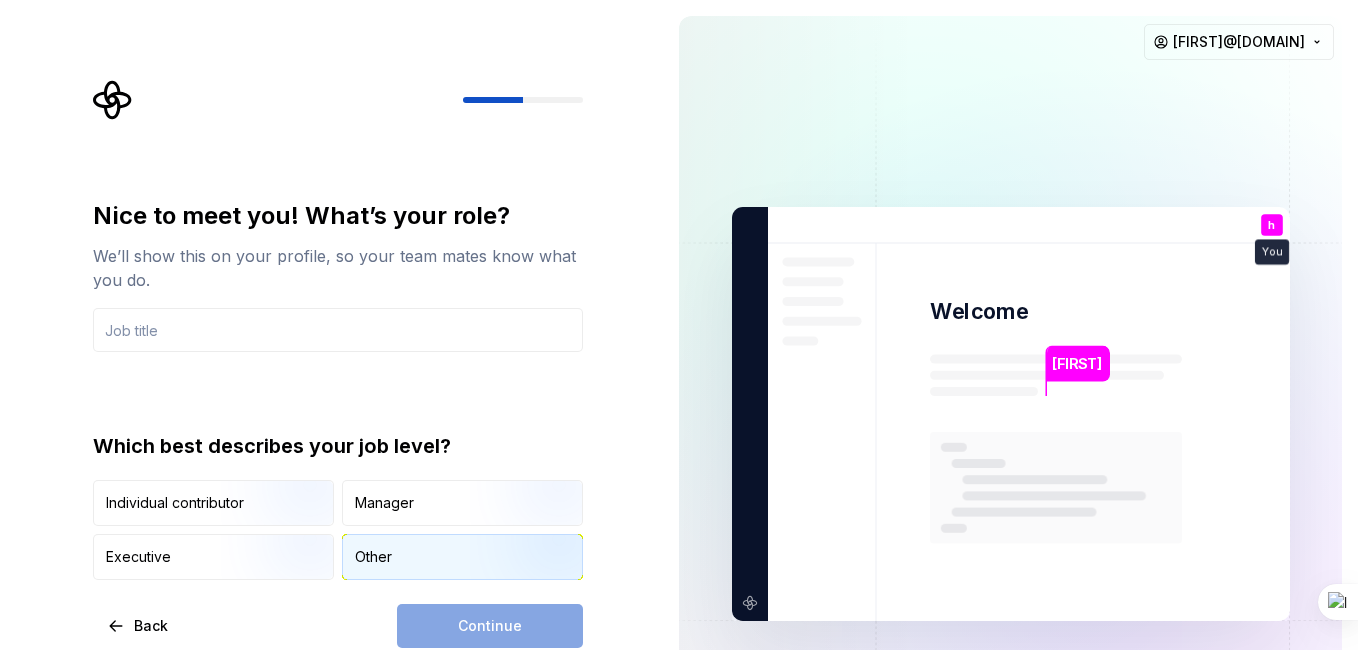 click on "Other" at bounding box center [373, 557] 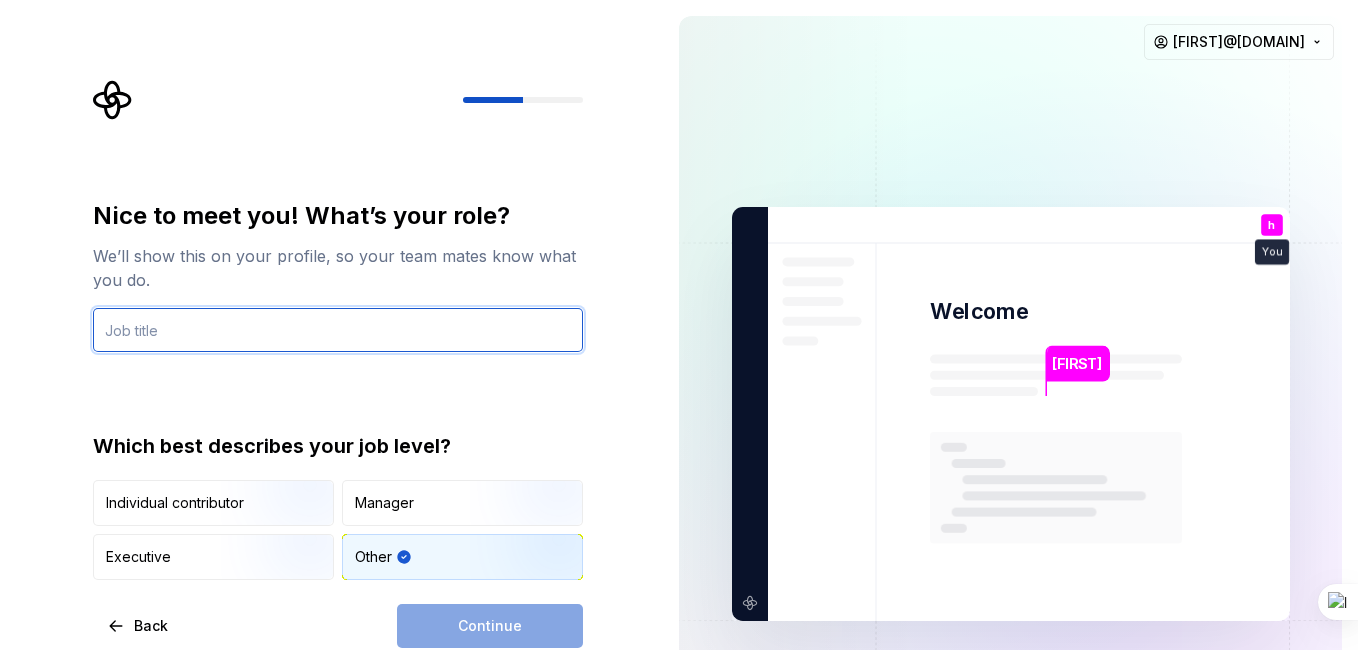 click at bounding box center [338, 330] 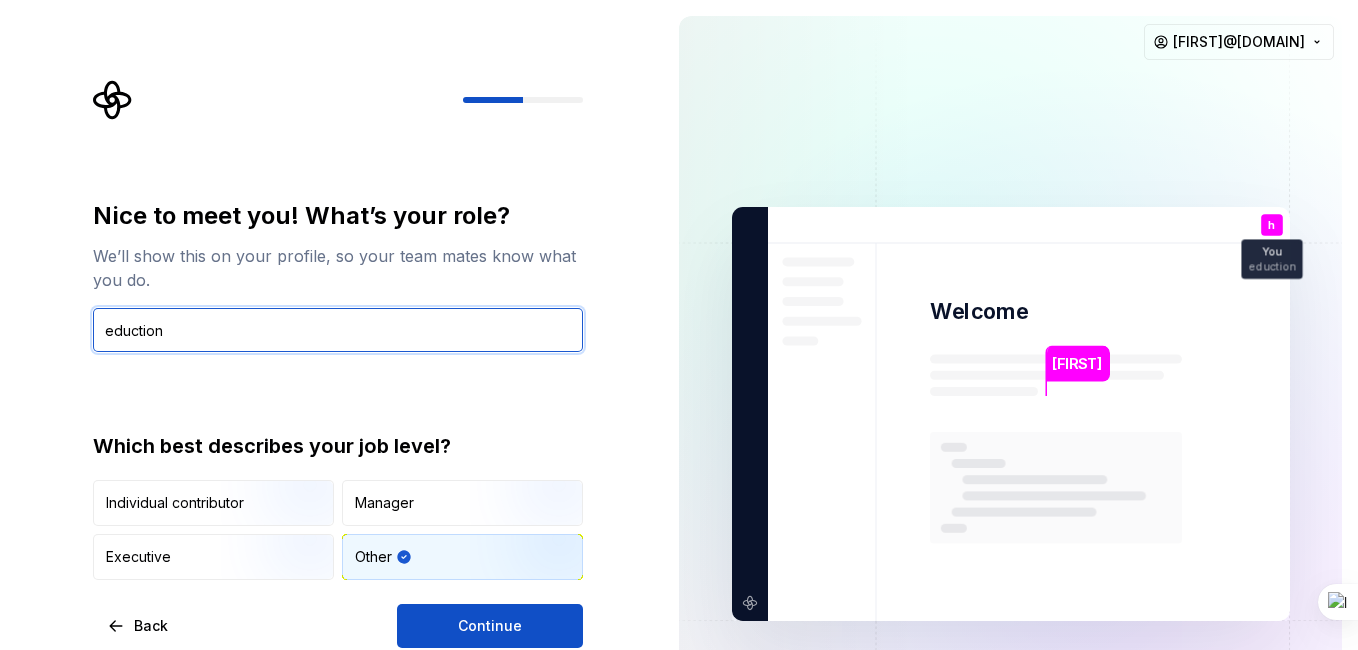 type on "eduction" 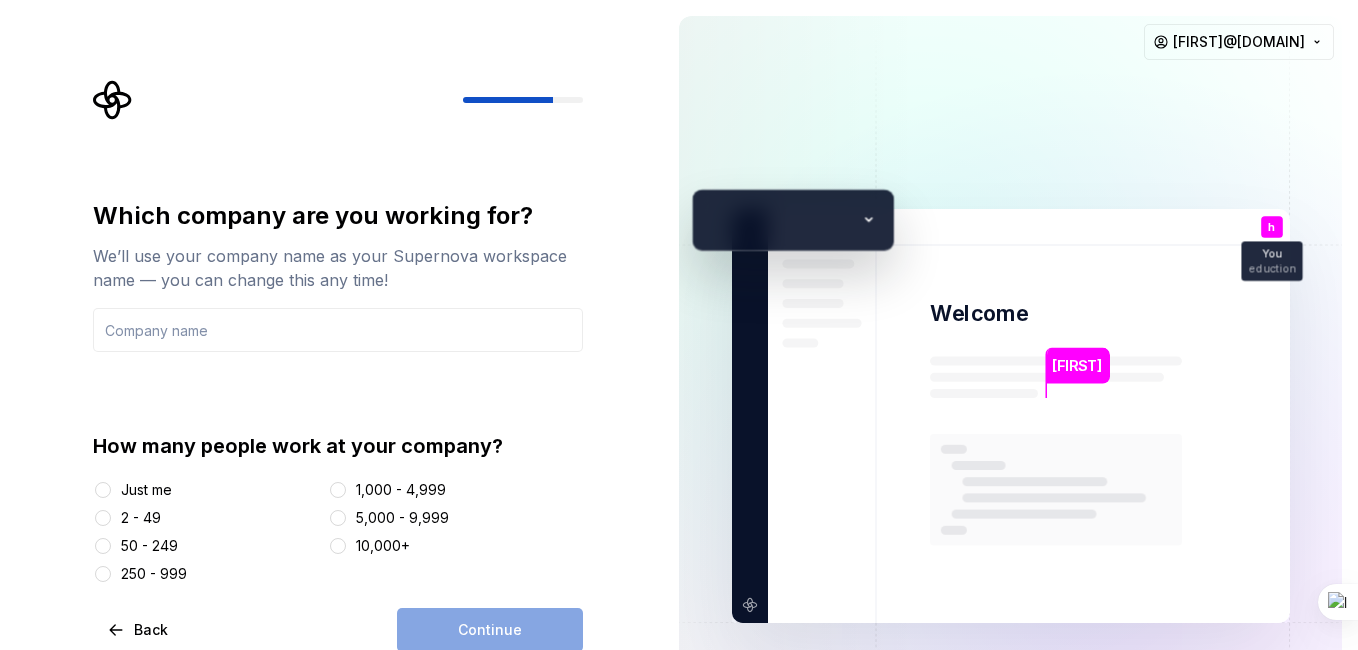 click on "Just me" at bounding box center [207, 490] 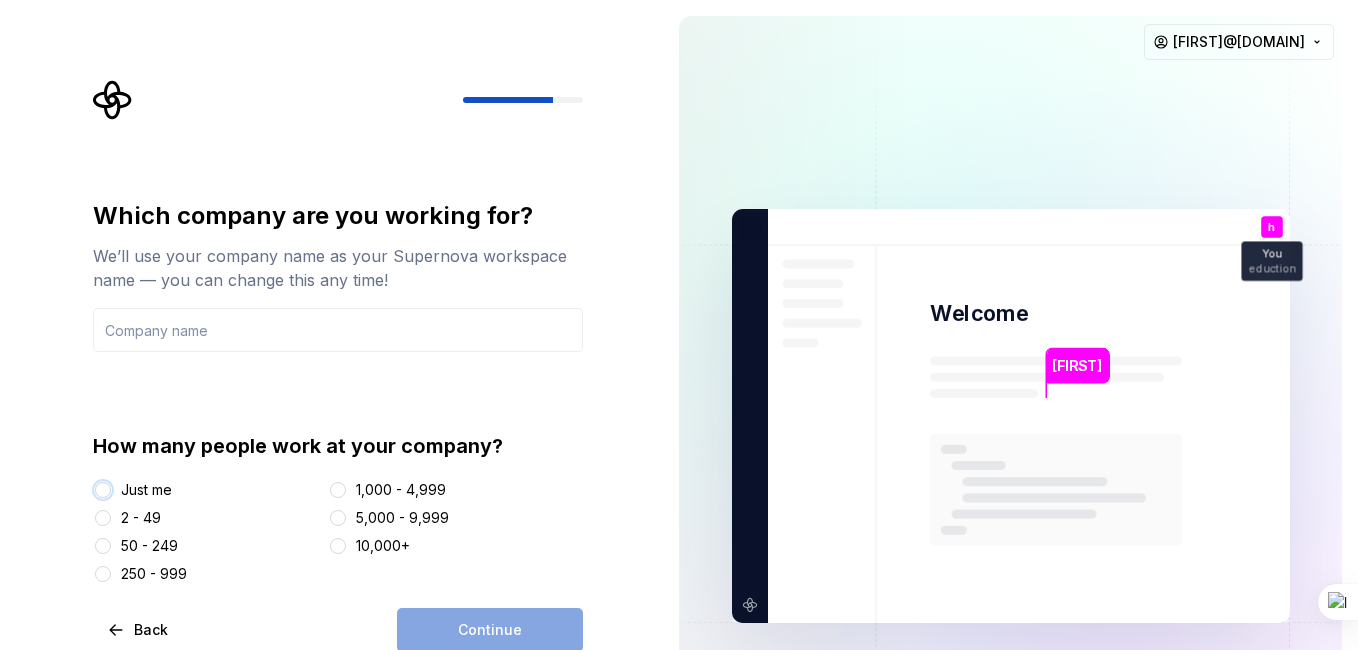 click on "Just me" at bounding box center [103, 490] 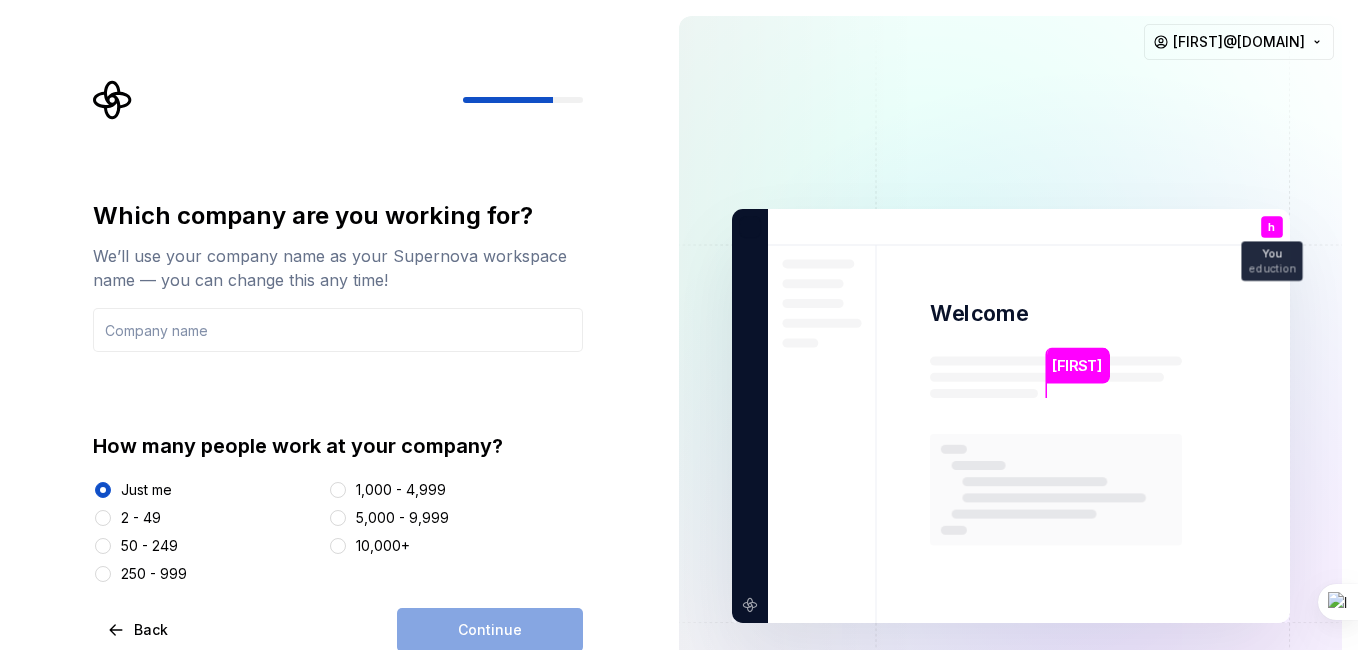 click on "Continue" at bounding box center [490, 630] 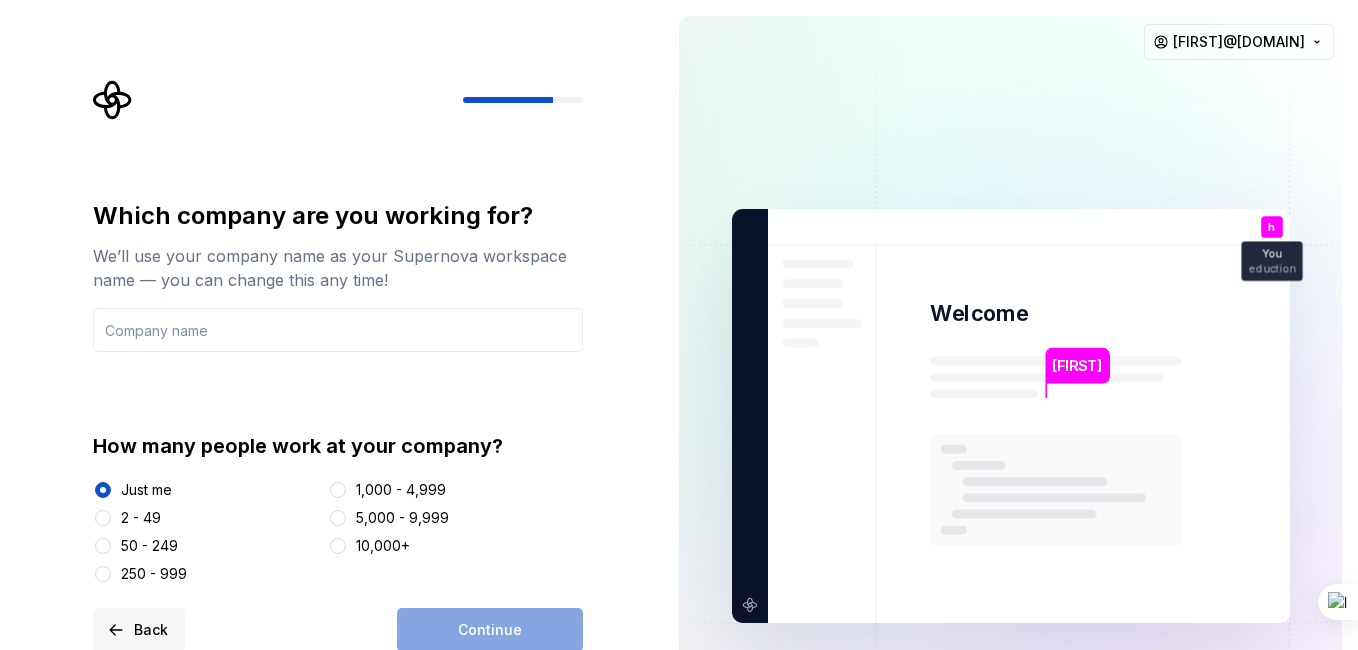 click on "Back" at bounding box center [139, 630] 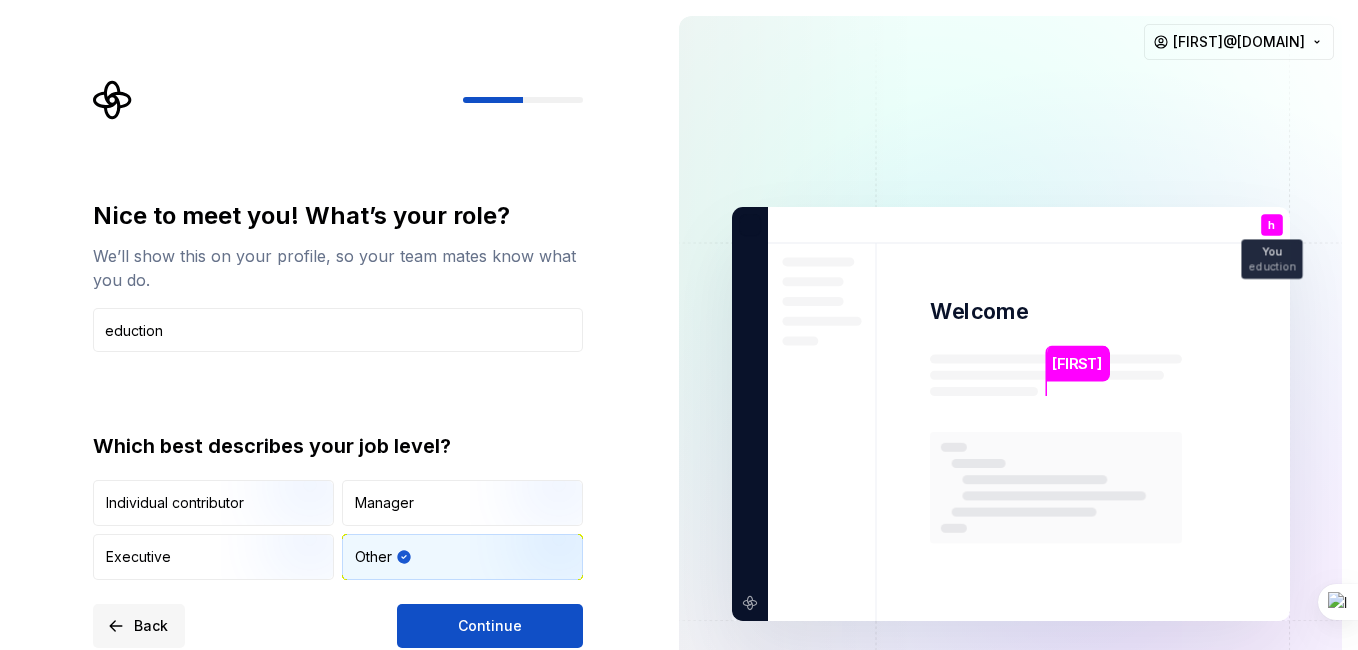 click on "Back" at bounding box center (139, 626) 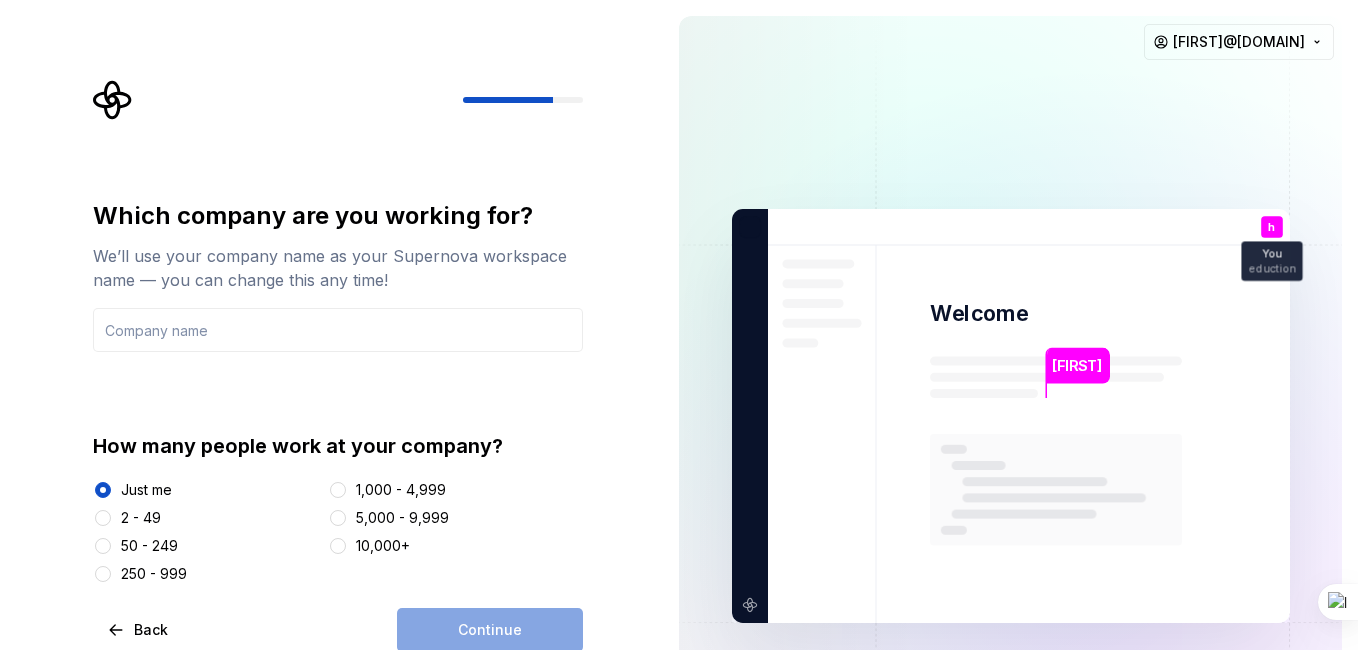 click on "Continue" at bounding box center [490, 630] 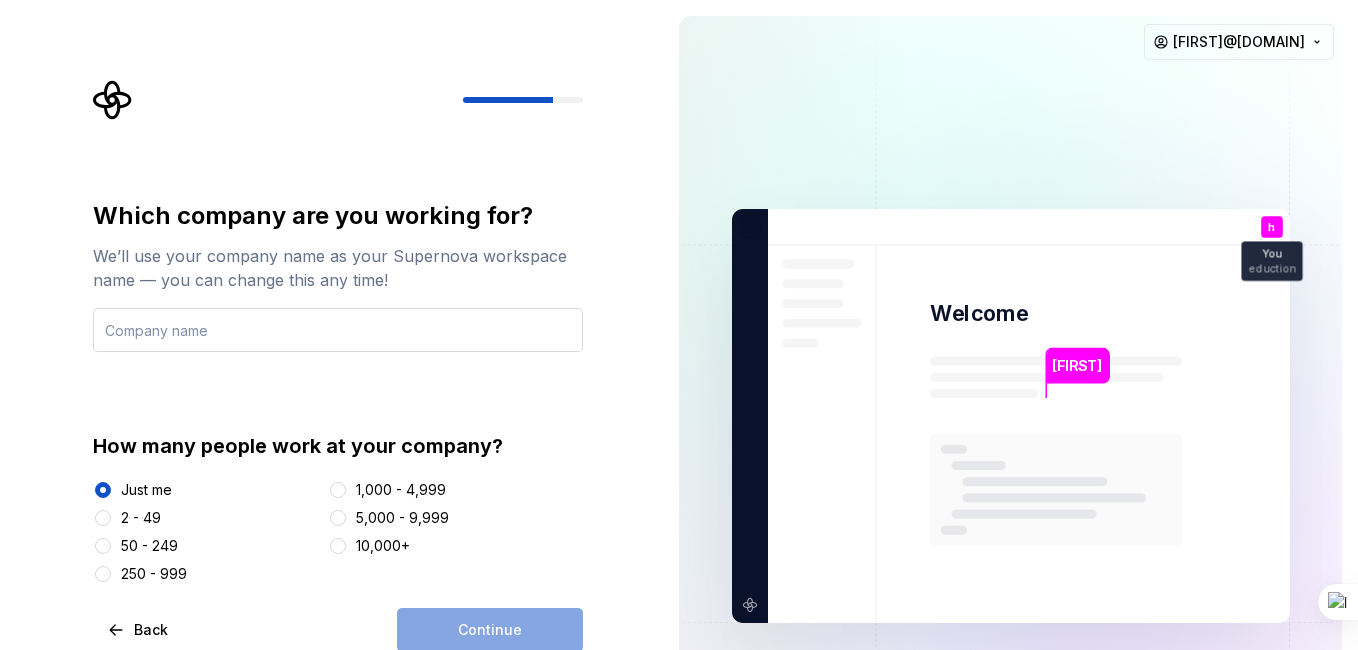 click at bounding box center [338, 330] 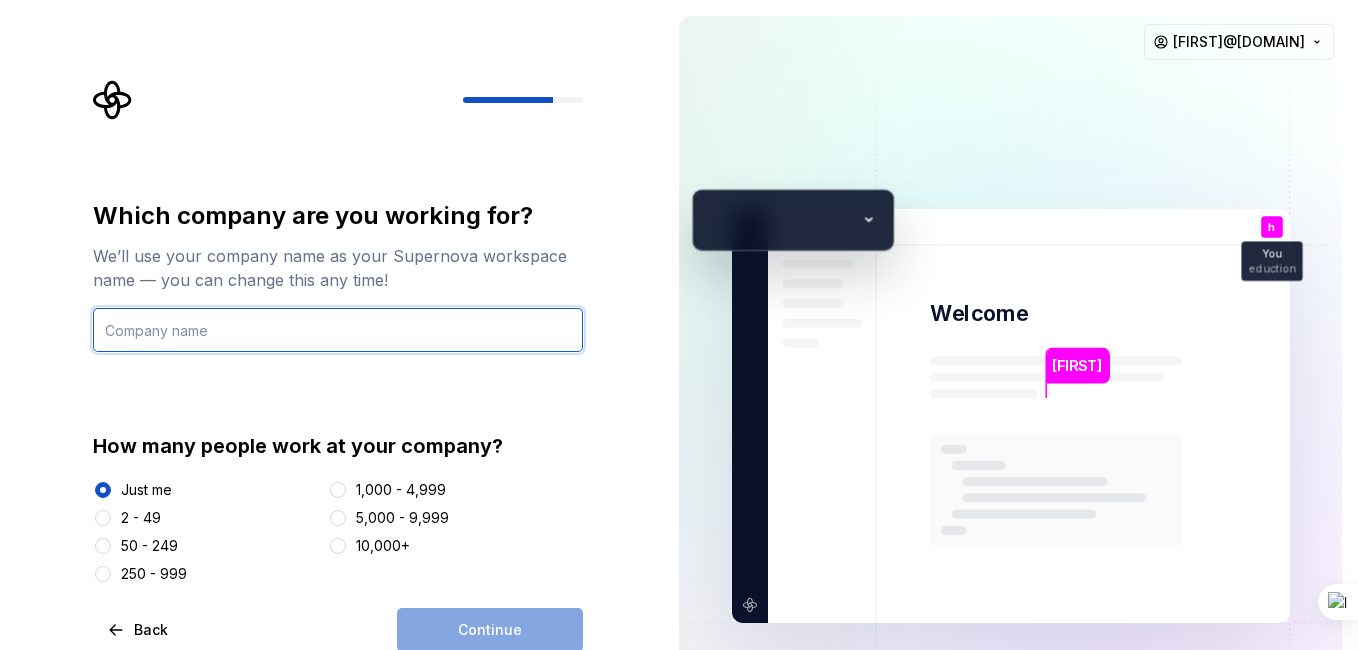 type on "a" 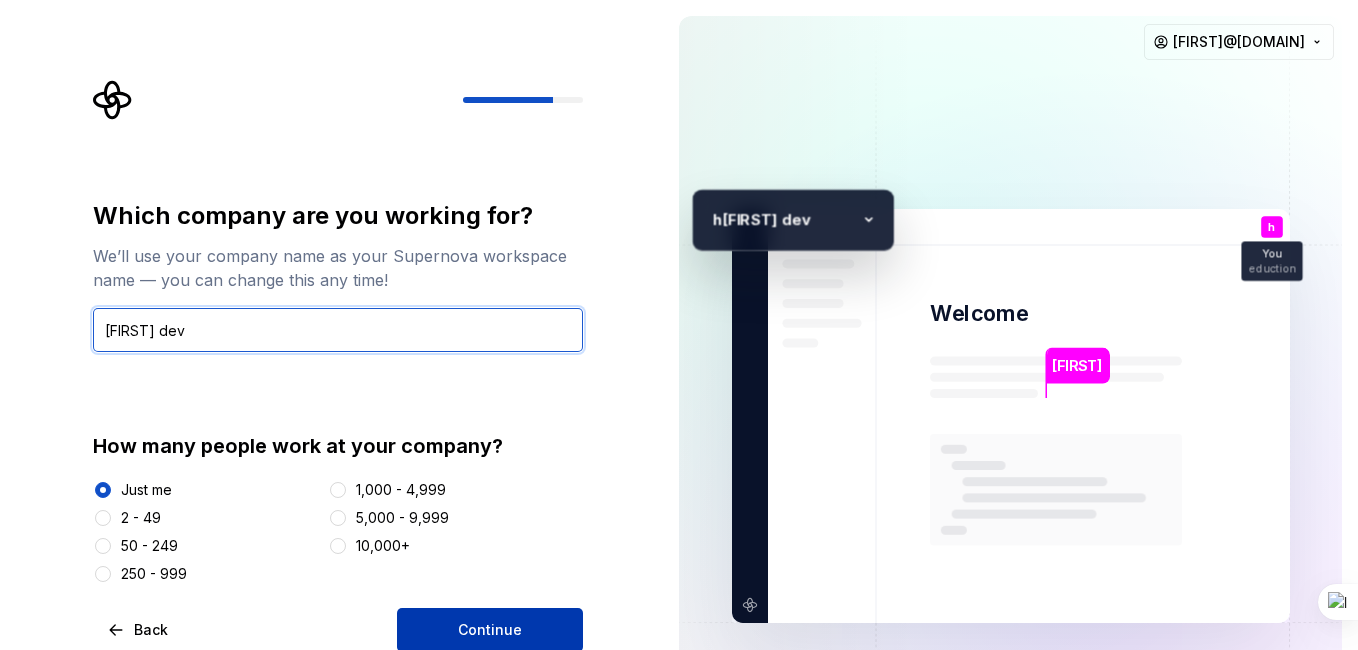 type on "hafid dev" 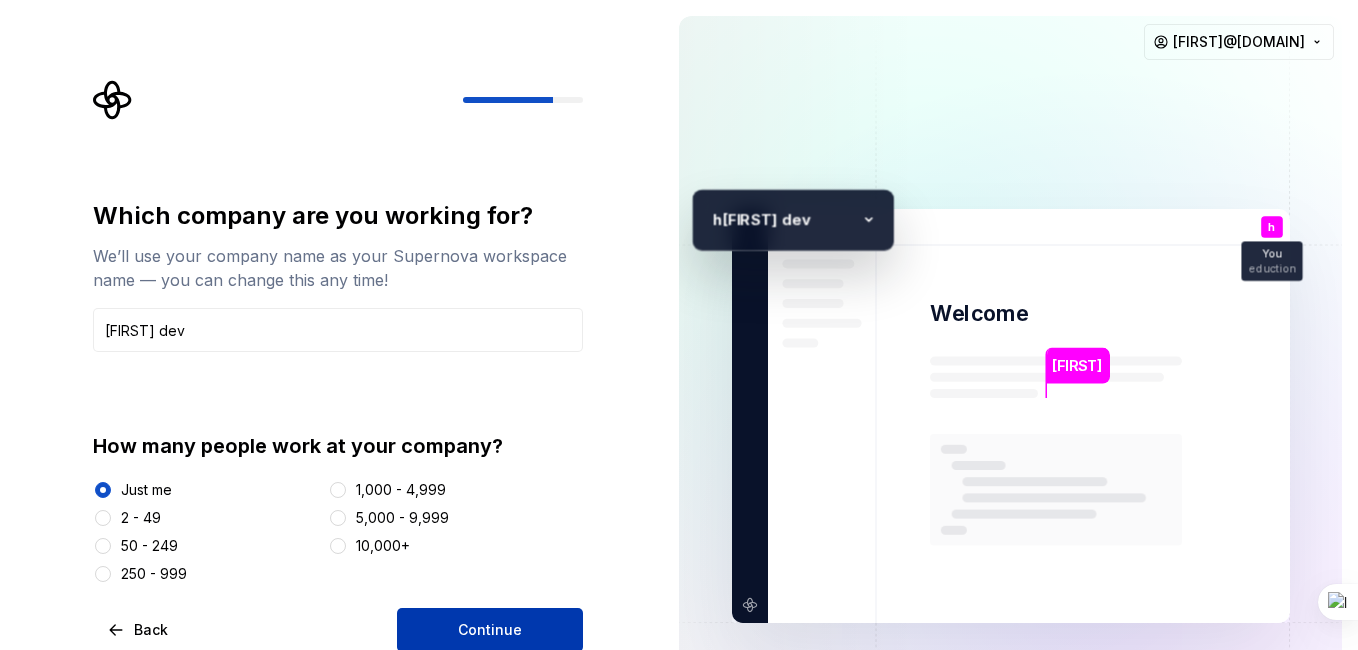 click on "Continue" at bounding box center [490, 630] 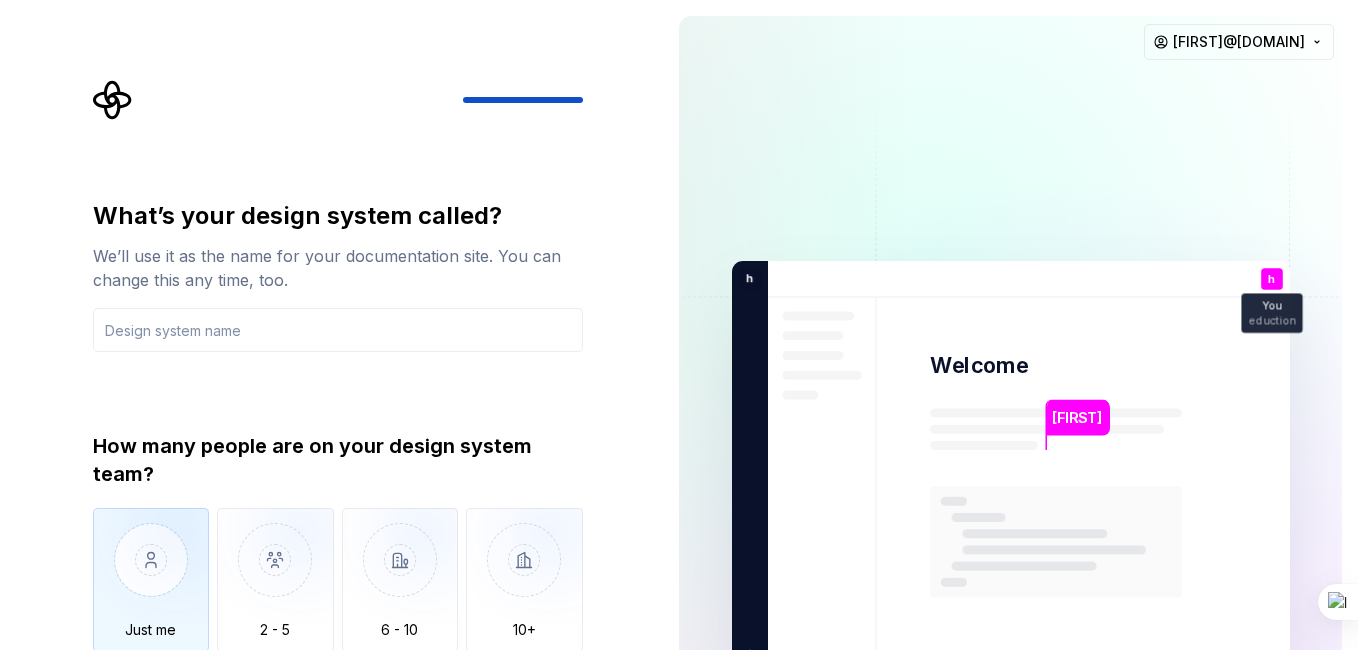 click at bounding box center [151, 575] 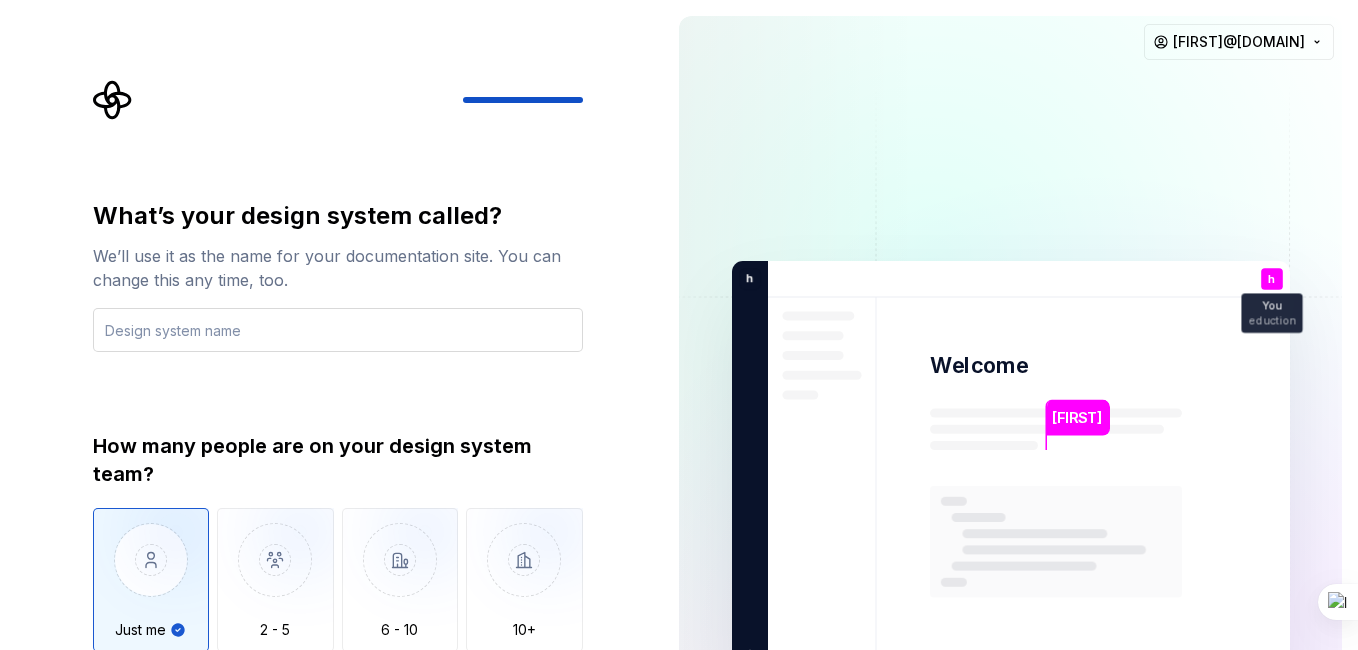 click at bounding box center [338, 330] 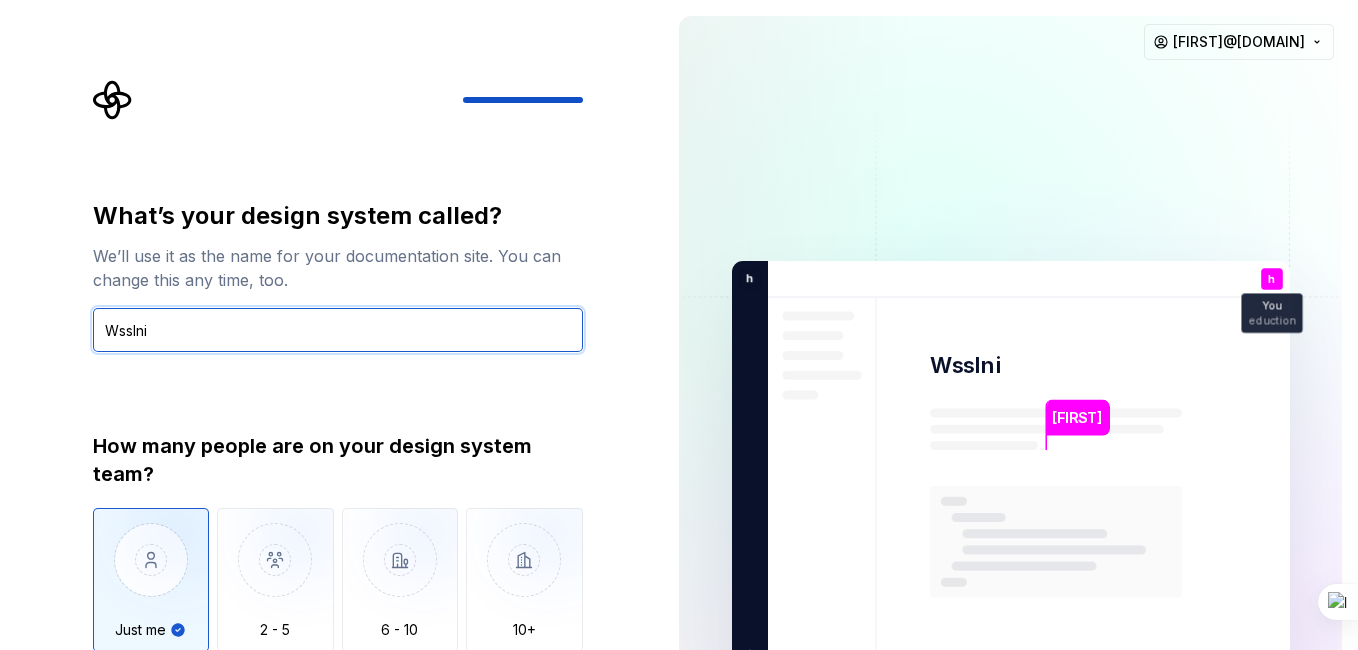 click on "Wsslni" at bounding box center (338, 330) 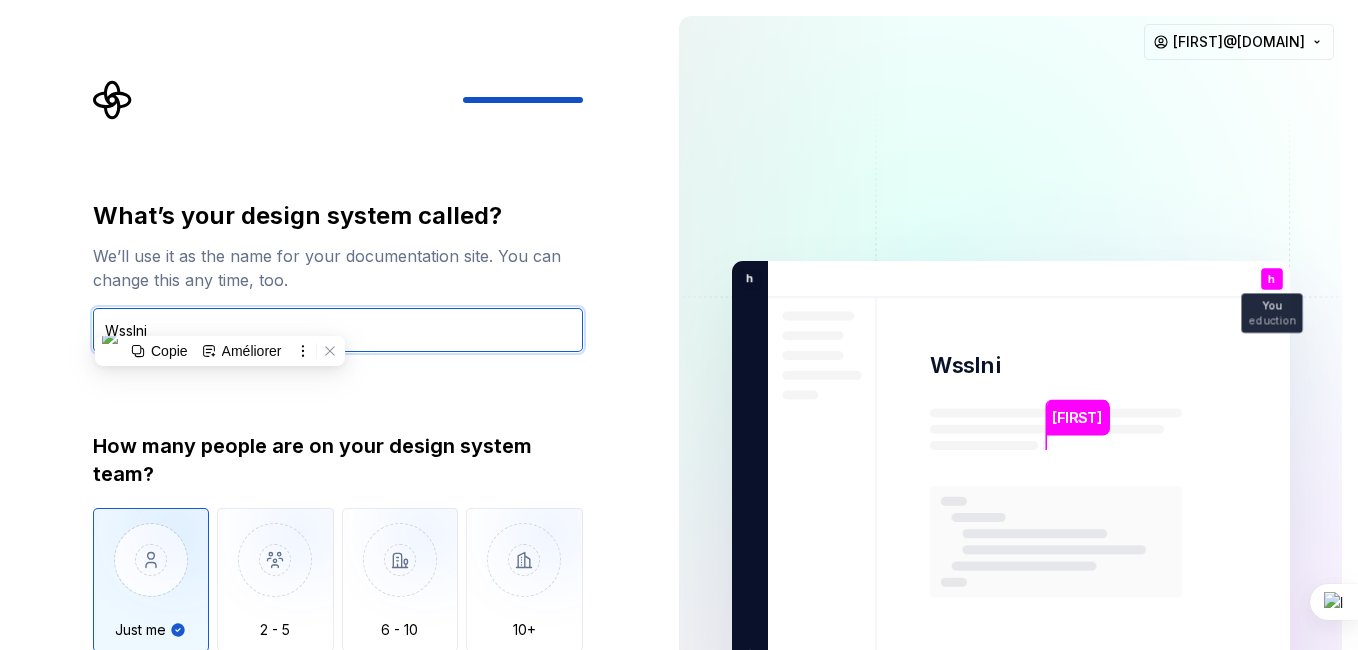 click on "Wsslni" at bounding box center [338, 330] 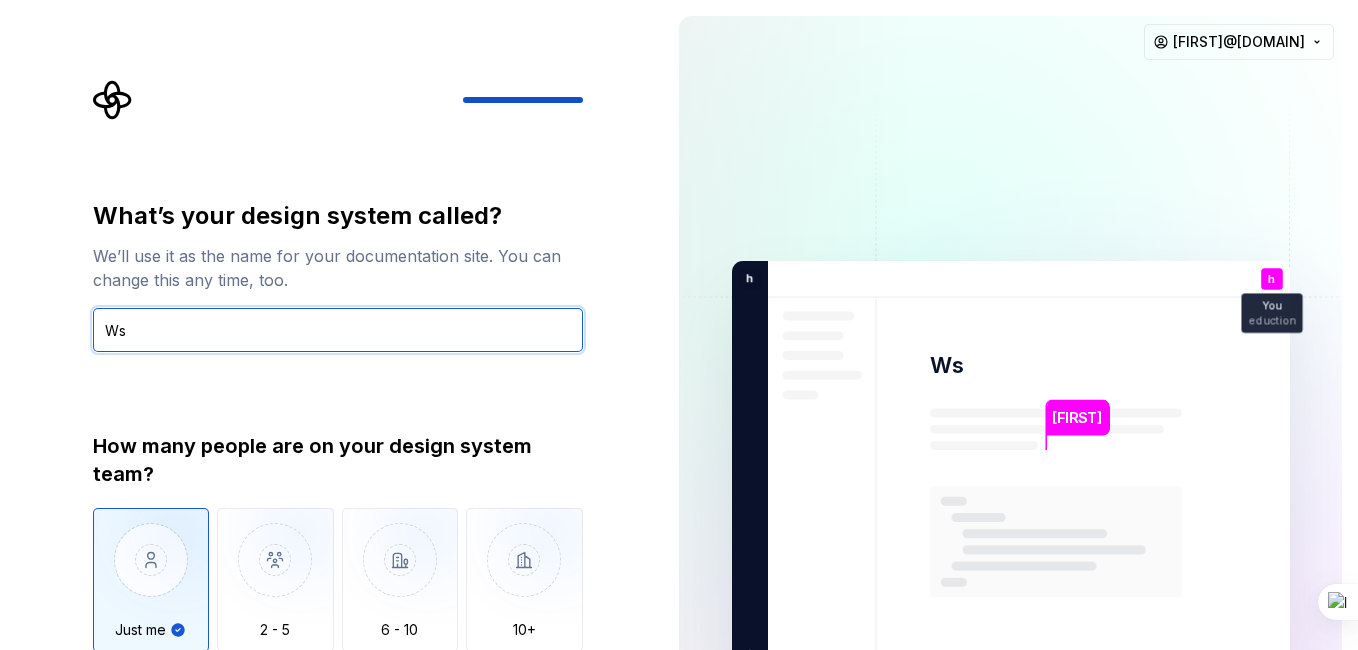 type on "W" 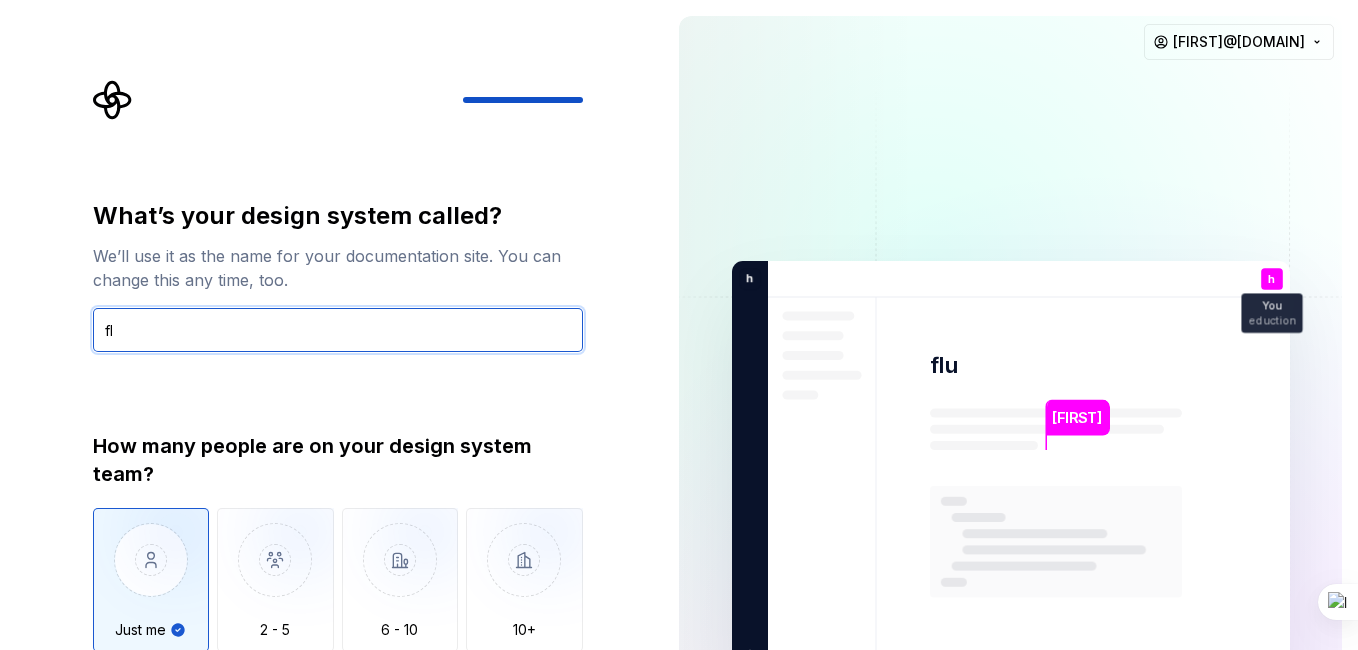 type on "f" 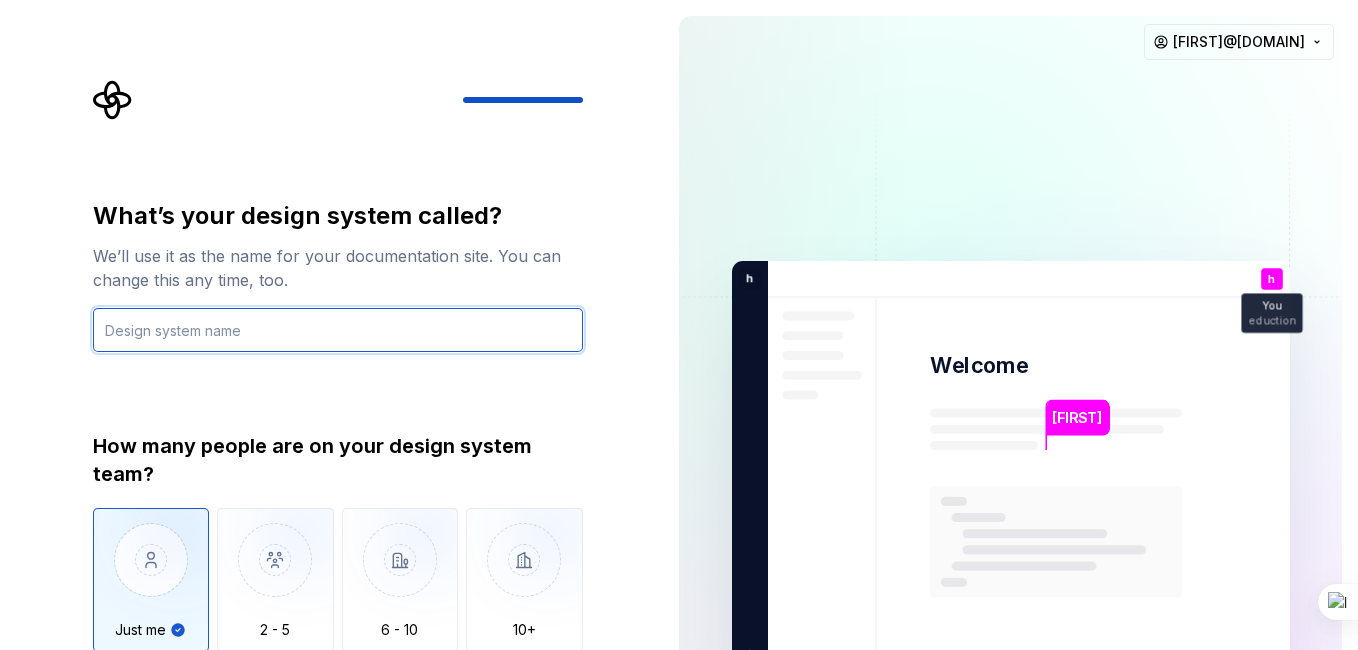 type on "flutter" 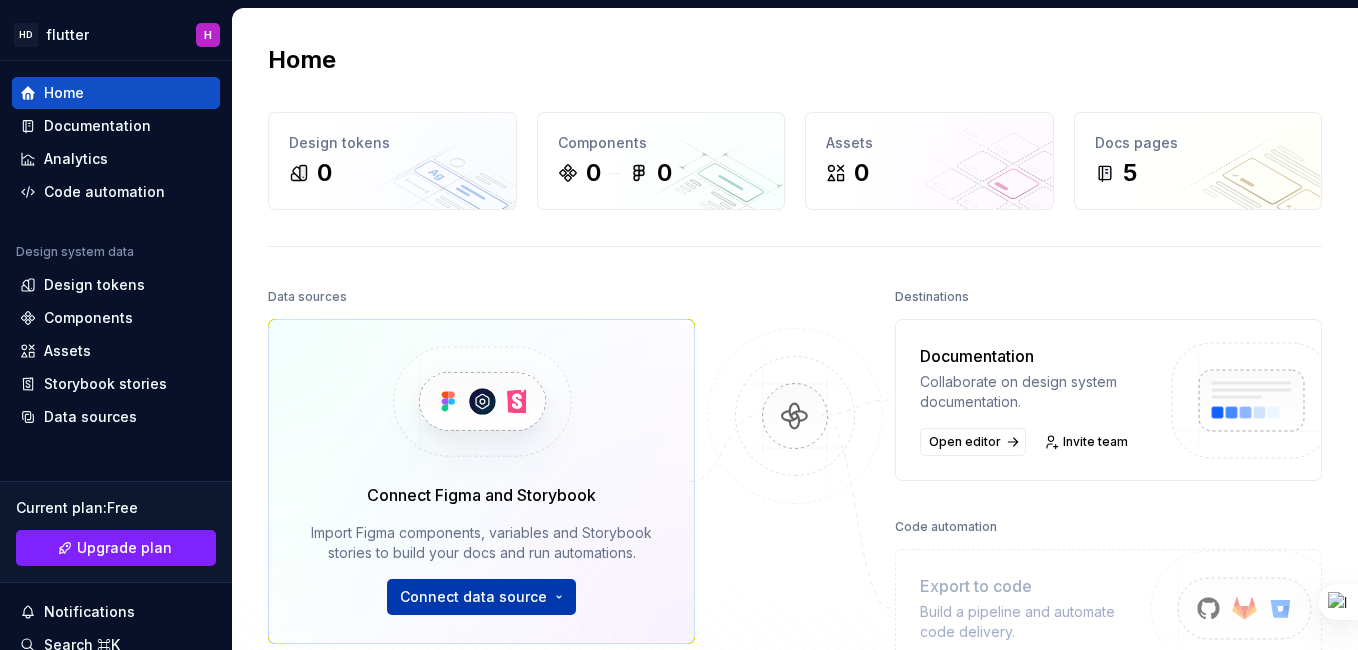 click on "HD flutter H Home Documentation Analytics Code automation Design system data Design tokens Components Assets Storybook stories Data sources Current plan : Free Upgrade plan Notifications Search ⌘K Invite team Settings Contact support Help Home Design tokens 0 Components 0 0 Assets 0 Docs pages 5 Data sources Connect Figma and Storybook Import Figma components, variables and Storybook stories to build your docs and run automations. Connect data source Destinations Documentation Collaborate on design system documentation. Open editor Invite team Code automation Export to code Build a pipeline and automate code delivery. Product documentation Learn how to build, manage and maintain design systems in smarter ways. Developer documentation Start delivering your design choices to your codebases right away. Join our Slack community Connect and learn with other design system practitioners." at bounding box center [679, 325] 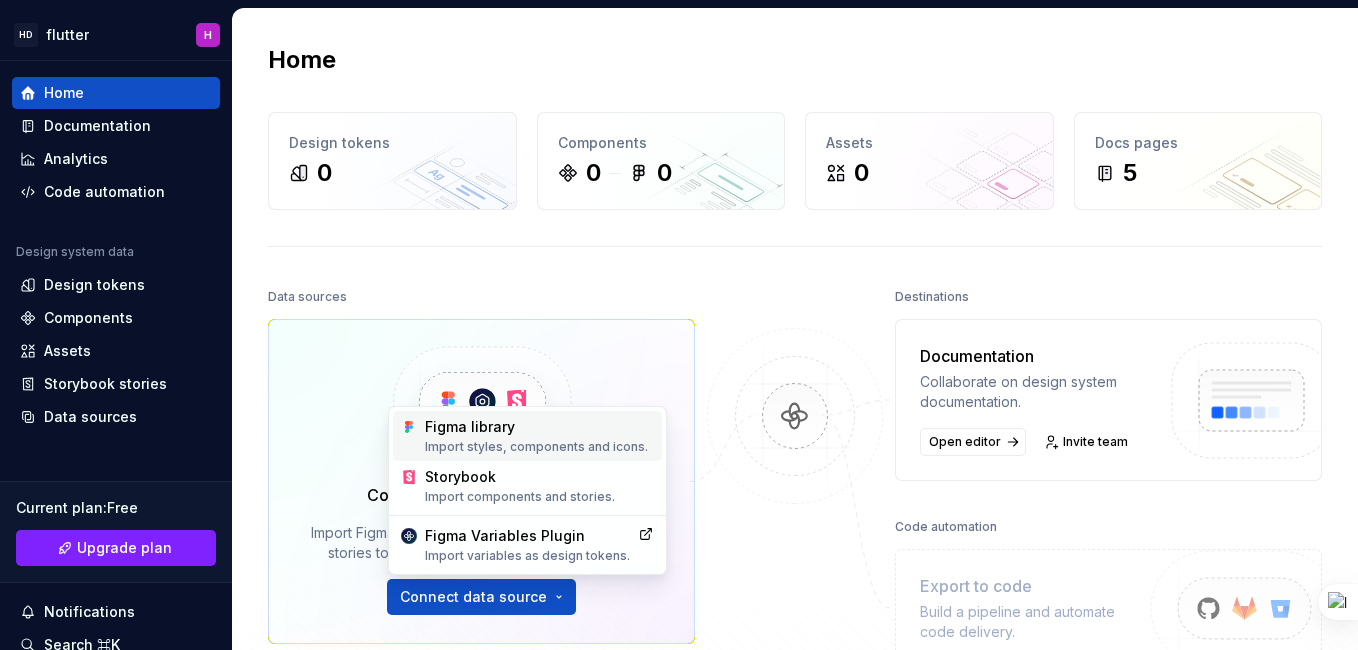 click on "Import styles, components and icons." at bounding box center (539, 447) 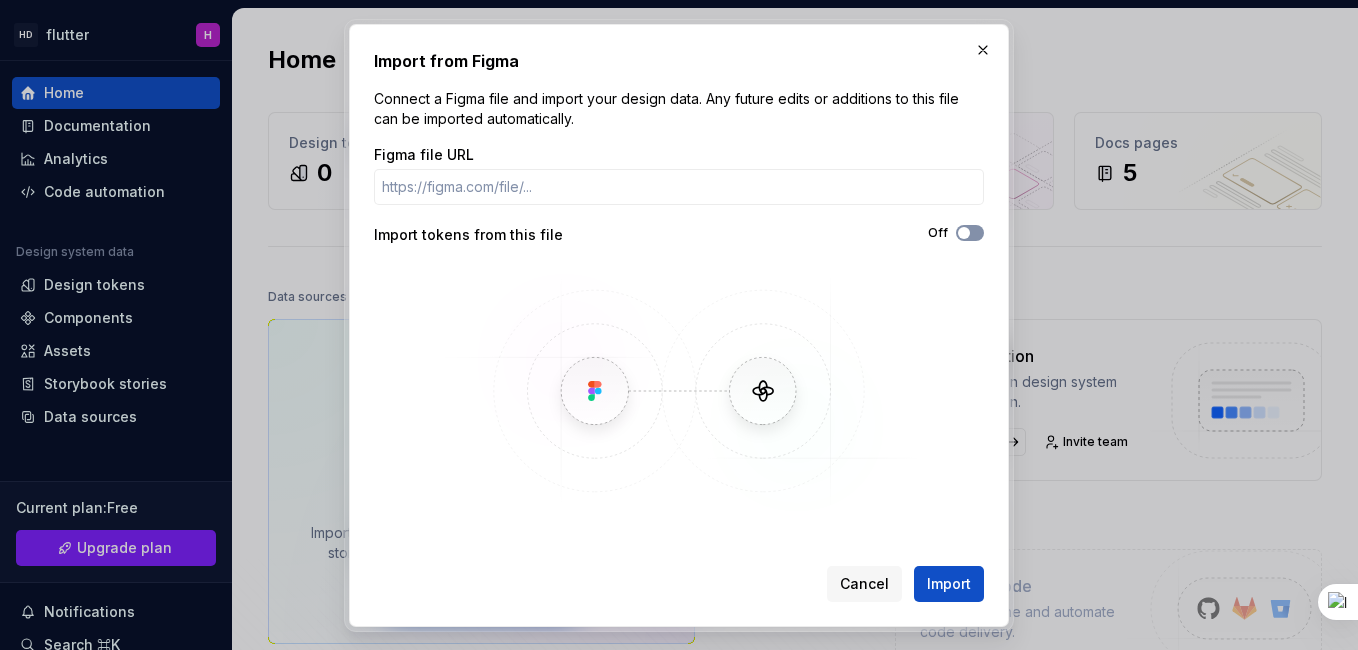 click at bounding box center (964, 233) 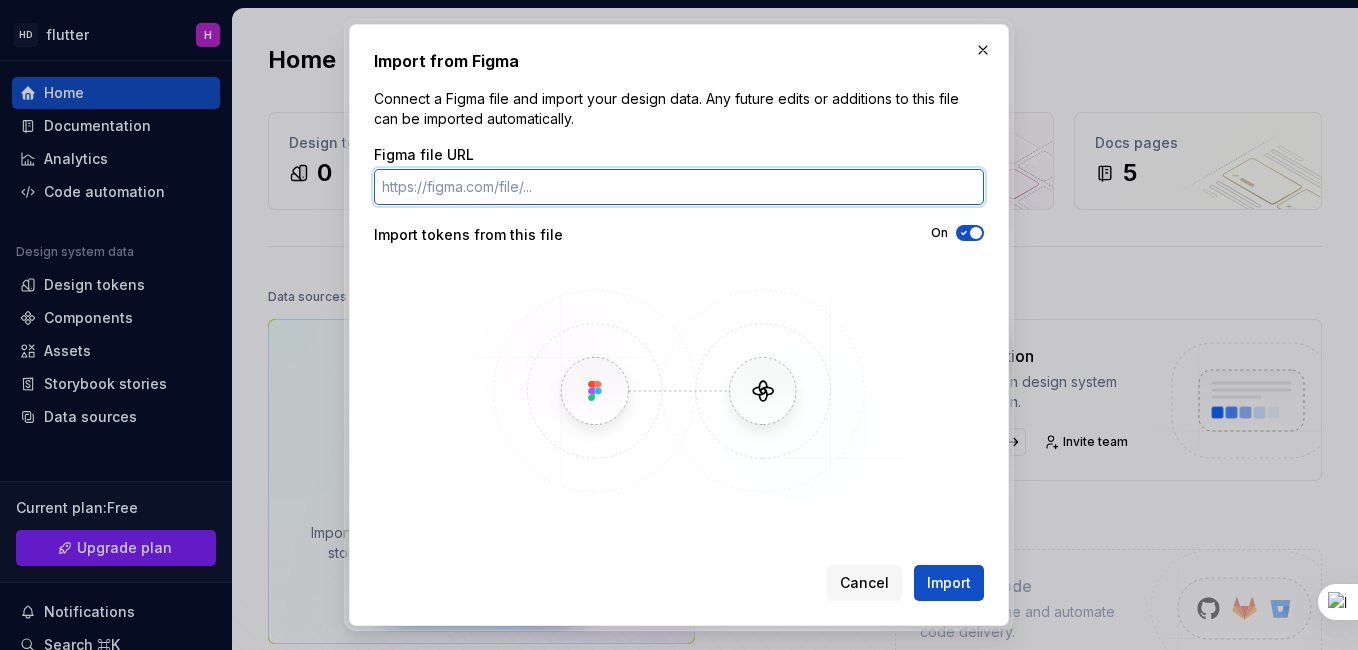 click on "Figma file URL" at bounding box center [679, 187] 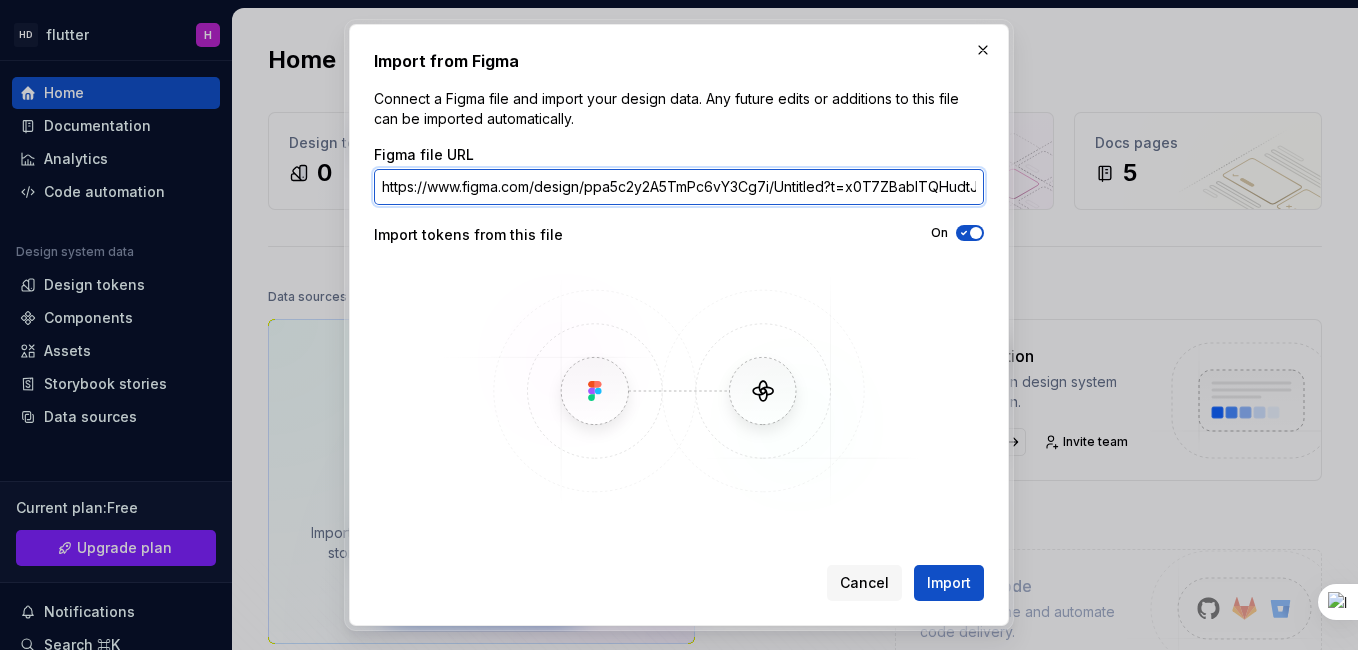 scroll, scrollTop: 0, scrollLeft: 23, axis: horizontal 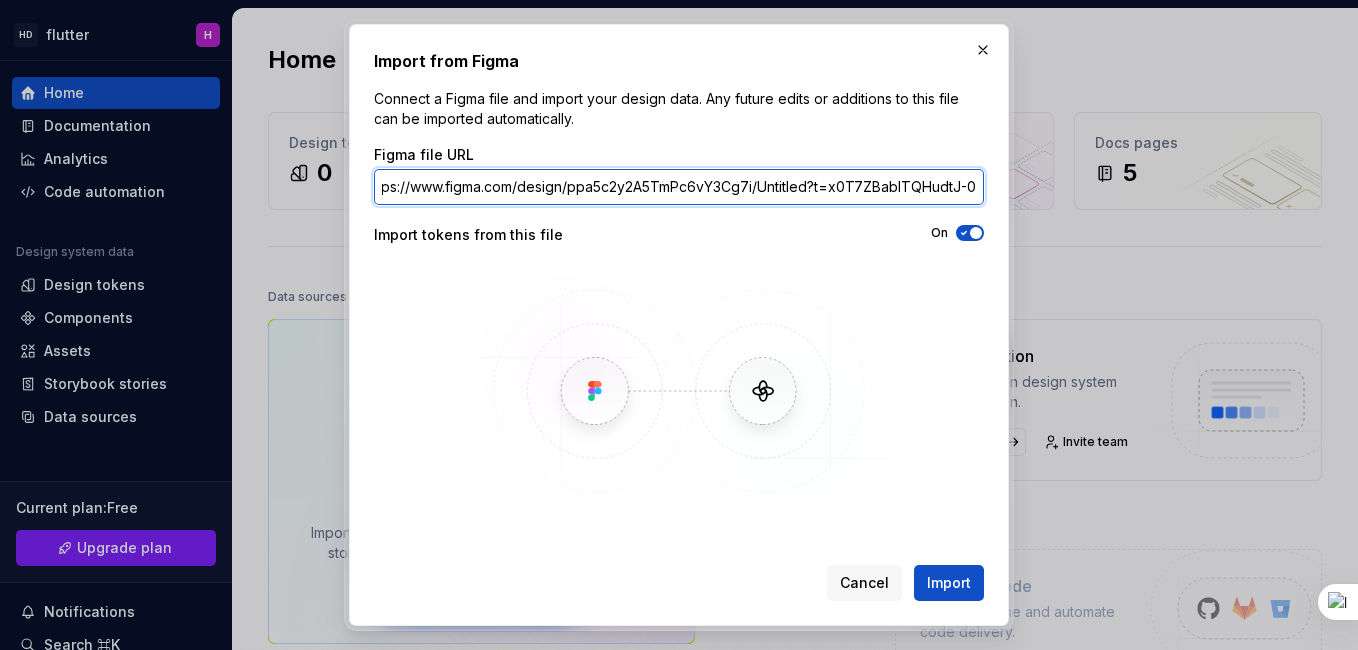 type on "https://www.figma.com/design/ppa5c2y2A5TmPc6vY3Cg7i/Untitled?t=x0T7ZBablTQHudtJ-0" 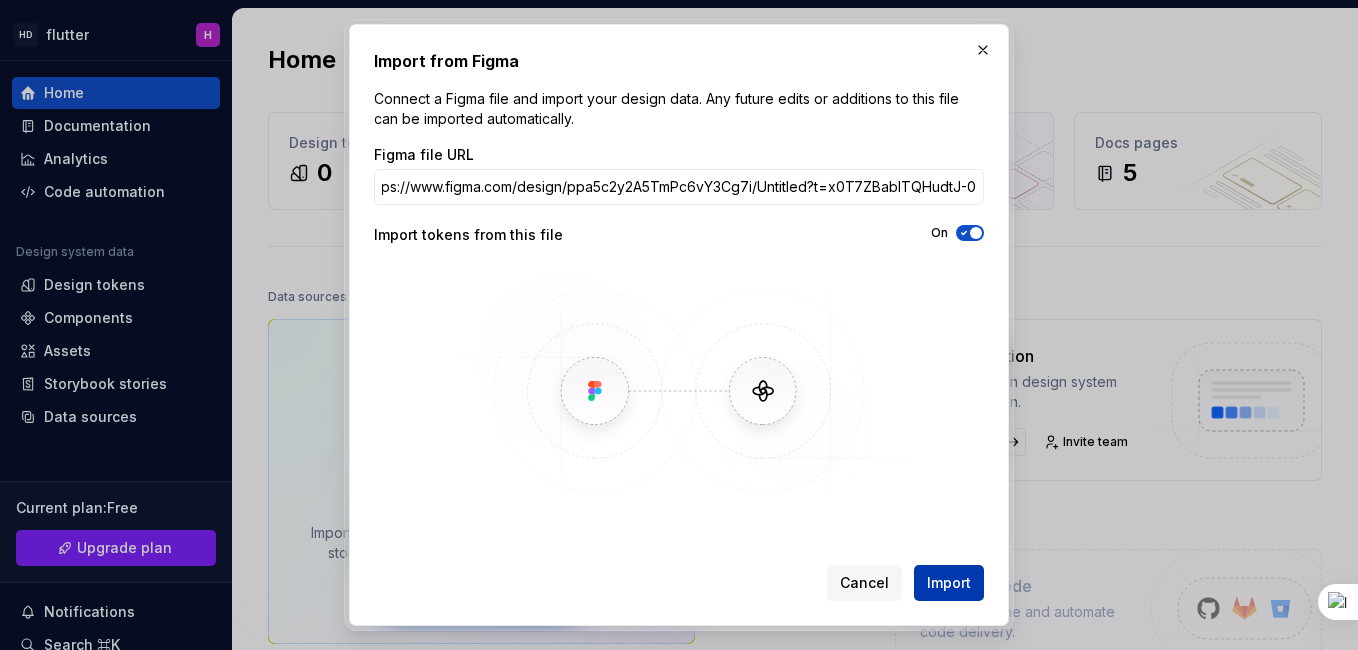 click on "Import" at bounding box center [949, 583] 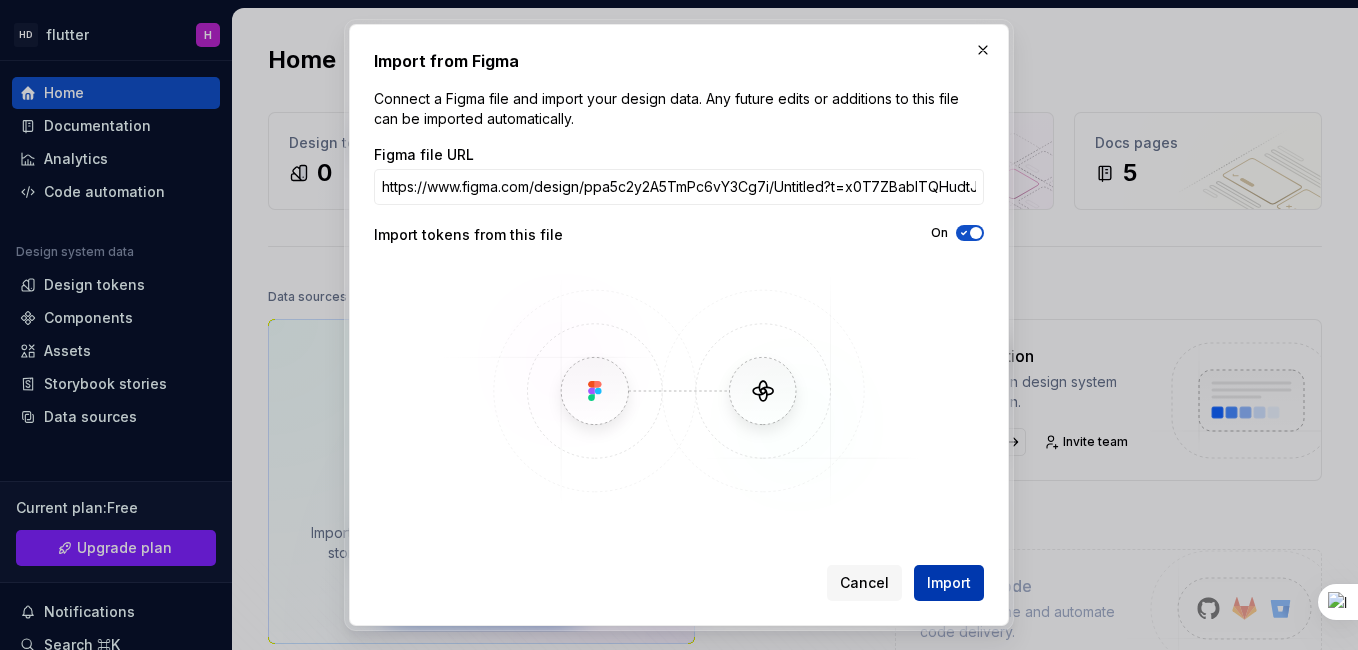 click on "Import" at bounding box center (949, 583) 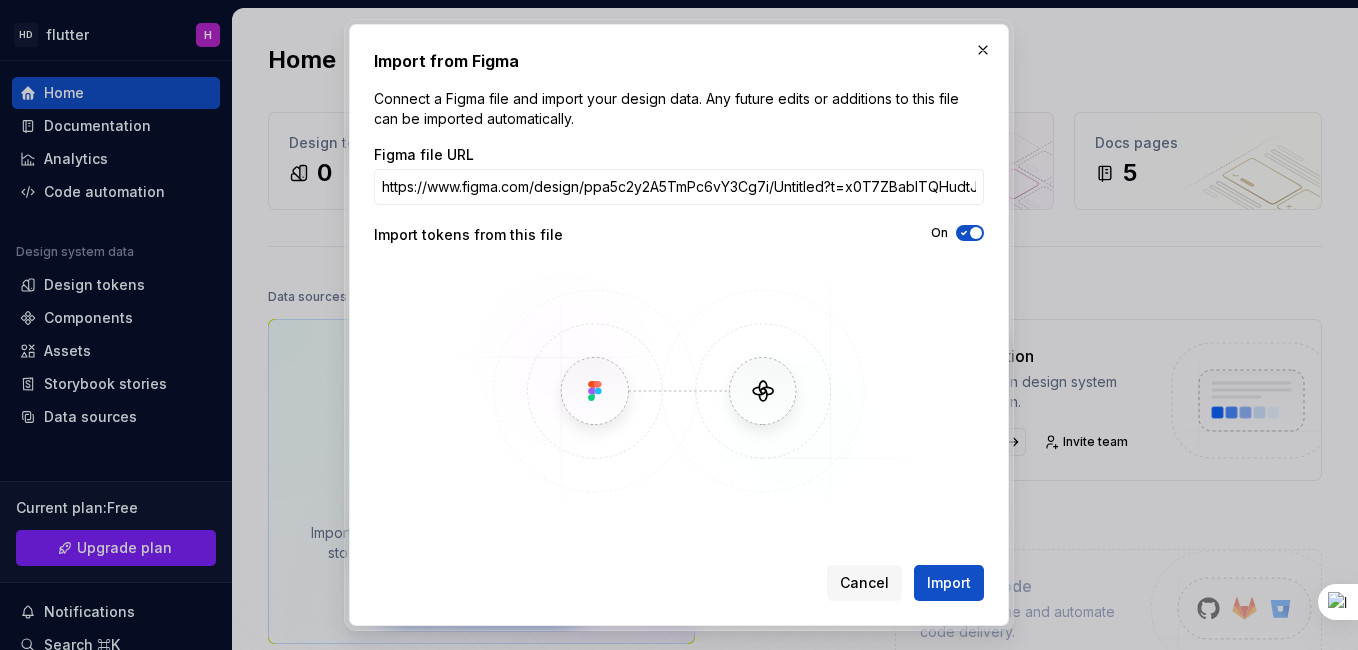 click on "Connect a Figma file and import your design data. Any future edits or additions to this file can be imported automatically." at bounding box center (679, 109) 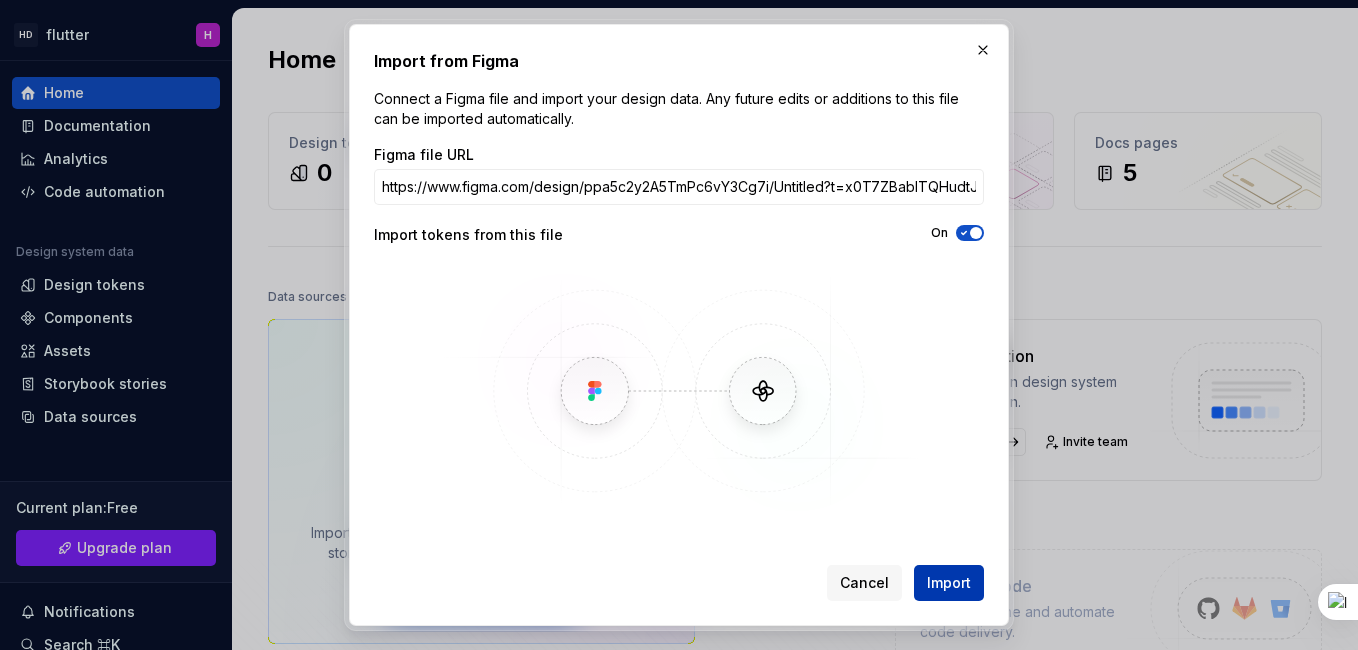click on "Import" at bounding box center (949, 583) 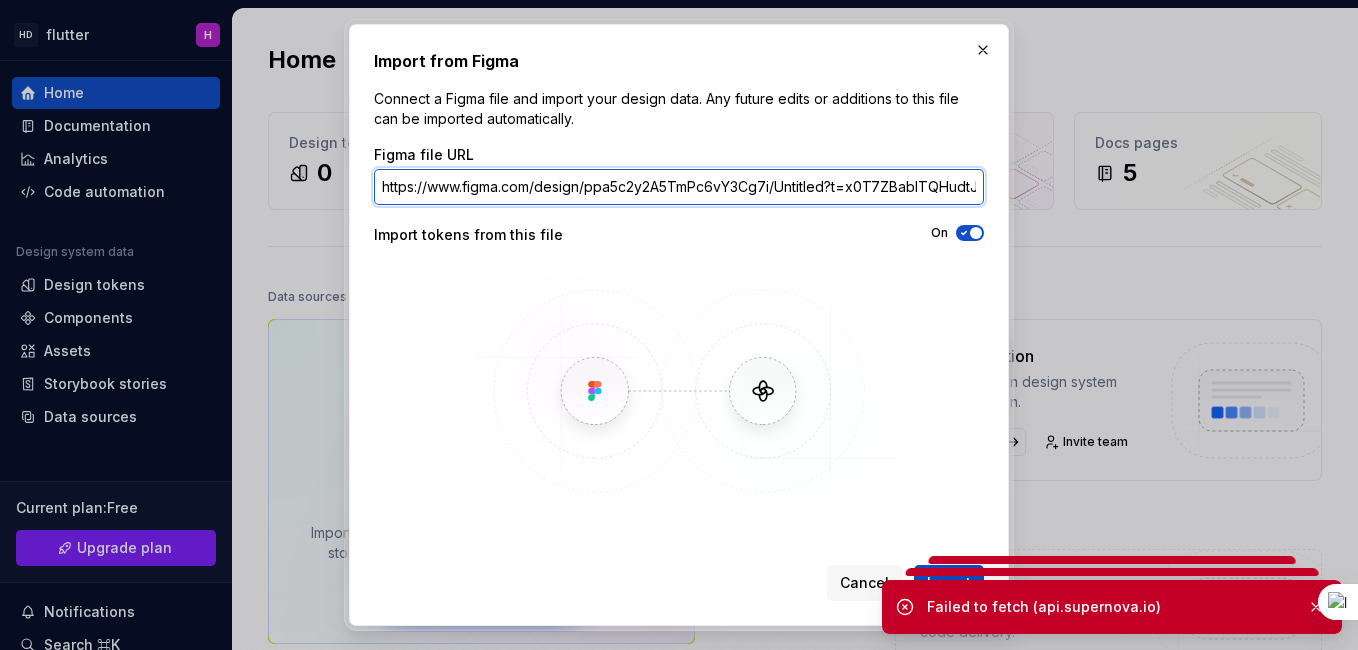 click on "https://www.figma.com/design/ppa5c2y2A5TmPc6vY3Cg7i/Untitled?t=x0T7ZBablTQHudtJ-0" at bounding box center [679, 187] 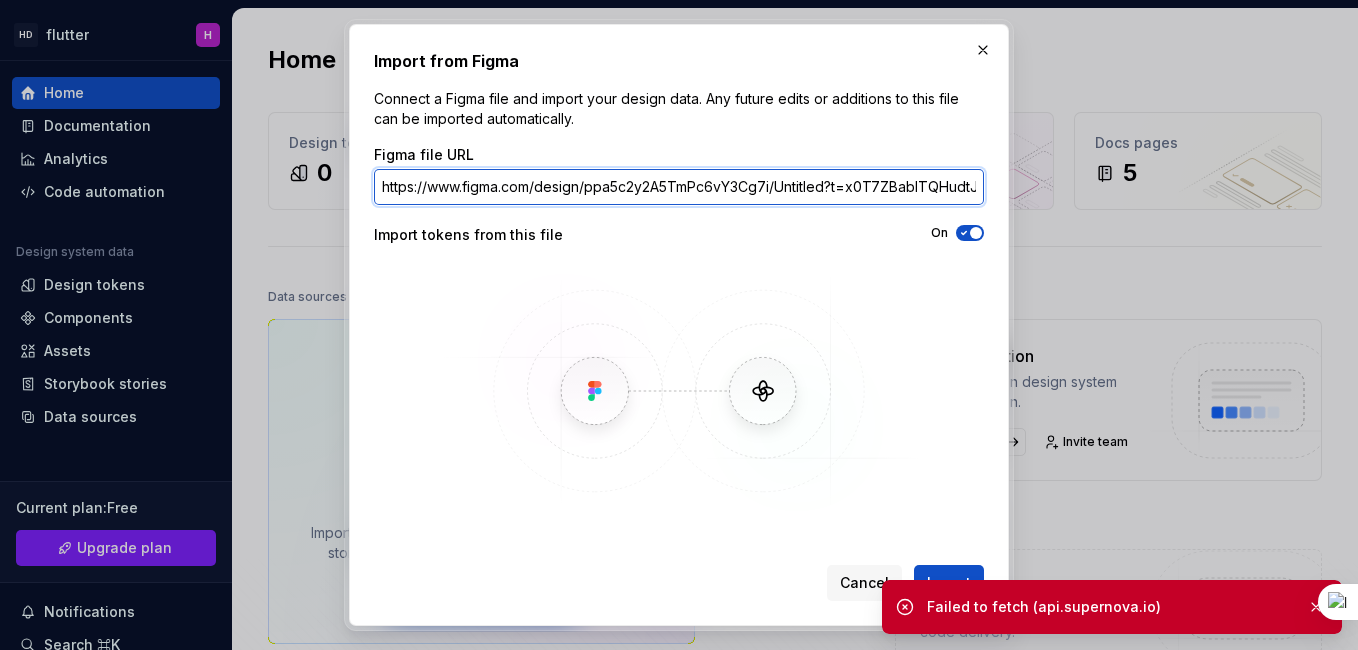 click on "https://www.figma.com/design/ppa5c2y2A5TmPc6vY3Cg7i/Untitled?t=x0T7ZBablTQHudtJ-0" at bounding box center (679, 187) 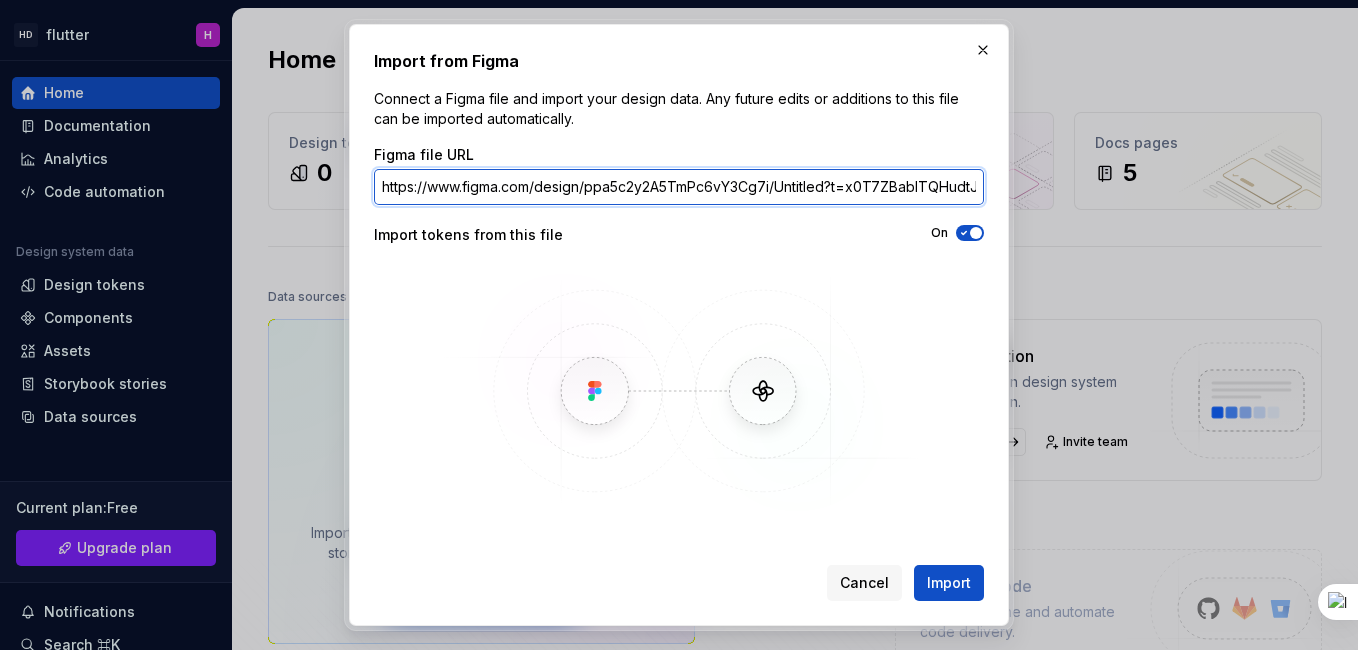 click on "https://www.figma.com/design/ppa5c2y2A5TmPc6vY3Cg7i/Untitled?t=x0T7ZBablTQHudtJ-0" at bounding box center [679, 187] 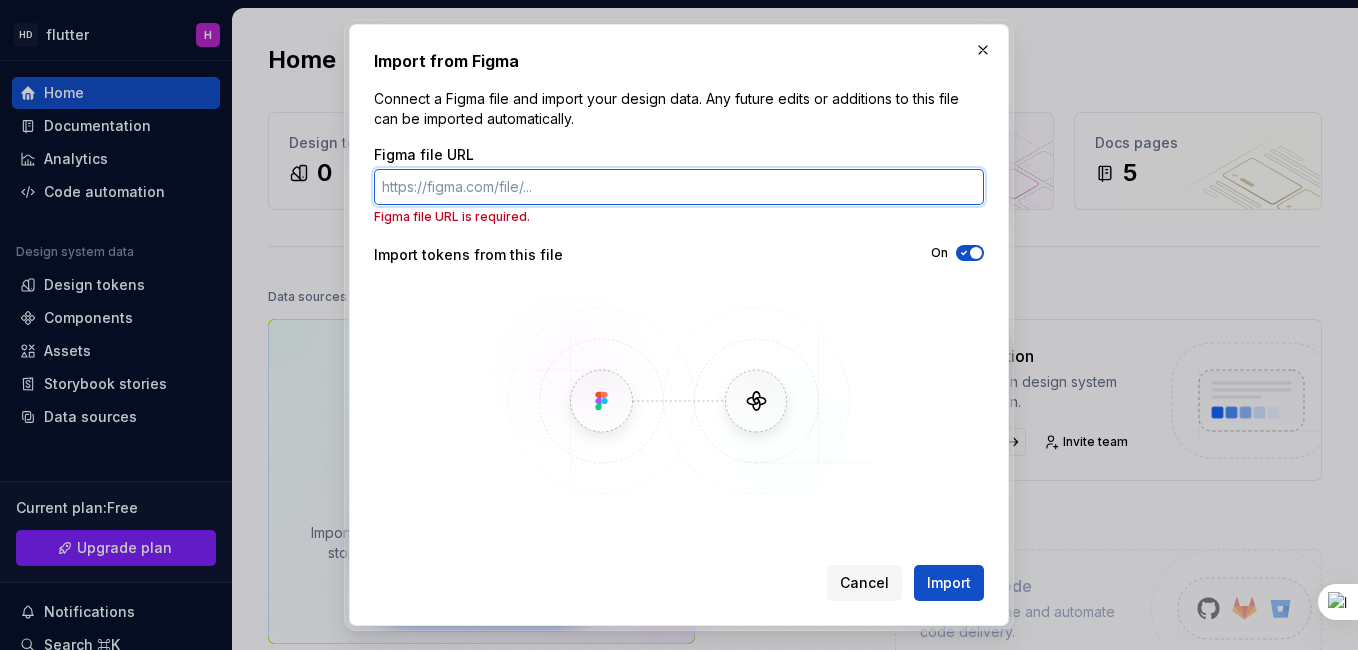 paste on "https://www.figma.com/design/ppa5c2y2A5TmPc6vY3Cg7i/Untitled?node-id=0-1&t=x0T7ZBablTQHudtJ-1" 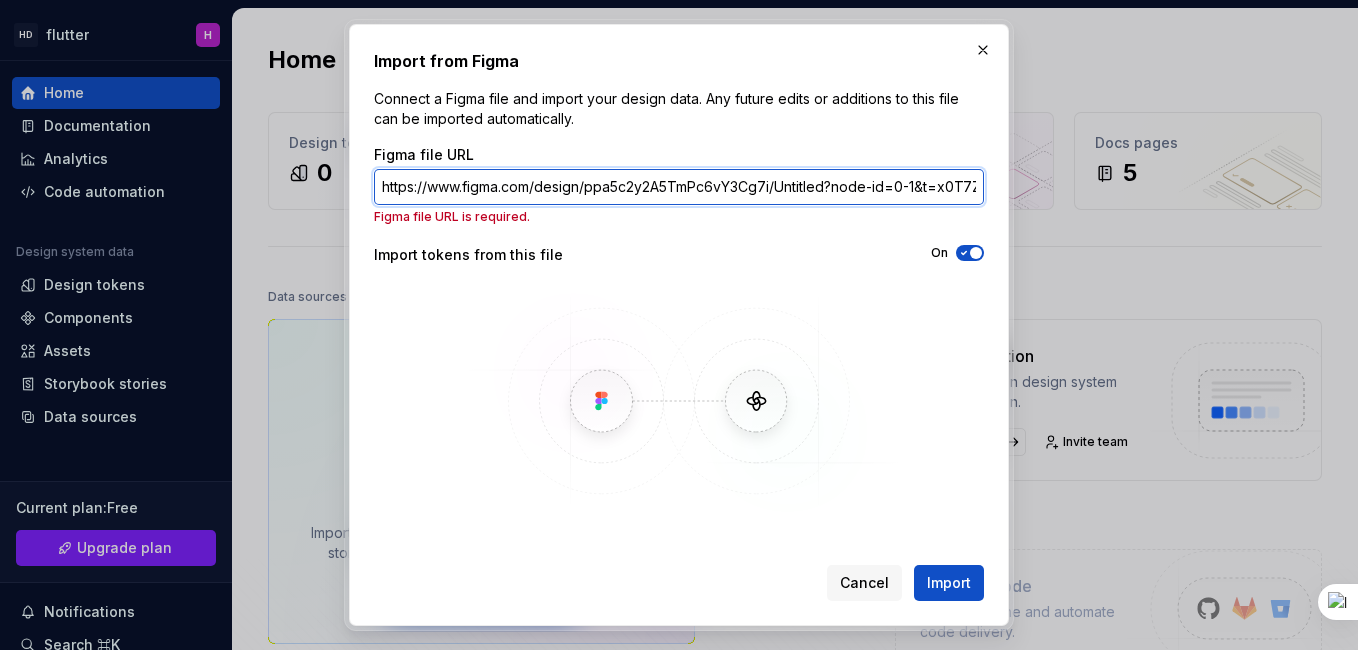 scroll, scrollTop: 0, scrollLeft: 111, axis: horizontal 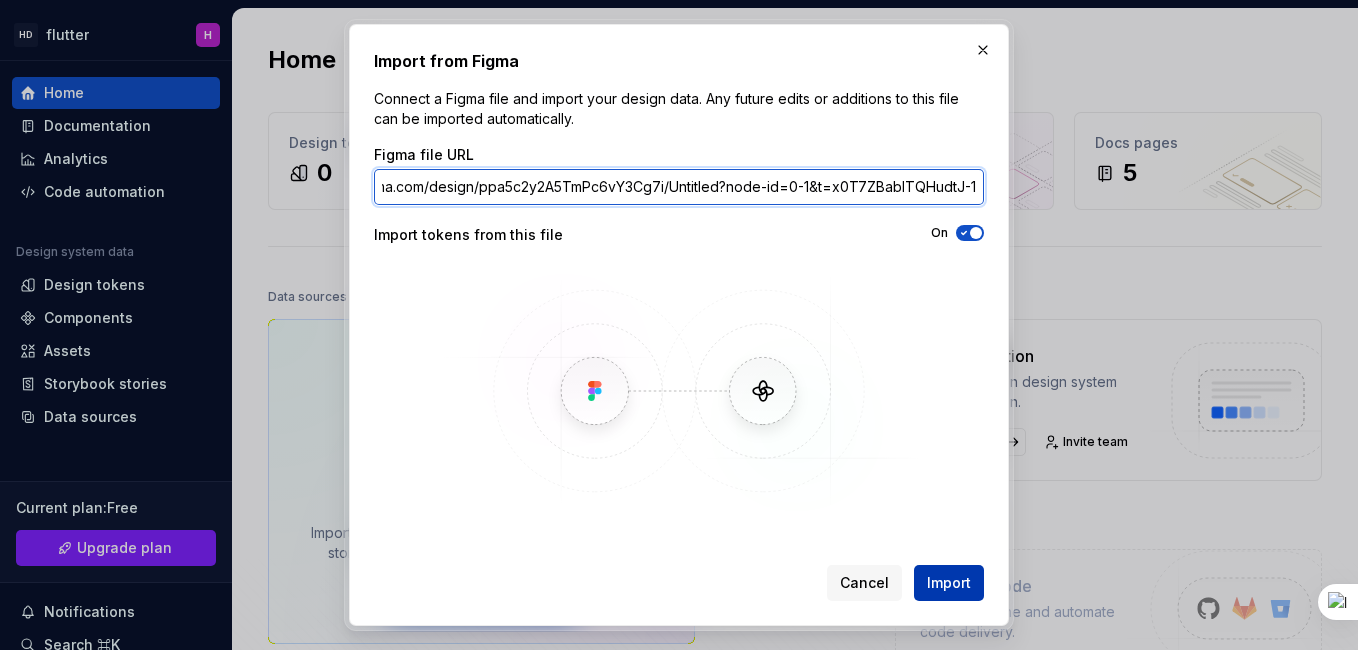 type on "https://www.figma.com/design/ppa5c2y2A5TmPc6vY3Cg7i/Untitled?node-id=0-1&t=x0T7ZBablTQHudtJ-1" 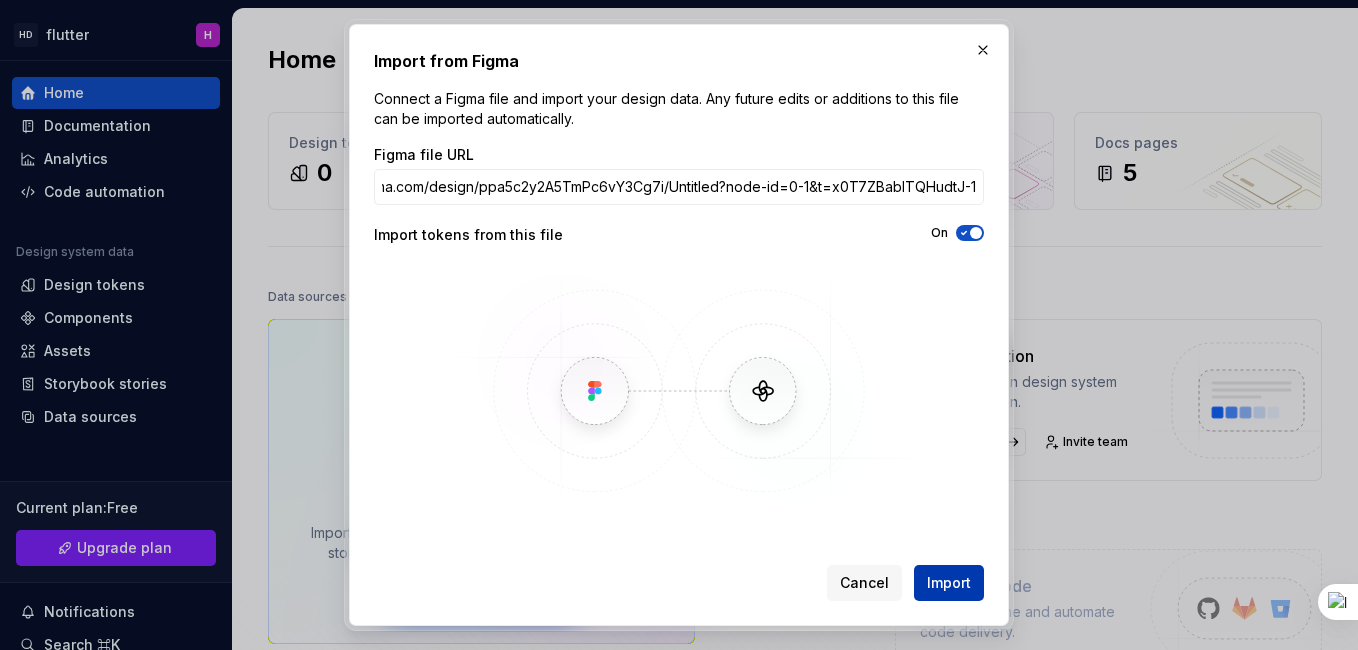 click on "Import" at bounding box center [949, 583] 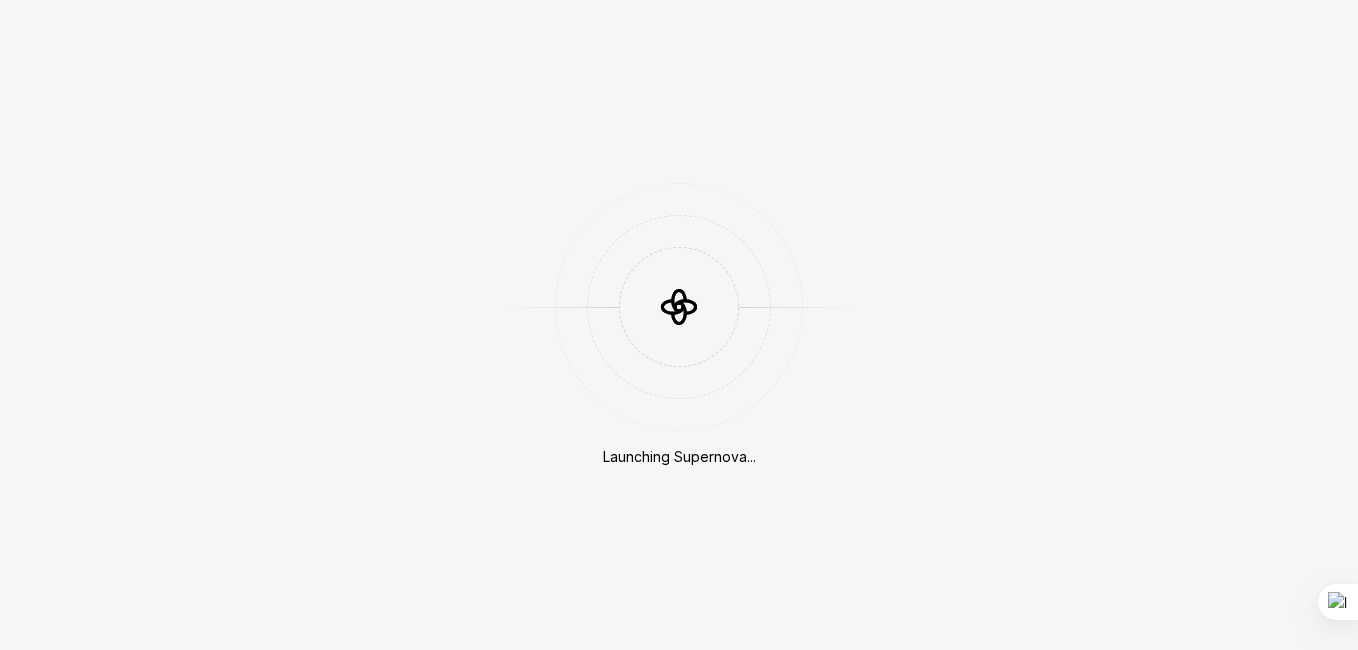 scroll, scrollTop: 0, scrollLeft: 0, axis: both 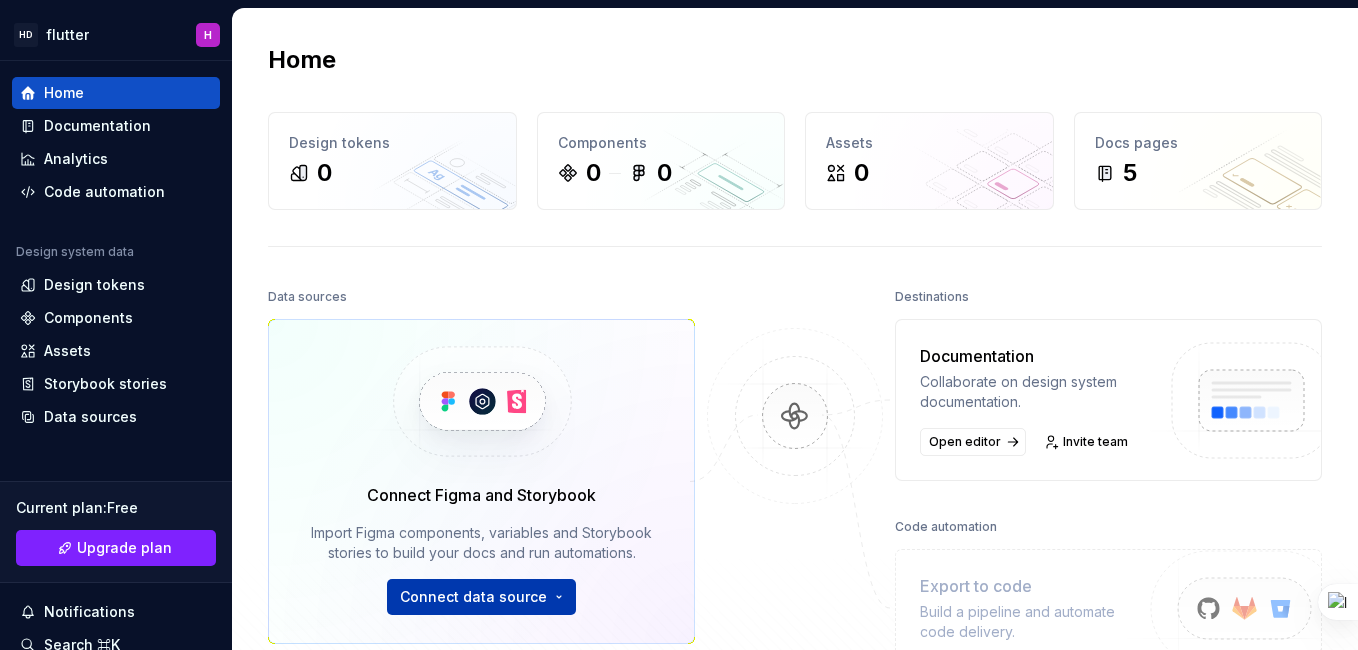 click on "HD flutter H Home Documentation Analytics Code automation Design system data Design tokens Components Assets Storybook stories Data sources Current plan : Free Upgrade plan Notifications Search ⌘K Invite team Settings Contact support Help Home Design tokens 0 Components 0 0 Assets 0 Docs pages 5 Data sources Connect Figma and Storybook Import Figma components, variables and Storybook stories to build your docs and run automations. Connect data source Destinations Documentation Collaborate on design system documentation. Open editor Invite team Code automation Export to code Build a pipeline and automate code delivery. Product documentation Learn how to build, manage and maintain design systems in smarter ways. Developer documentation Start delivering your design choices to your codebases right away. Join our Slack community Connect and learn with other design system practitioners." at bounding box center (679, 325) 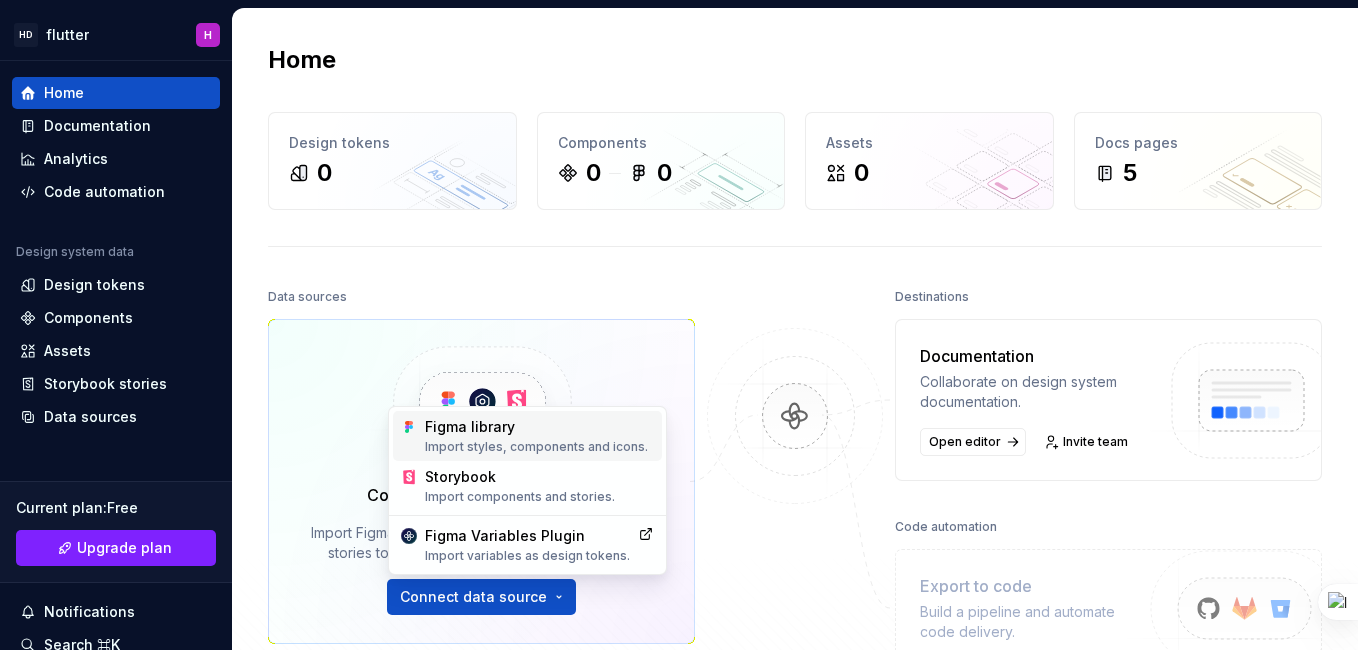 click on "Import styles, components and icons." at bounding box center (539, 447) 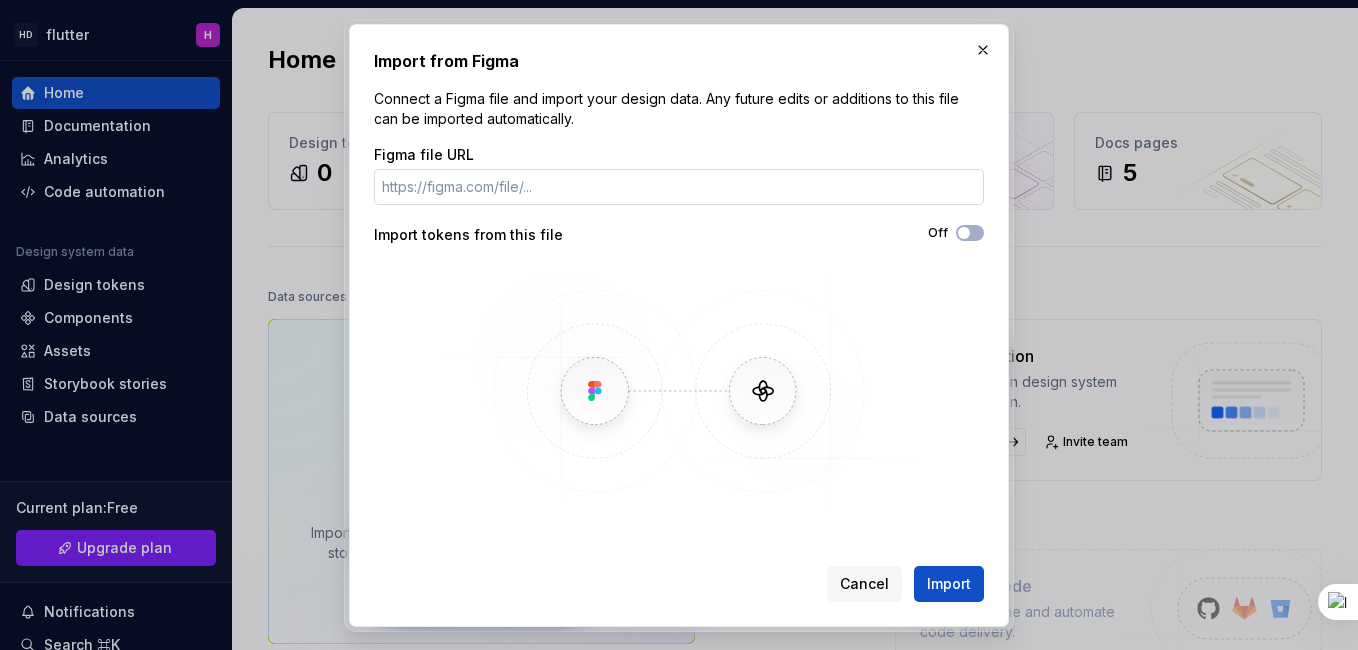 click on "Figma file URL" at bounding box center (679, 187) 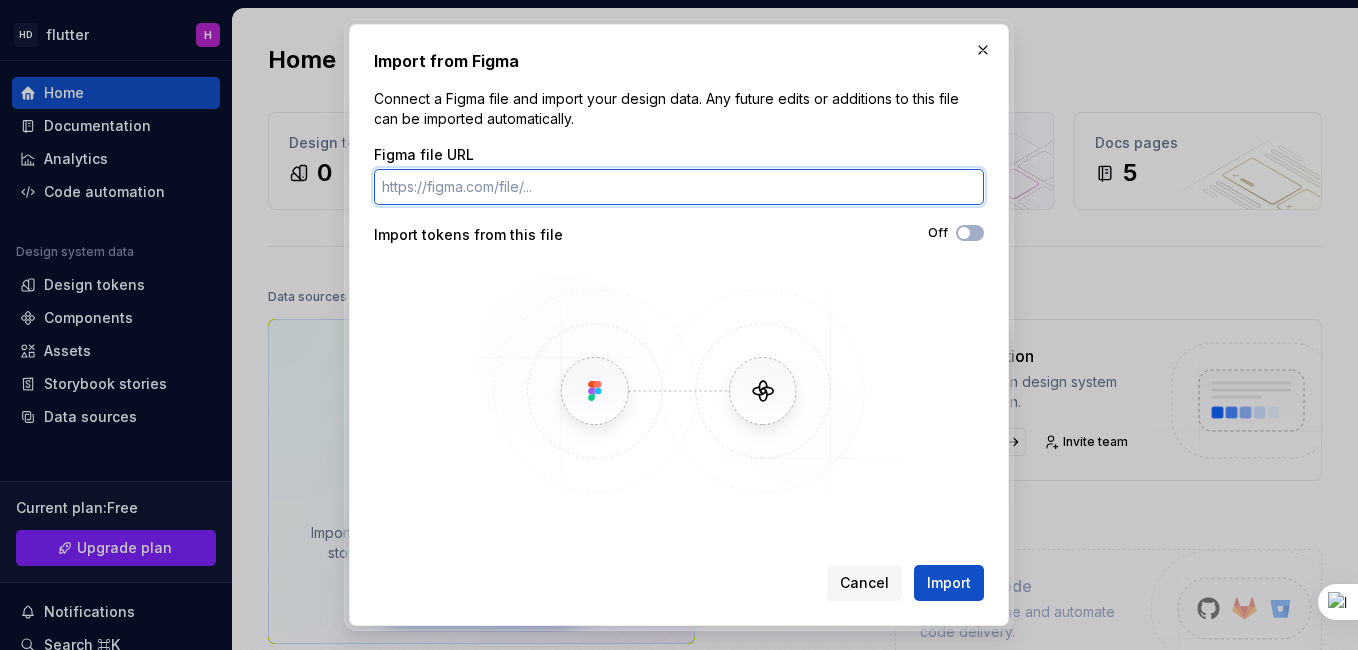paste on "https://www.figma.com/design/ppa5c2y2A5TmPc6vY3Cg7i/Untitled?node-id=0-1&t=x0T7ZBablTQHudtJ-1" 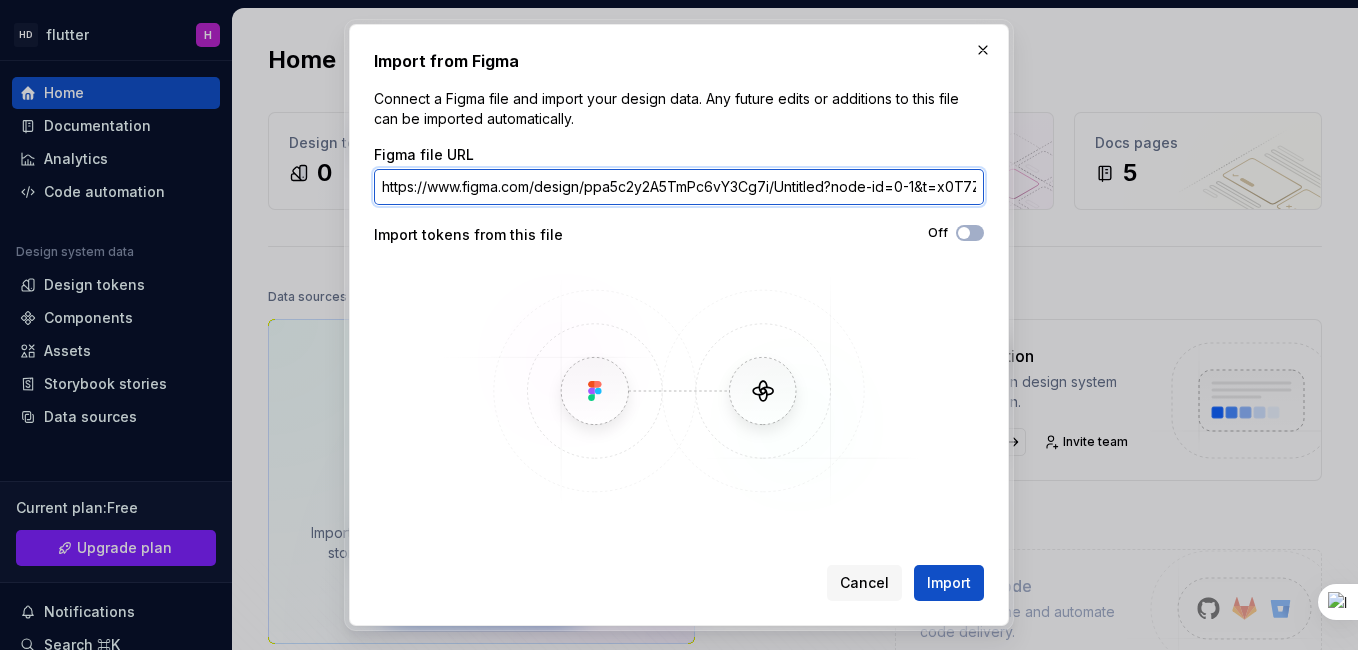 scroll, scrollTop: 0, scrollLeft: 111, axis: horizontal 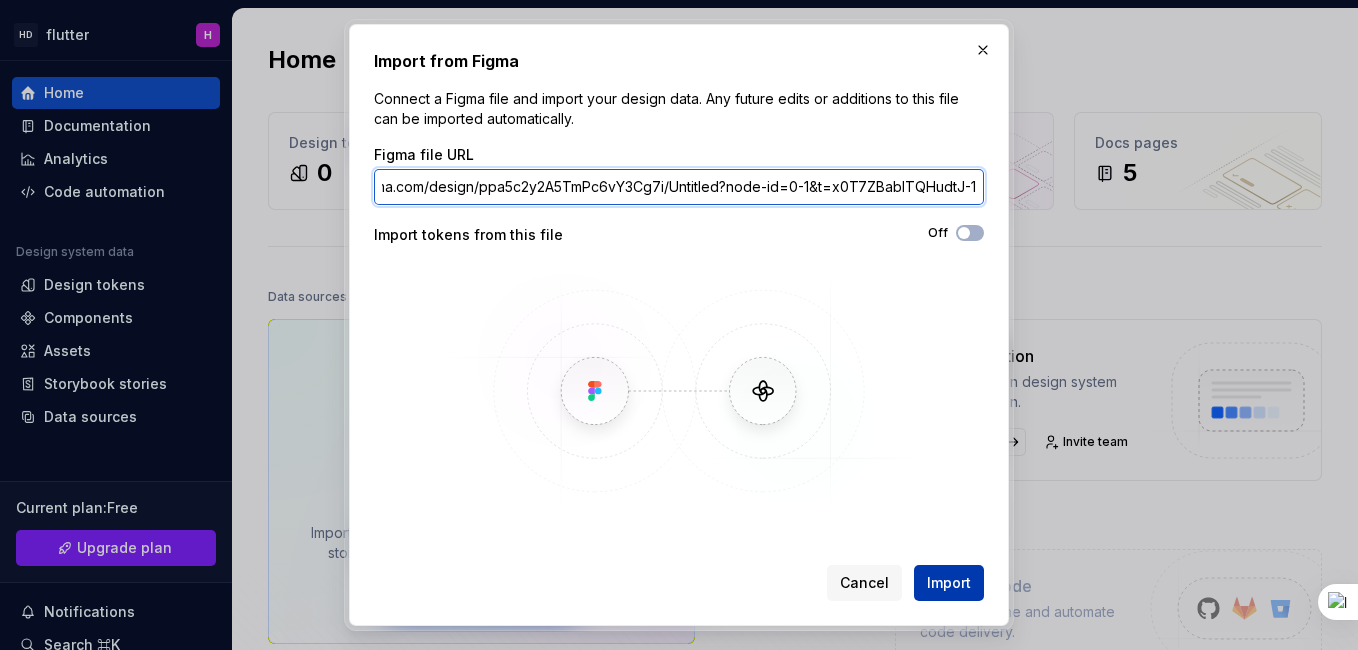 type on "https://www.figma.com/design/ppa5c2y2A5TmPc6vY3Cg7i/Untitled?node-id=0-1&t=x0T7ZBablTQHudtJ-1" 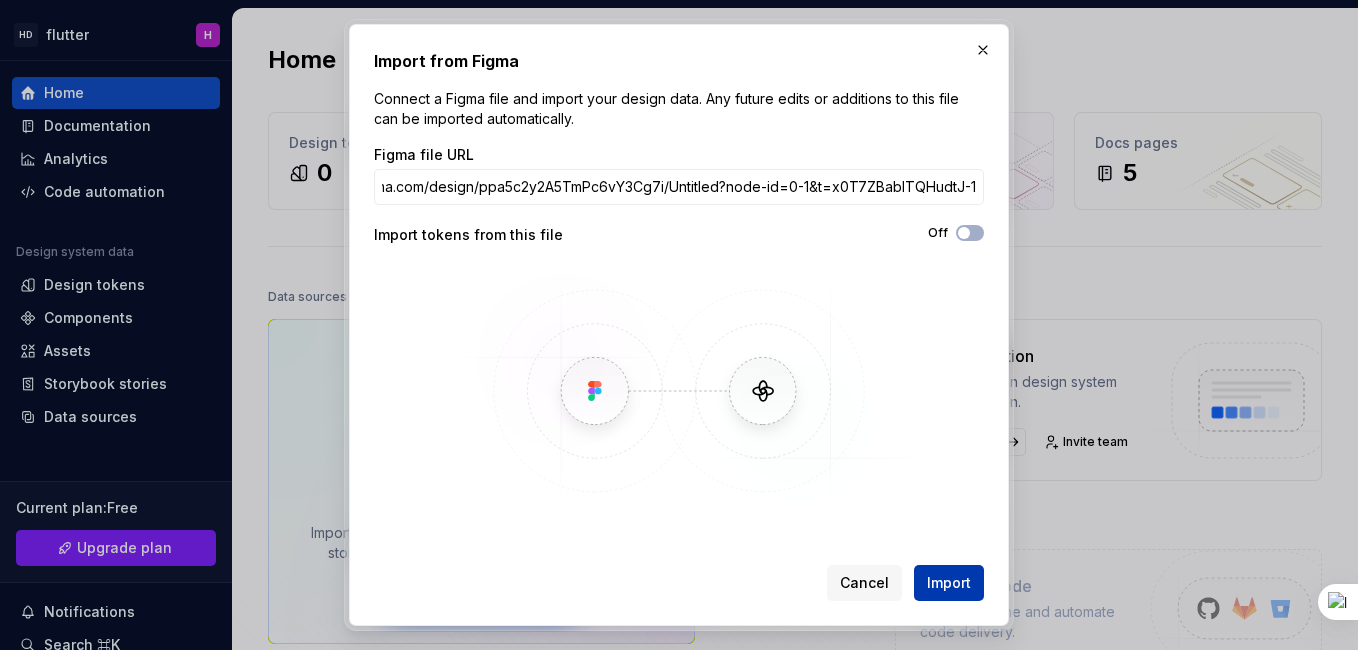 click on "Import" at bounding box center [949, 583] 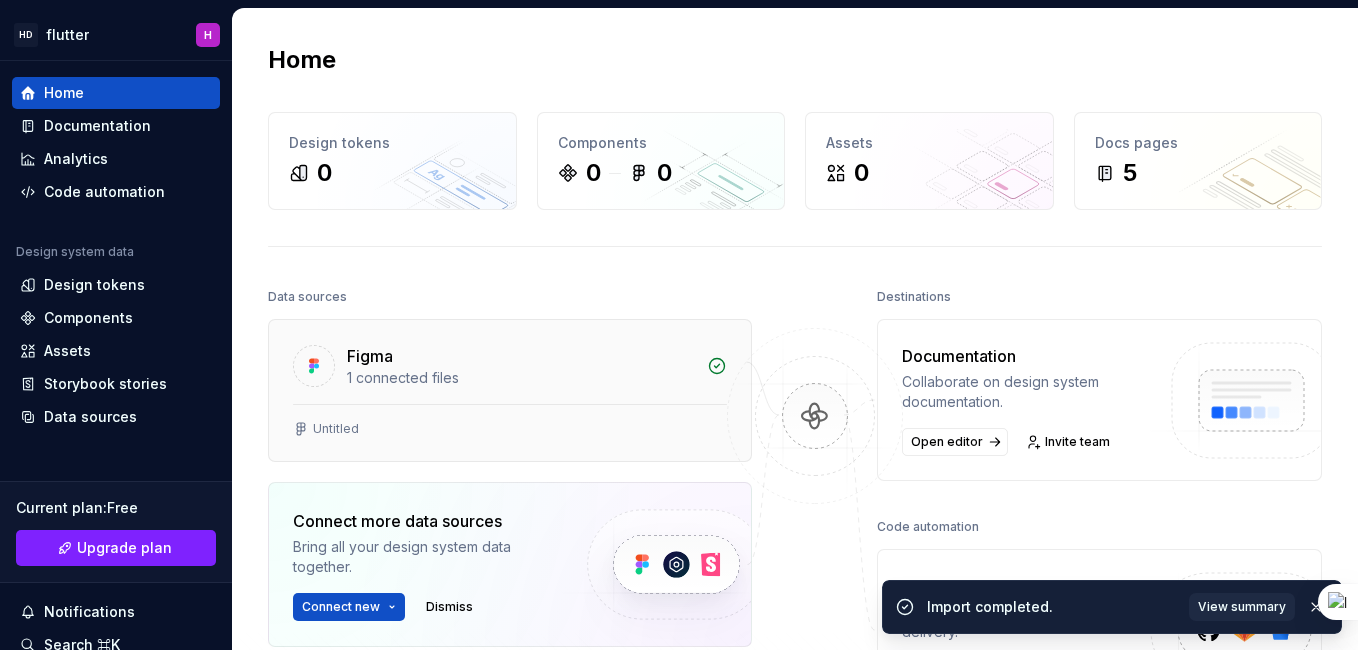 click on "Untitled" at bounding box center [510, 429] 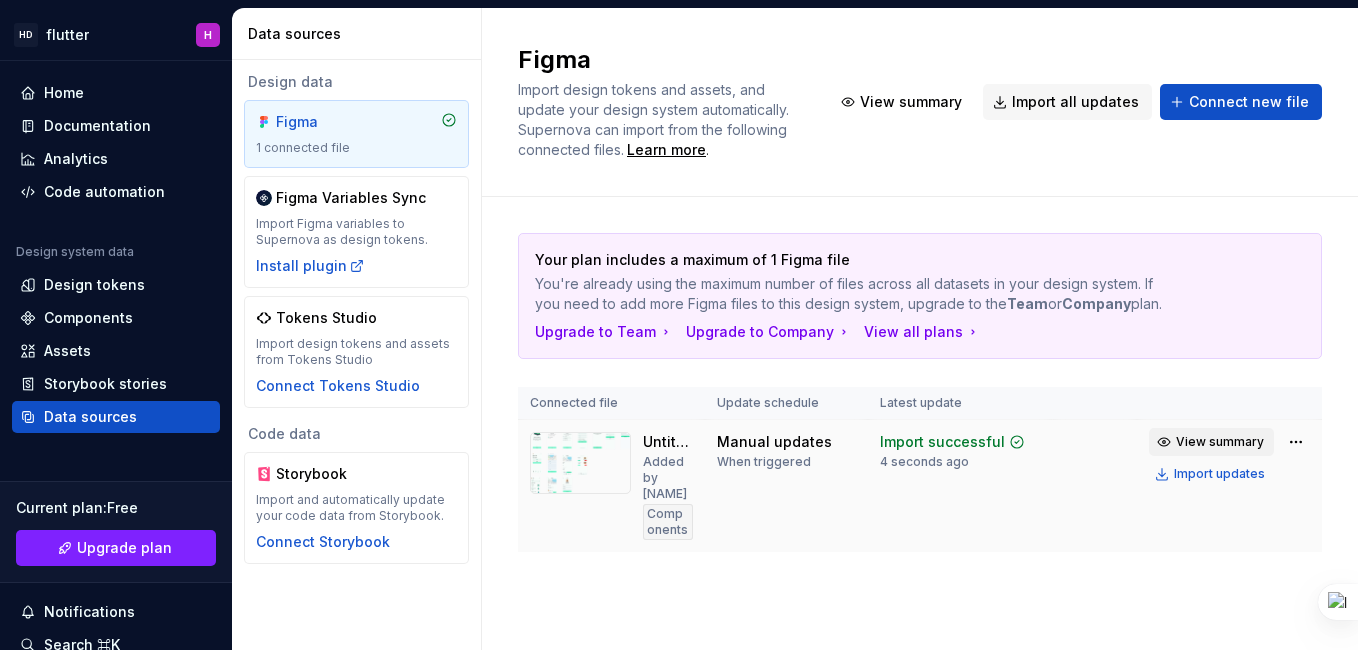click on "View summary" at bounding box center [1220, 442] 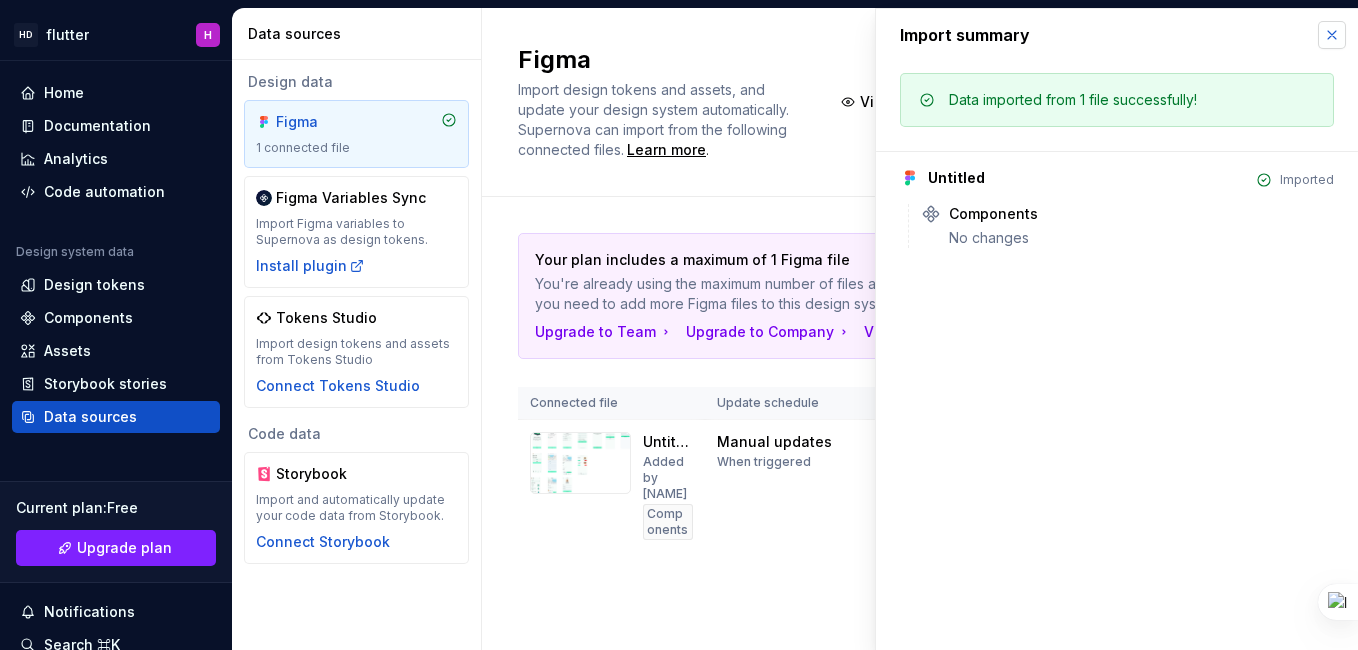 click at bounding box center (1332, 35) 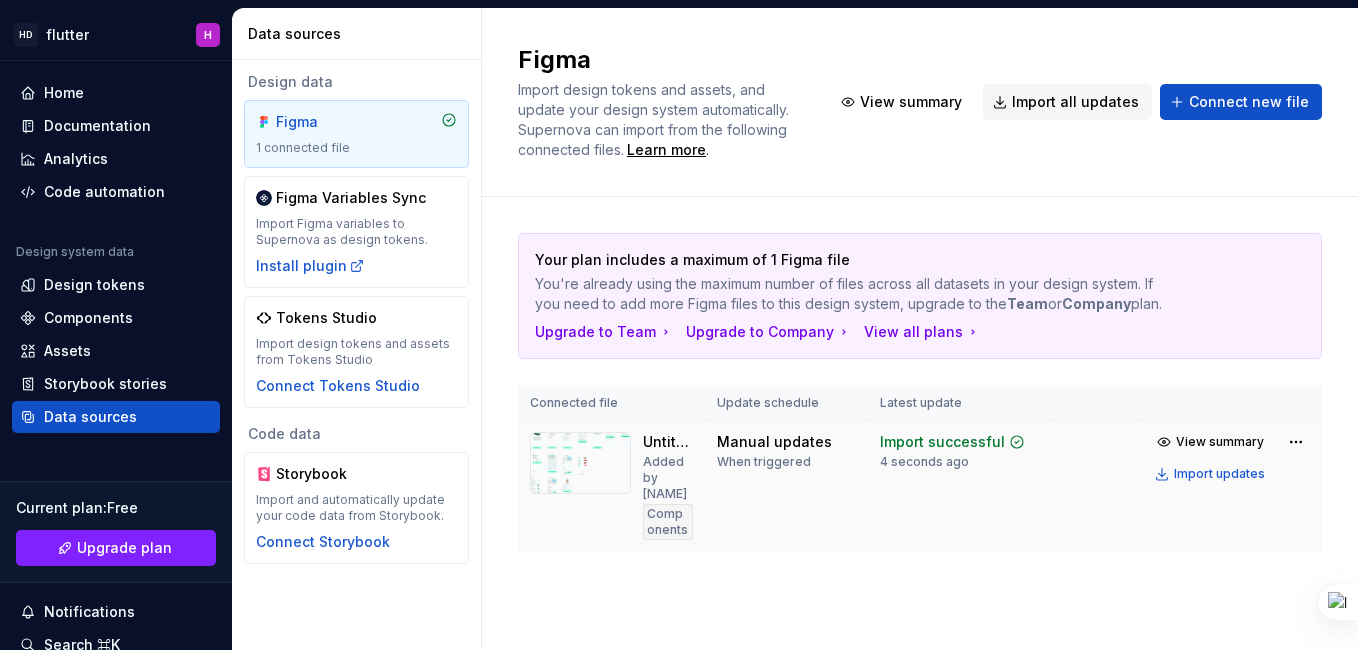click on "Components" at bounding box center (668, 522) 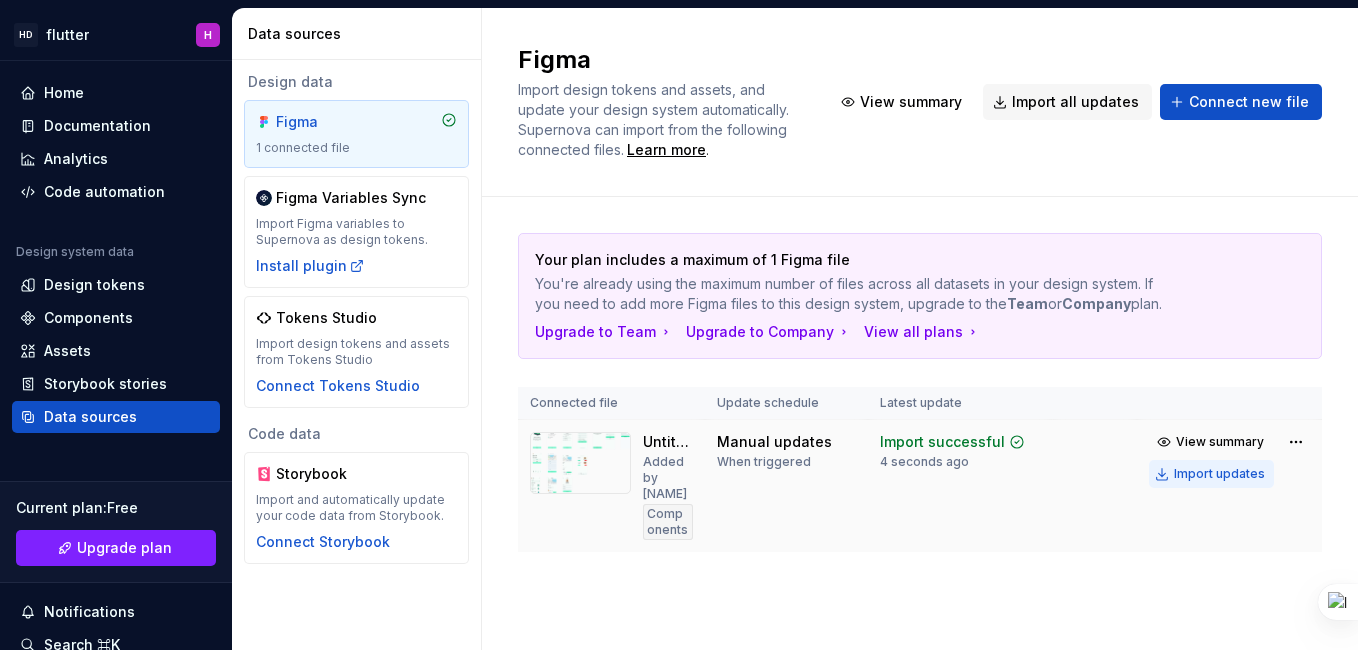 click on "Import updates" at bounding box center [1219, 474] 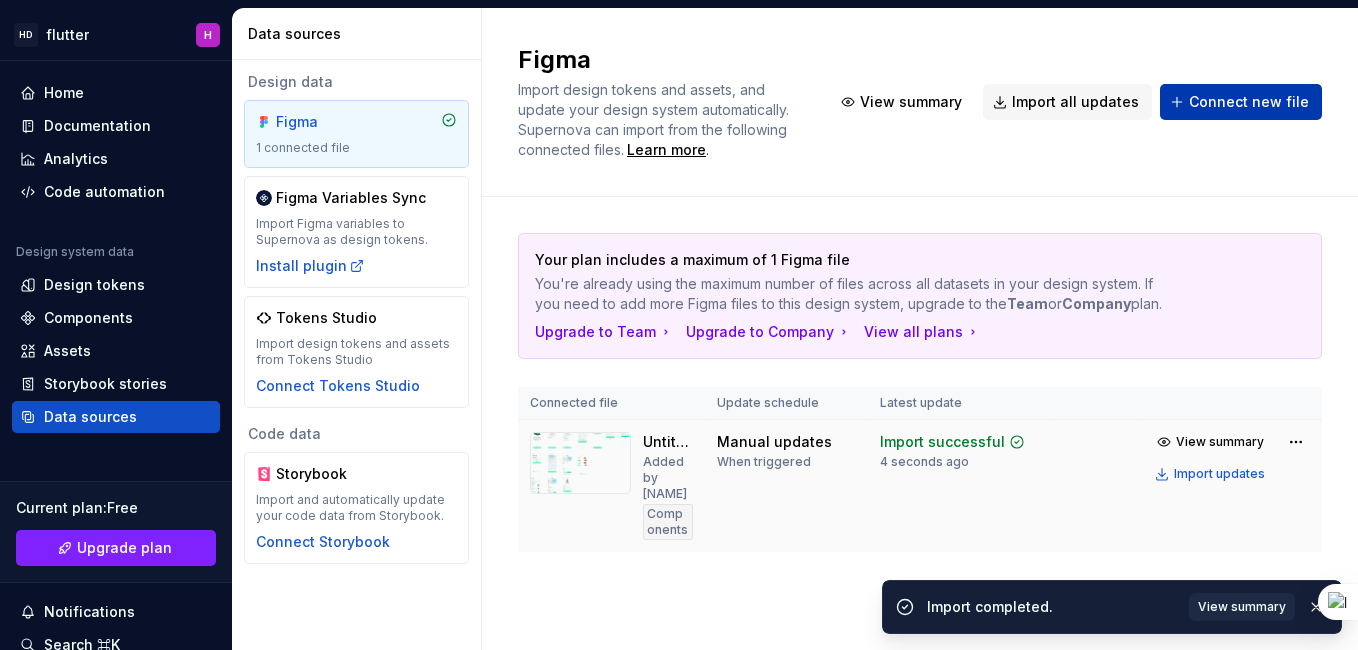 click on "Connect new file" at bounding box center (1249, 102) 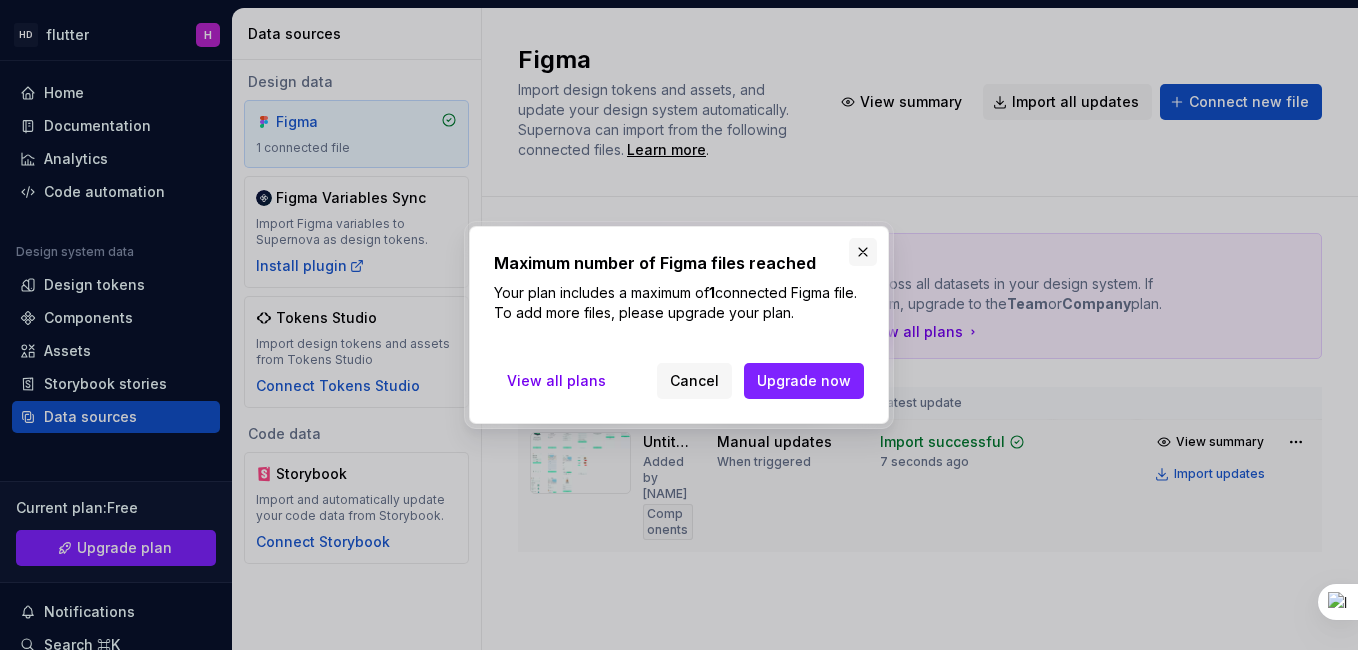 click at bounding box center (863, 252) 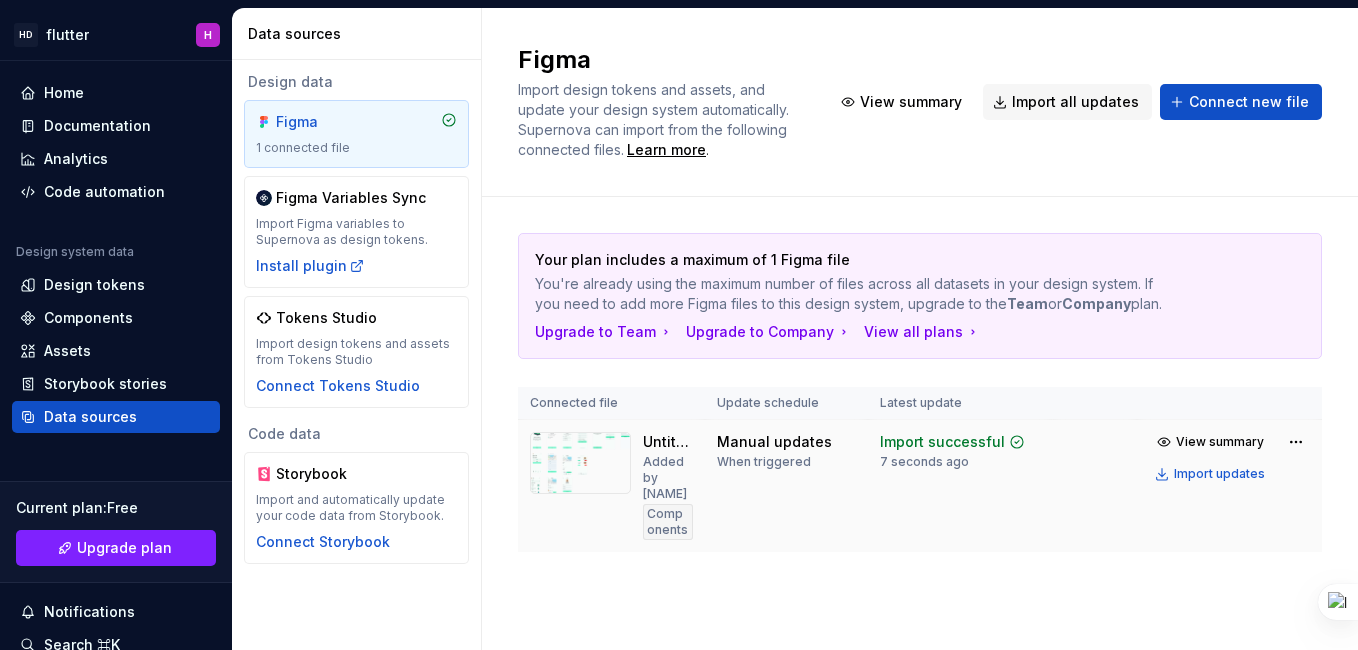 click at bounding box center (580, 463) 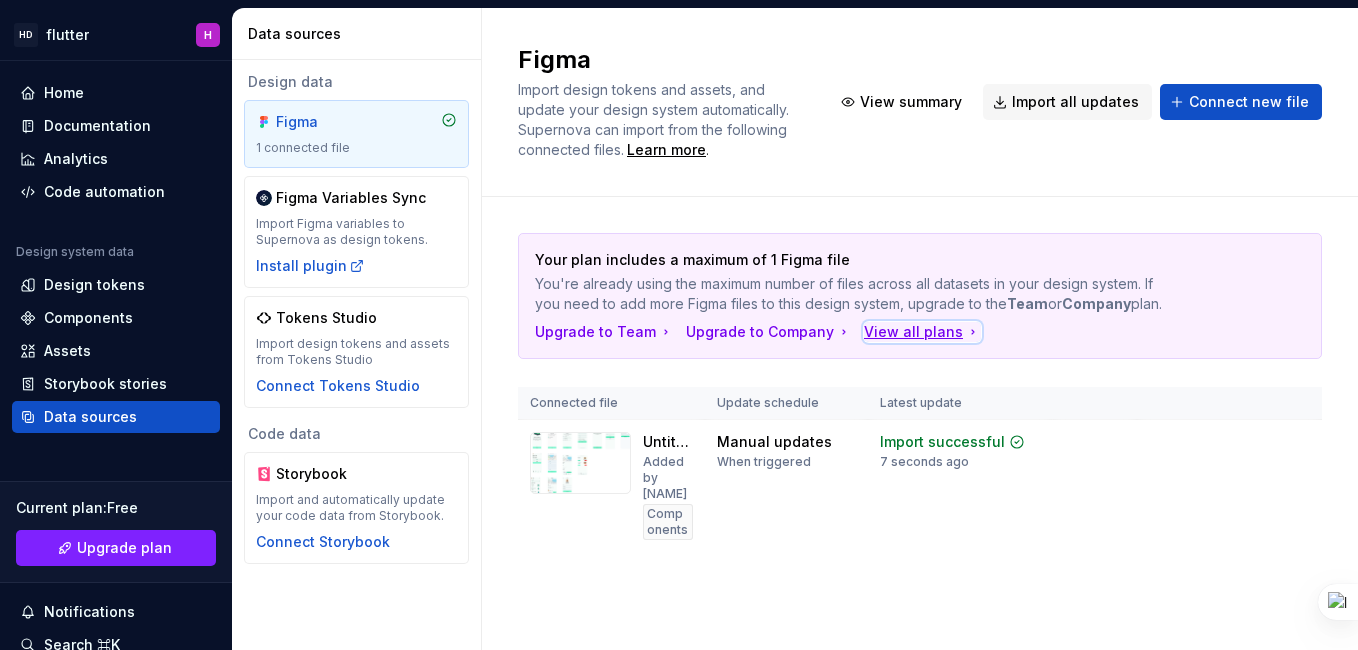 click on "View all plans" at bounding box center [922, 332] 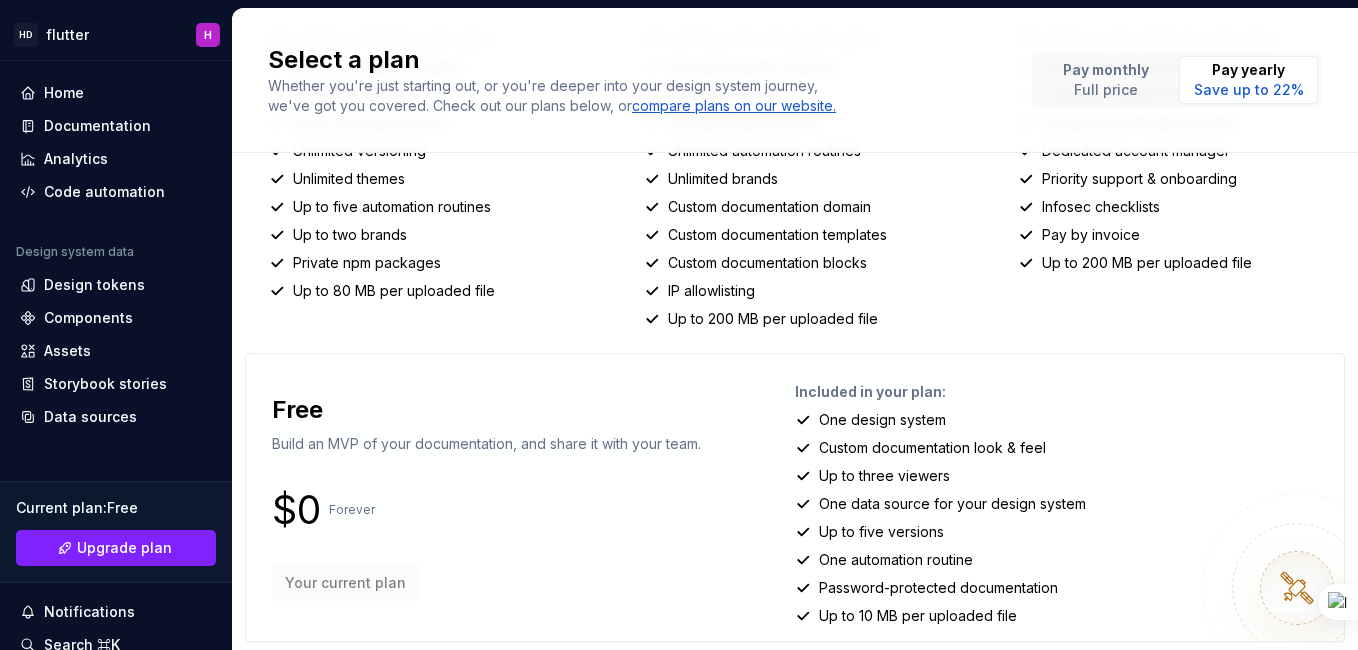 scroll, scrollTop: 485, scrollLeft: 0, axis: vertical 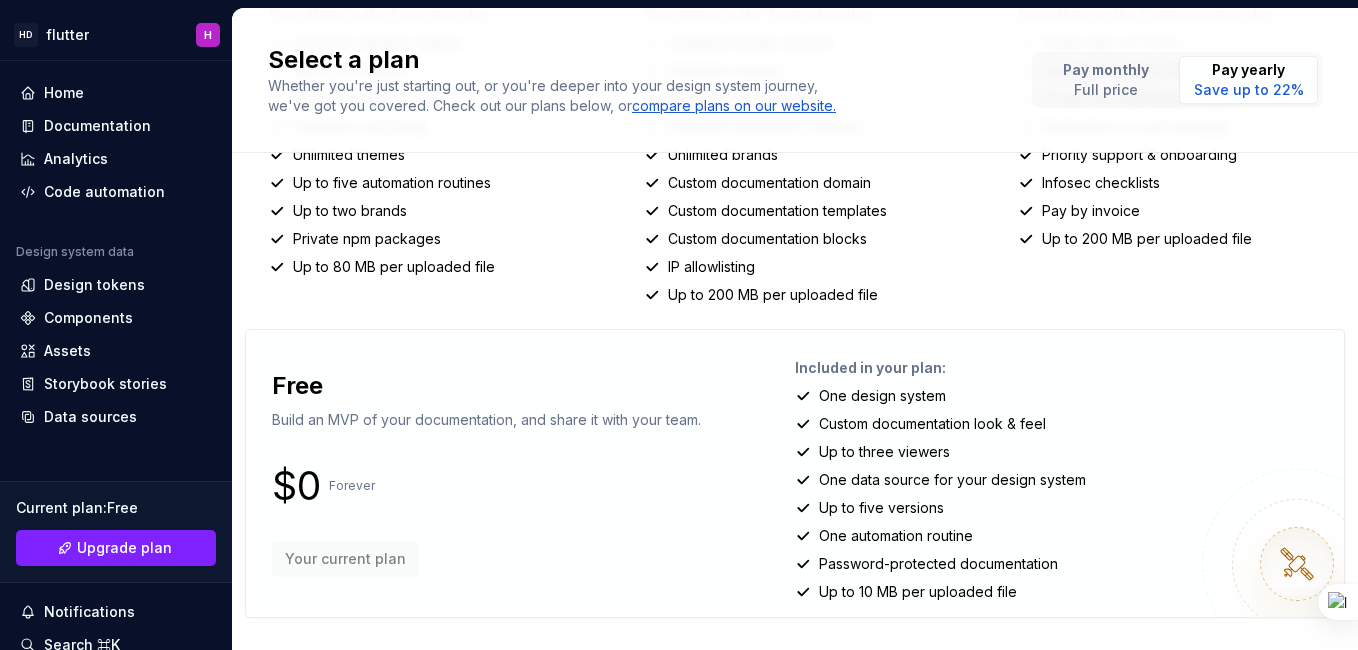 click on "Your current plan" at bounding box center [486, 559] 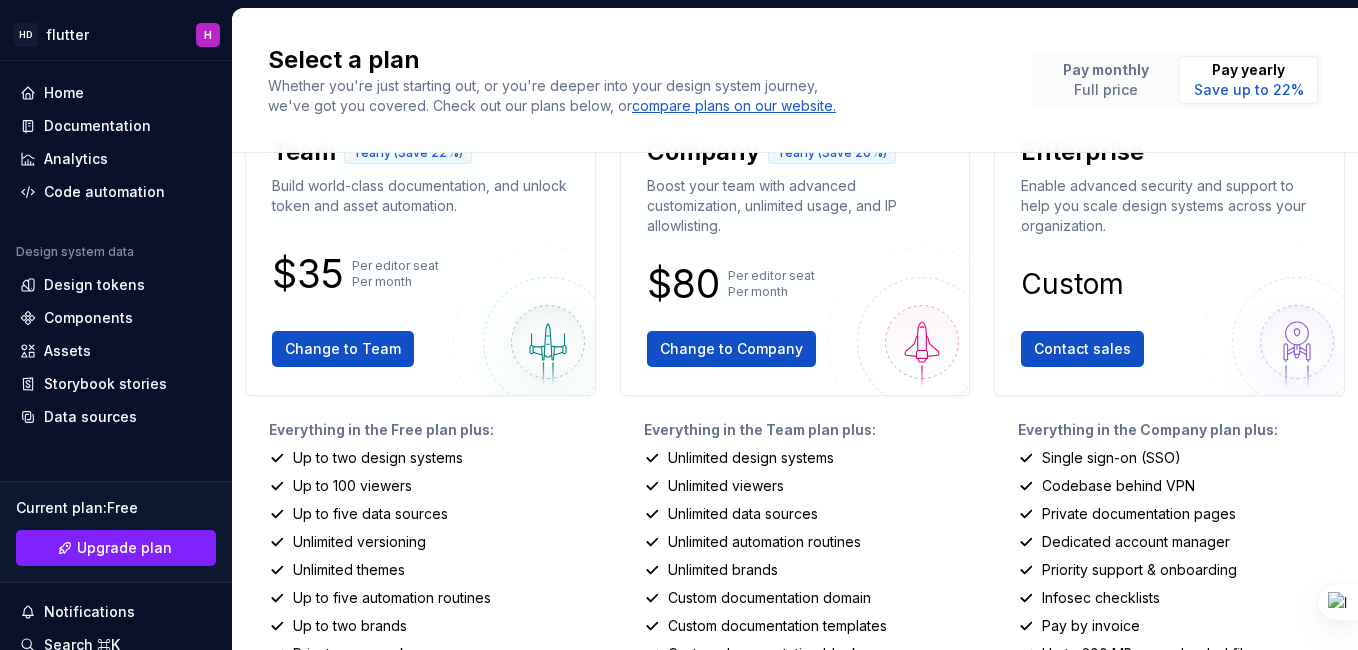 scroll, scrollTop: 0, scrollLeft: 0, axis: both 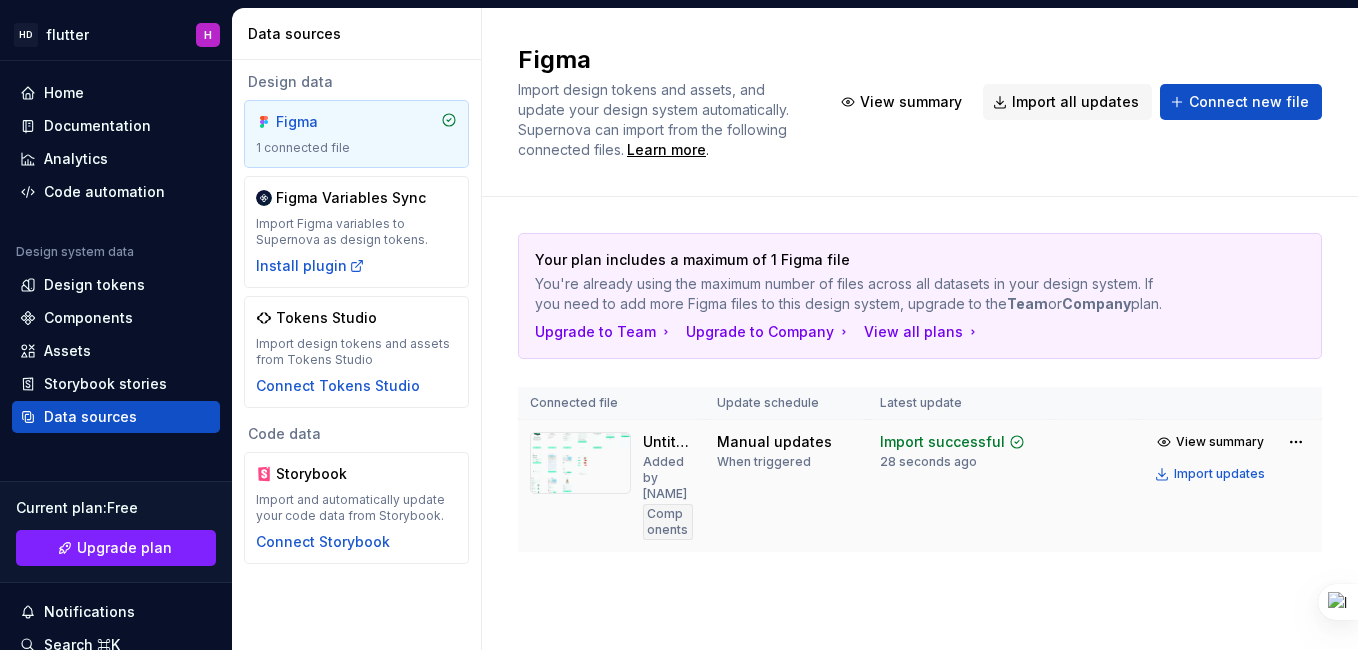 click at bounding box center (580, 463) 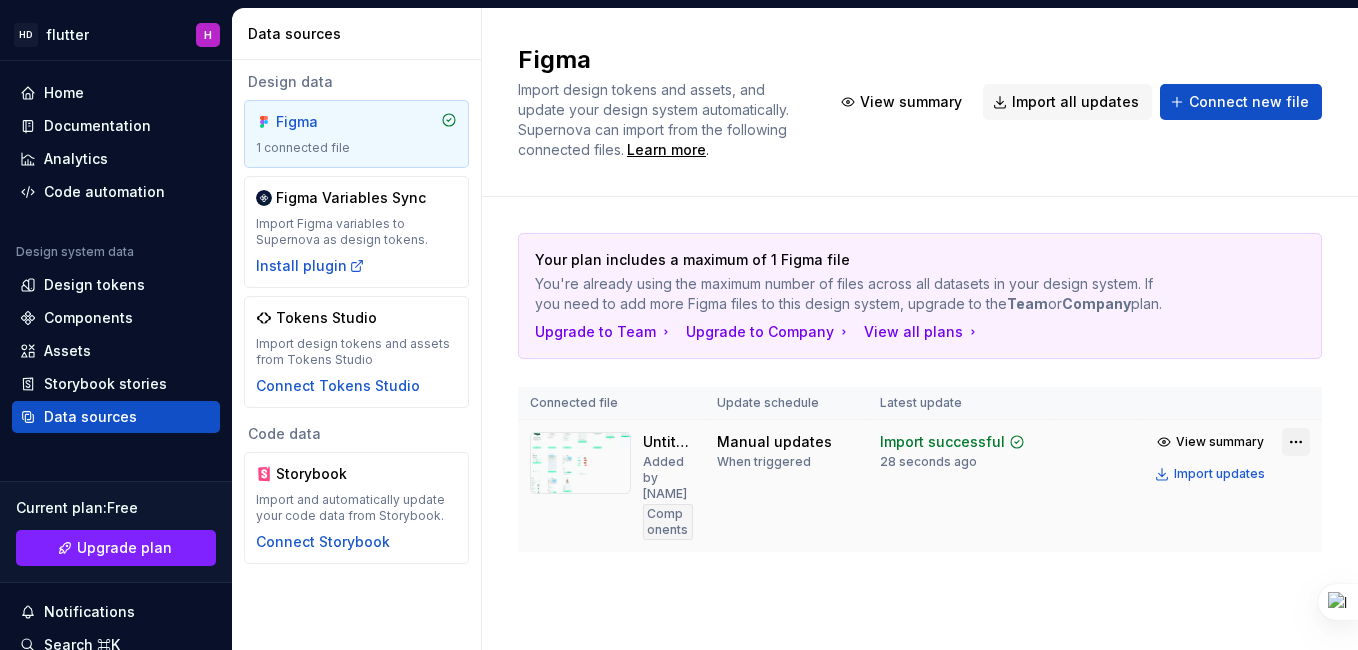 click on "HD flutter H Home Documentation Analytics Code automation Design system data Design tokens Components Assets Storybook stories Data sources Current plan : Free Upgrade plan Notifications Search ⌘K Invite team Settings Contact support Help Data sources Design data Figma 1 connected file Figma Variables Sync Import Figma variables to Supernova as design tokens. Install plugin Tokens Studio Import design tokens and assets from Tokens Studio Connect Tokens Studio Code data Storybook Import and automatically update your code data from Storybook. Connect Storybook Figma Import design tokens and assets, and update your design system automatically. Supernova can import from the following connected files. Learn more . View summary Import all updates Connect new file Your plan includes a maximum of 1 Figma file You're already using the maximum number of files across all datasets in your design system. If you need to add more Figma files to this design system, upgrade to the Team or Company plan. View all plans" at bounding box center (679, 325) 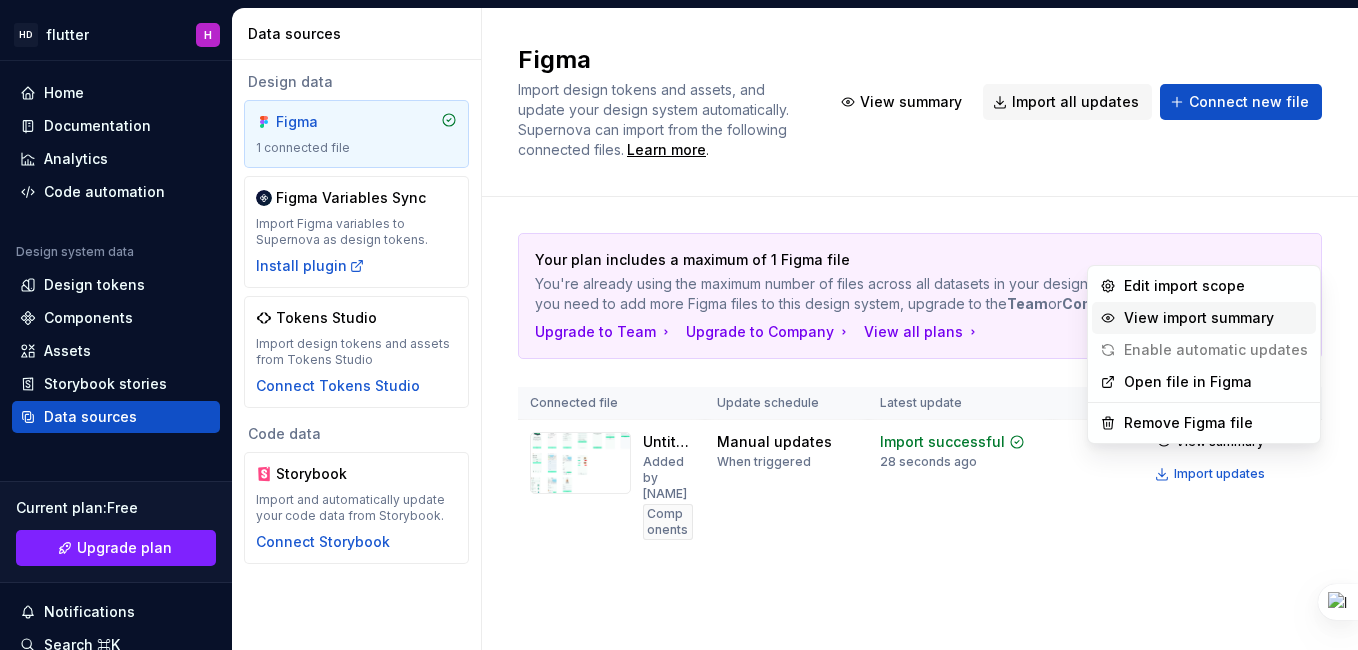click on "View import summary" at bounding box center [1216, 318] 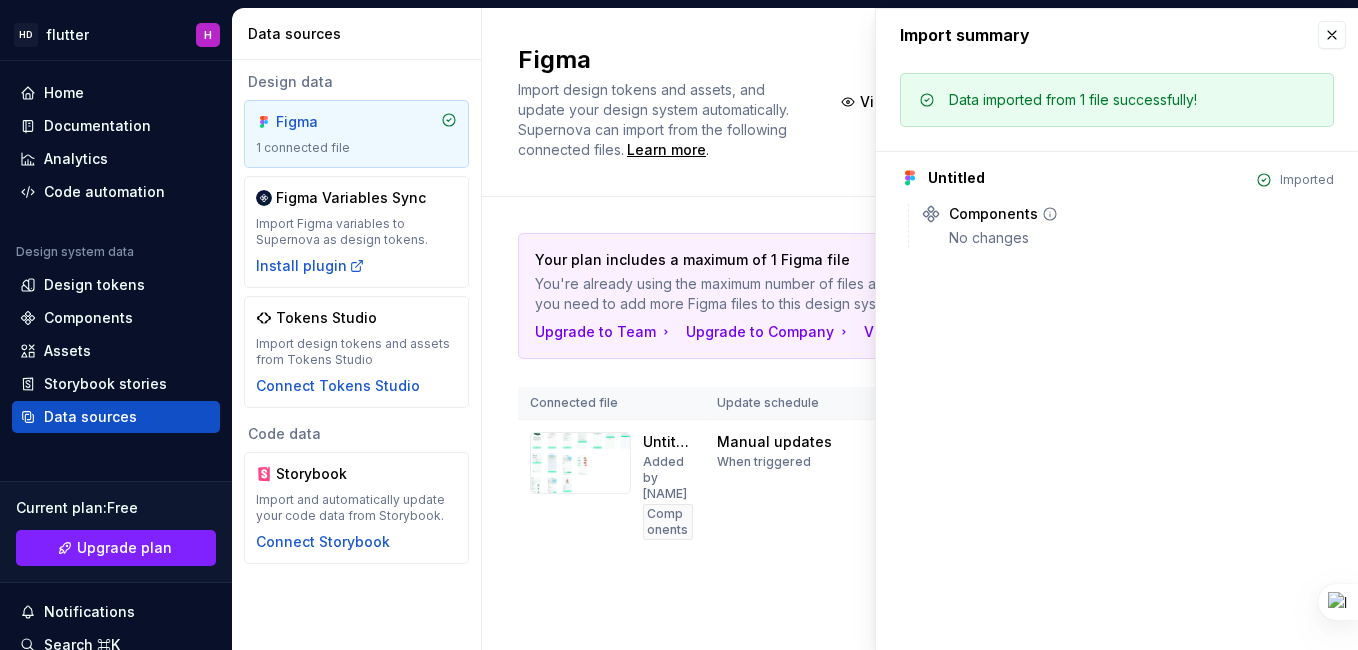 click 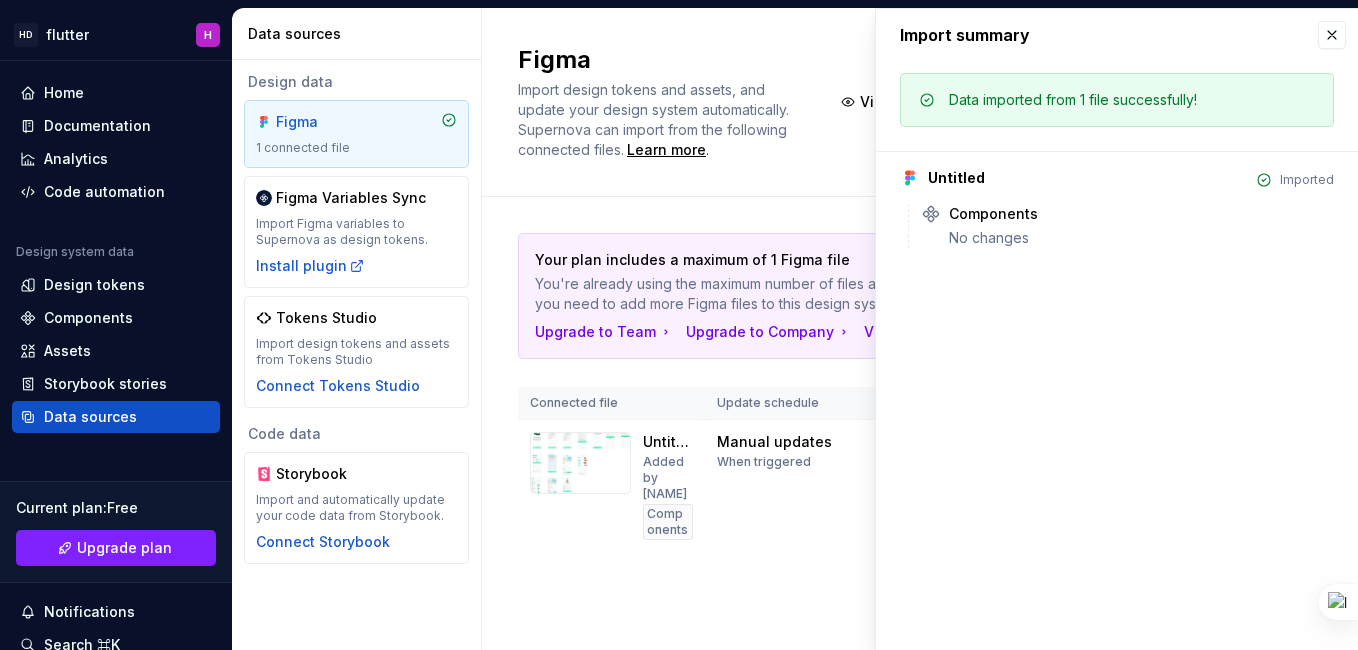 click on "Untitled Imported Components No changes" at bounding box center [1117, 199] 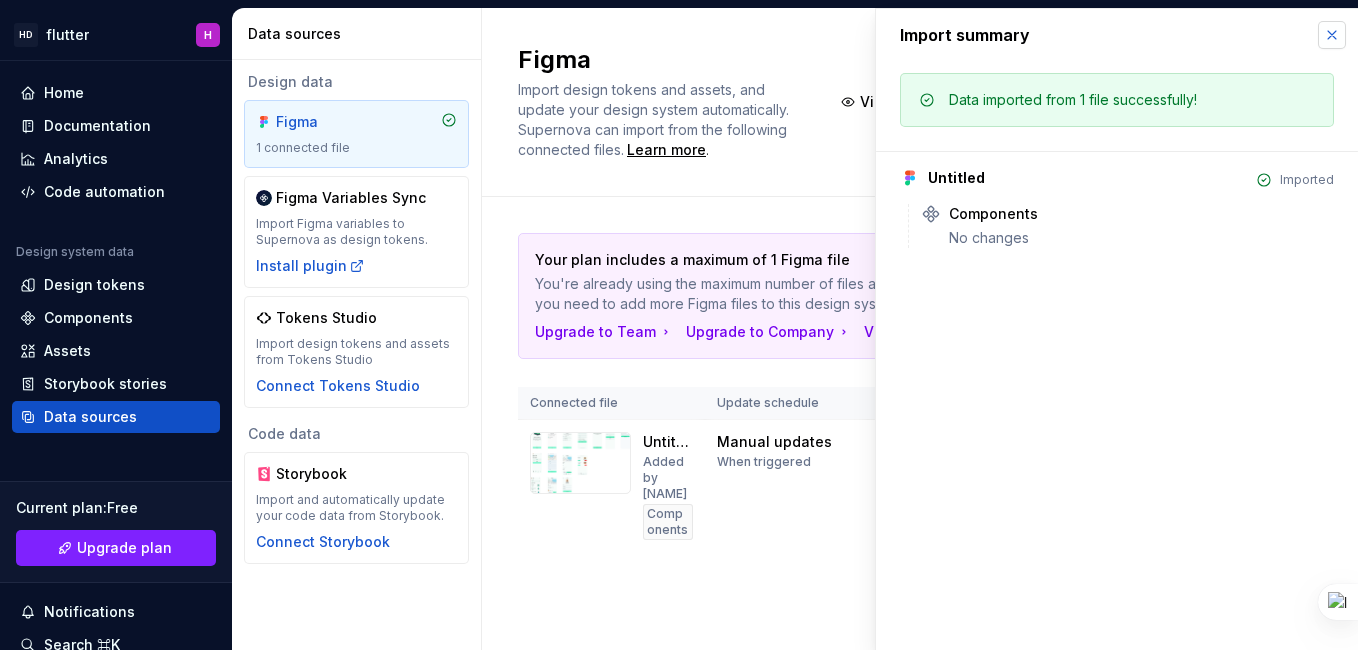 click at bounding box center (1332, 35) 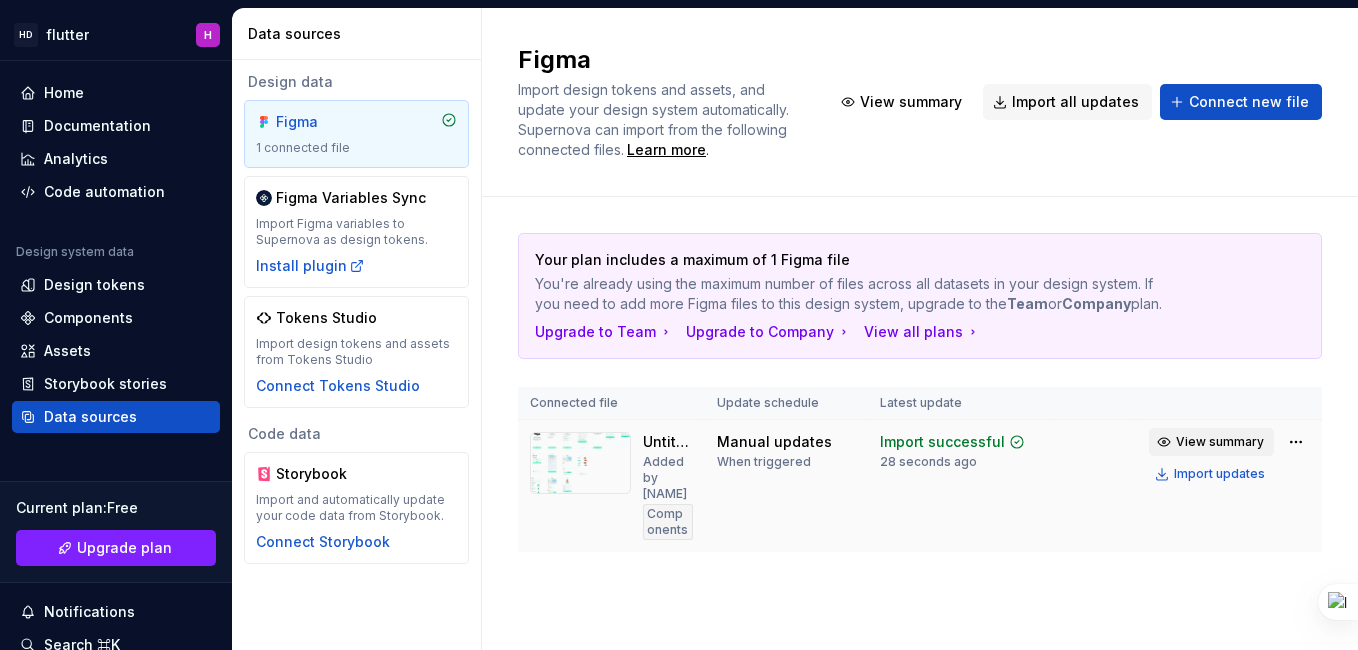 click on "View summary" at bounding box center (1220, 442) 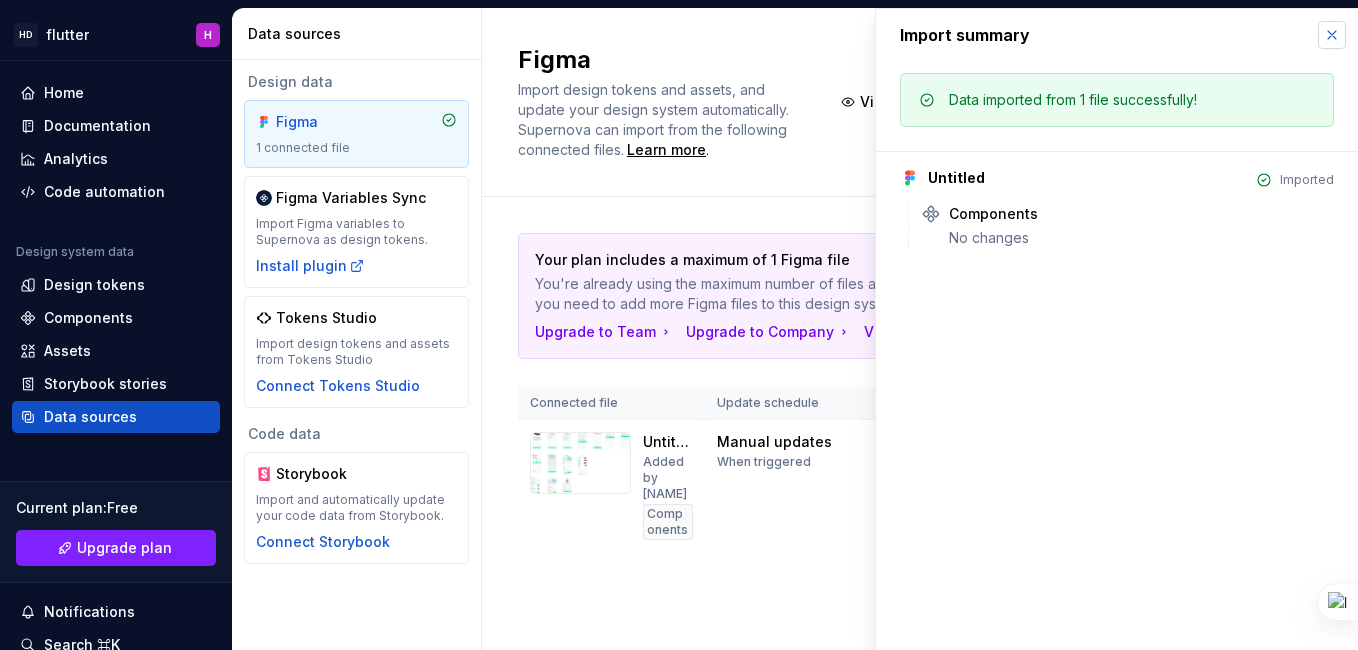 click at bounding box center (1332, 35) 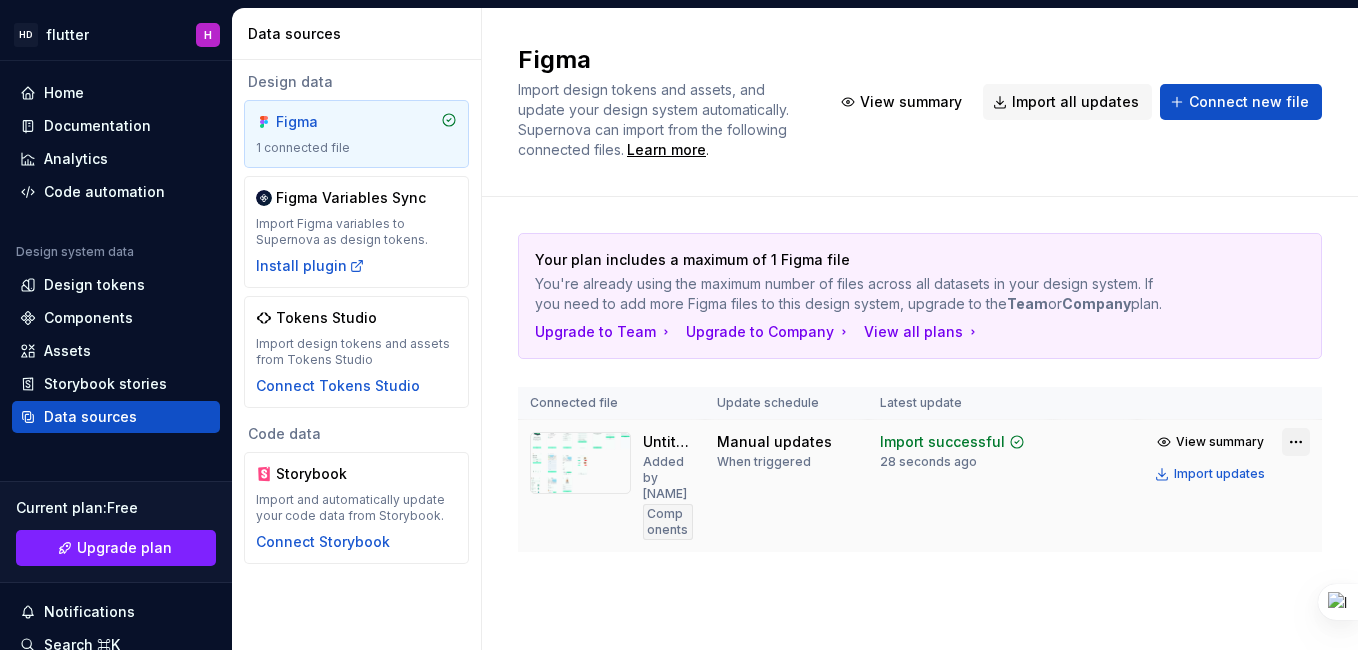 click on "HD flutter H Home Documentation Analytics Code automation Design system data Design tokens Components Assets Storybook stories Data sources Current plan : Free Upgrade plan Notifications Search ⌘K Invite team Settings Contact support Help Data sources Design data Figma 1 connected file Figma Variables Sync Import Figma variables to Supernova as design tokens. Install plugin Tokens Studio Import design tokens and assets from Tokens Studio Connect Tokens Studio Code data Storybook Import and automatically update your code data from Storybook. Connect Storybook Figma Import design tokens and assets, and update your design system automatically. Supernova can import from the following connected files. Learn more . View summary Import all updates Connect new file Your plan includes a maximum of 1 Figma file You're already using the maximum number of files across all datasets in your design system. If you need to add more Figma files to this design system, upgrade to the Team or Company plan. View all plans" at bounding box center [679, 325] 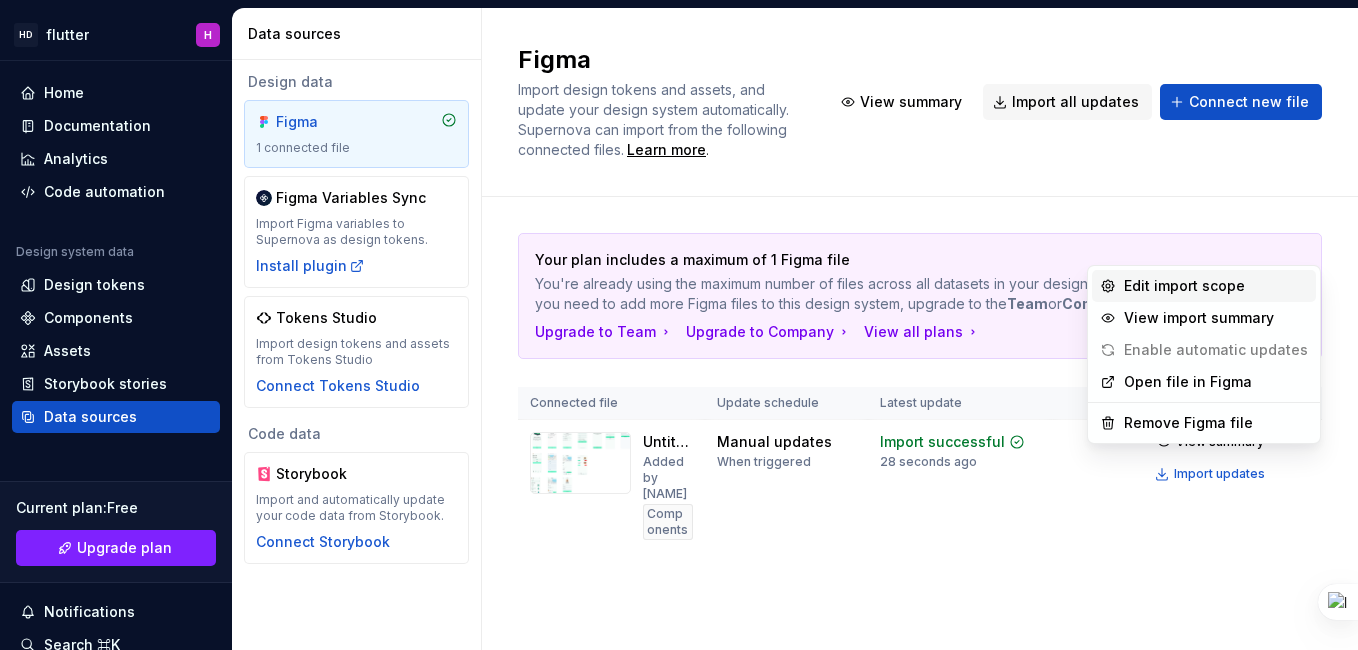 click on "Edit import scope" at bounding box center (1216, 286) 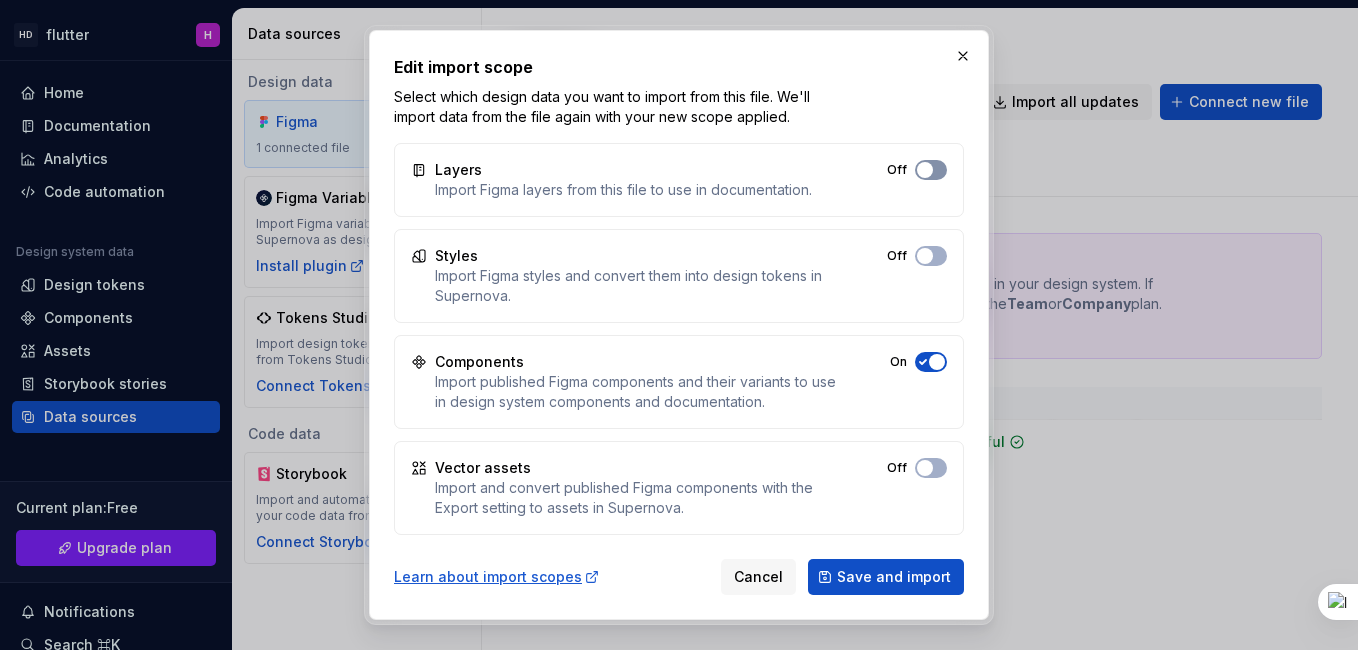 click at bounding box center [925, 170] 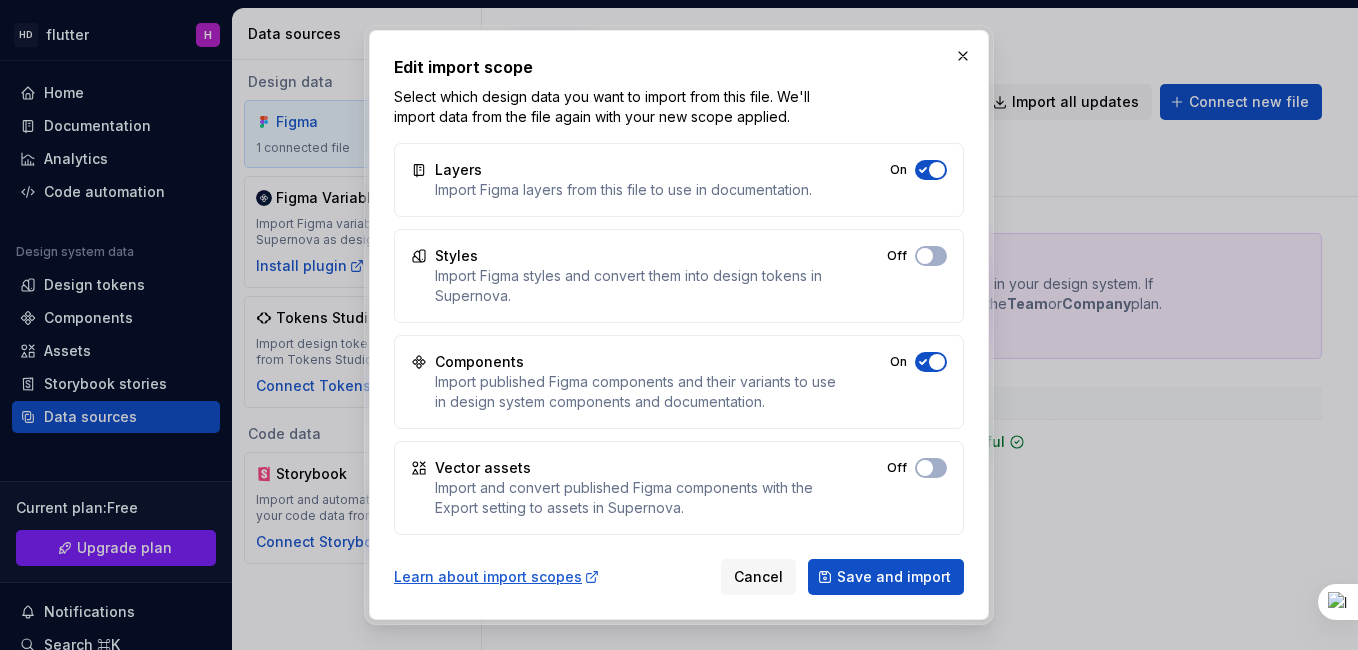 click on "Styles Import Figma styles and convert them into design tokens in Supernova. Off" at bounding box center [679, 276] 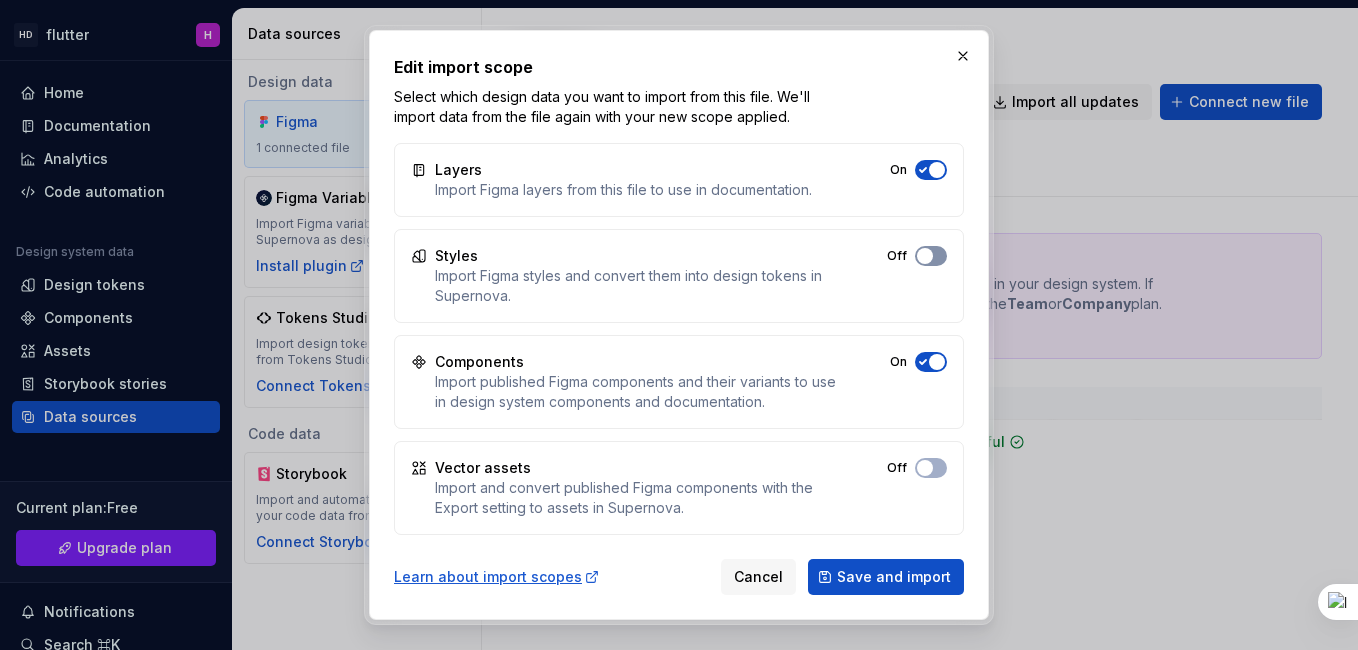 click on "Off" at bounding box center [931, 256] 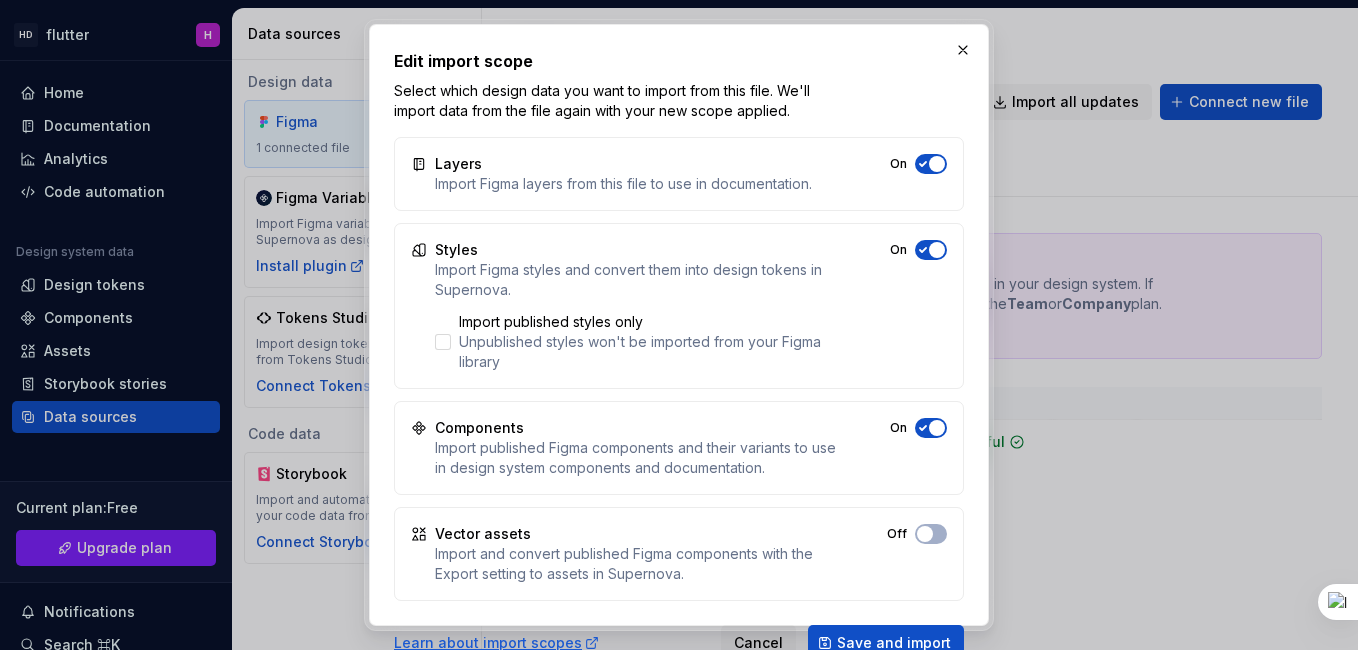 click on "Off" at bounding box center (917, 534) 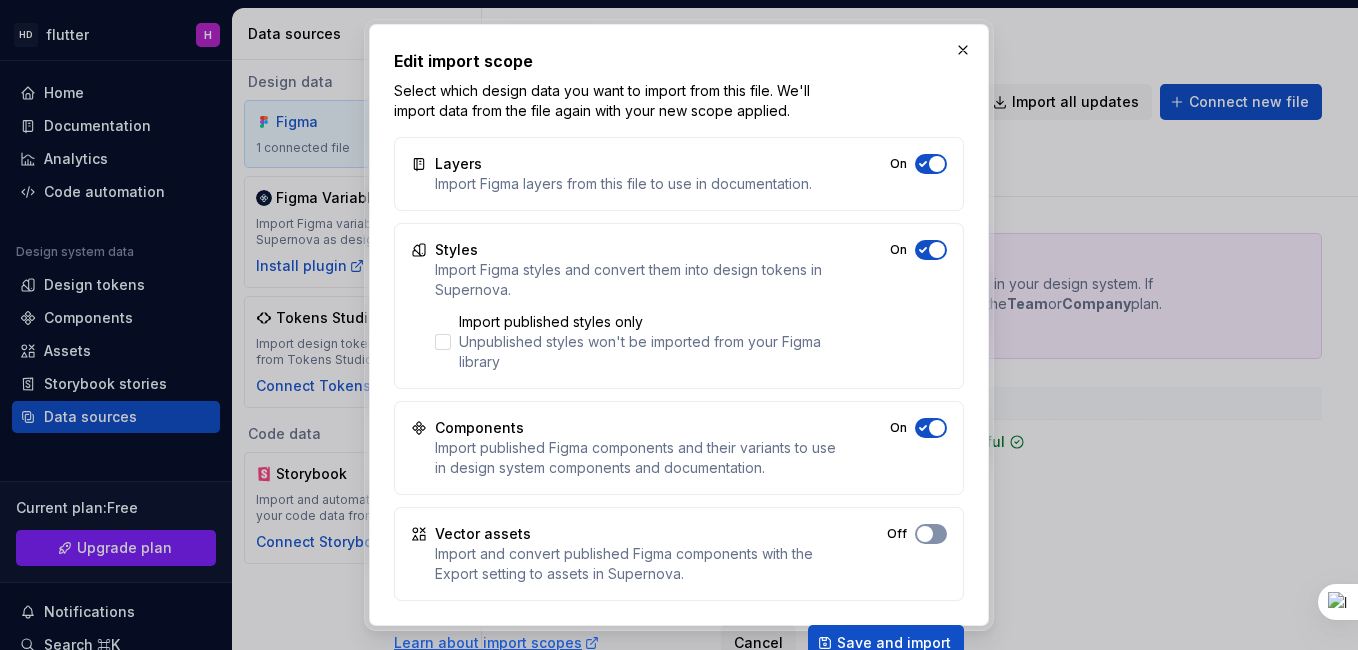 click at bounding box center [937, 164] 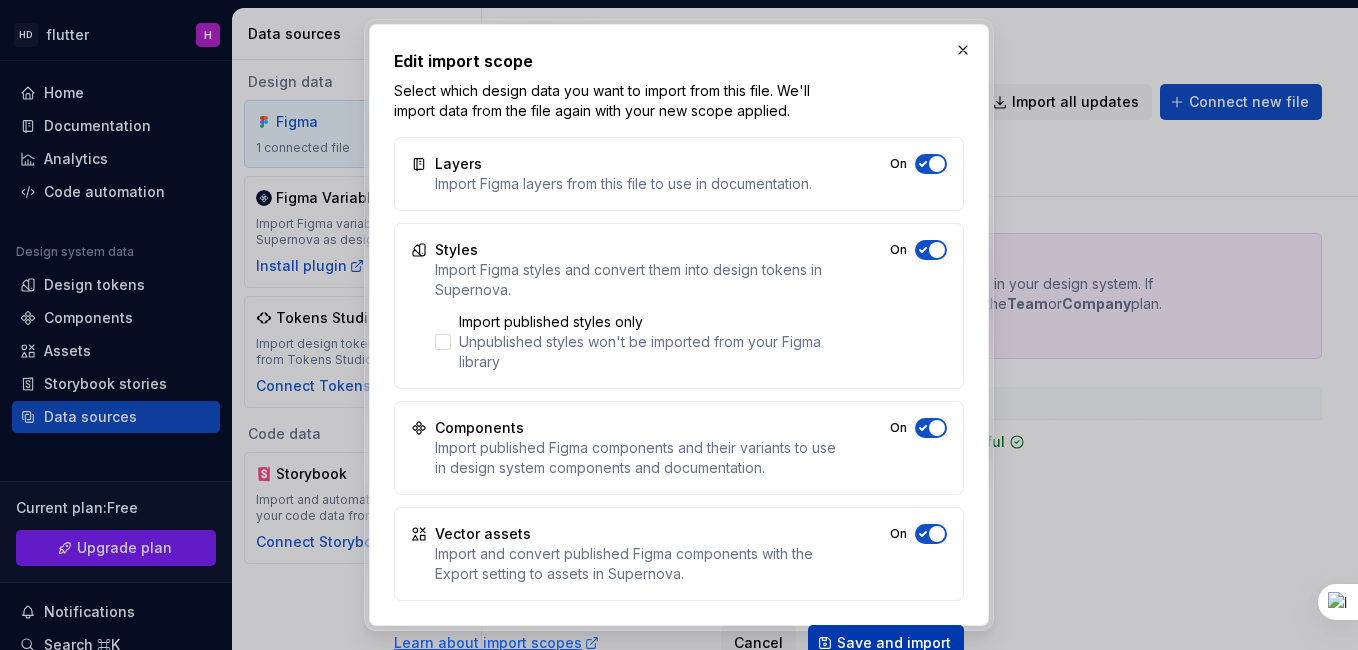 click on "Save and import" at bounding box center (894, 643) 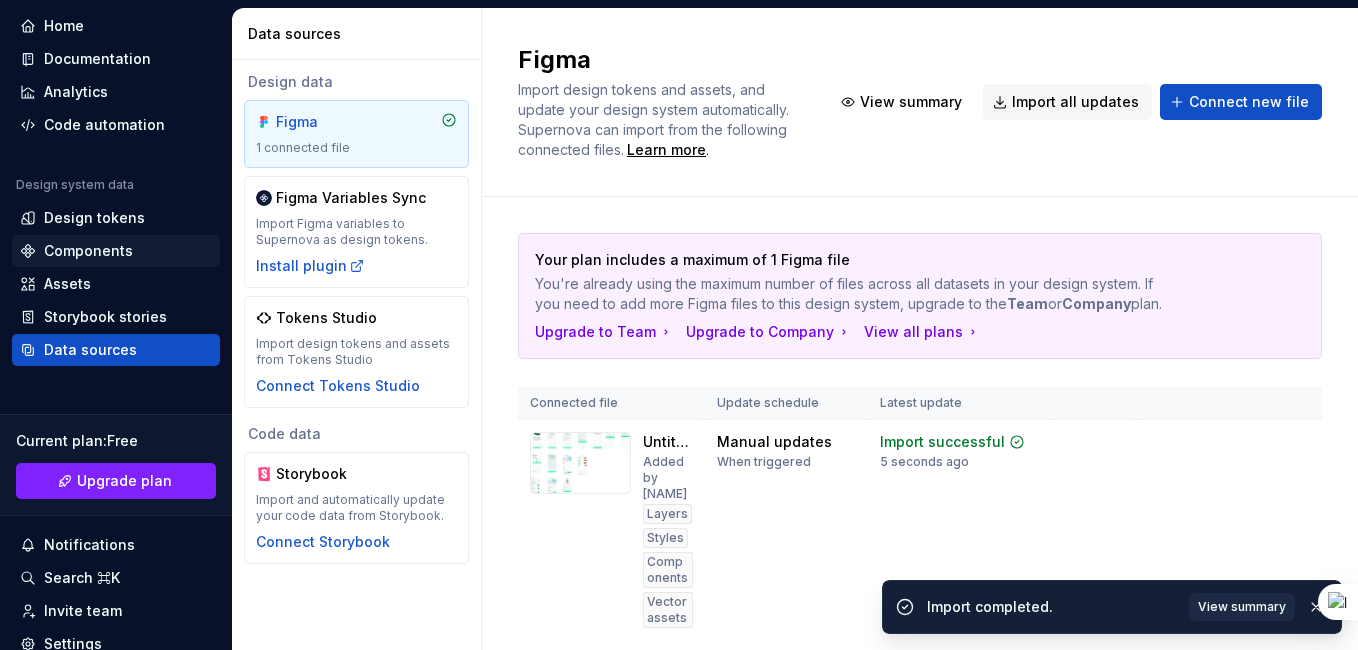 scroll, scrollTop: 100, scrollLeft: 0, axis: vertical 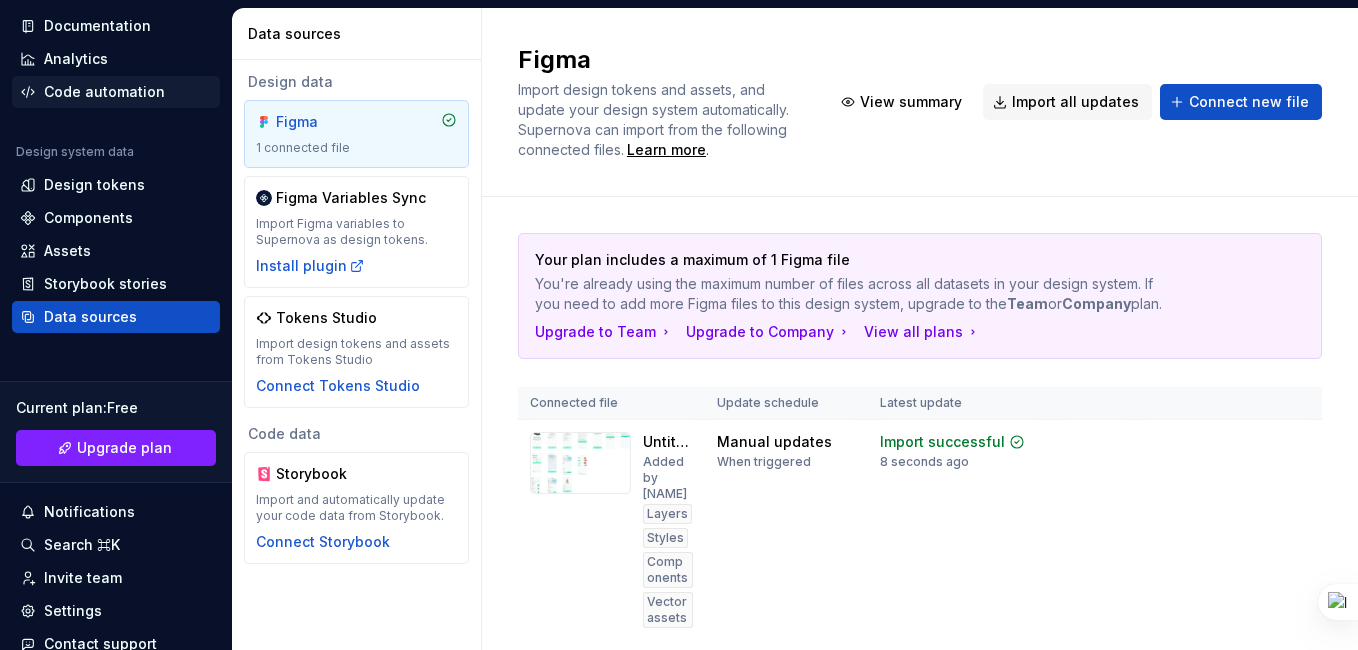 click on "Code automation" at bounding box center (104, 92) 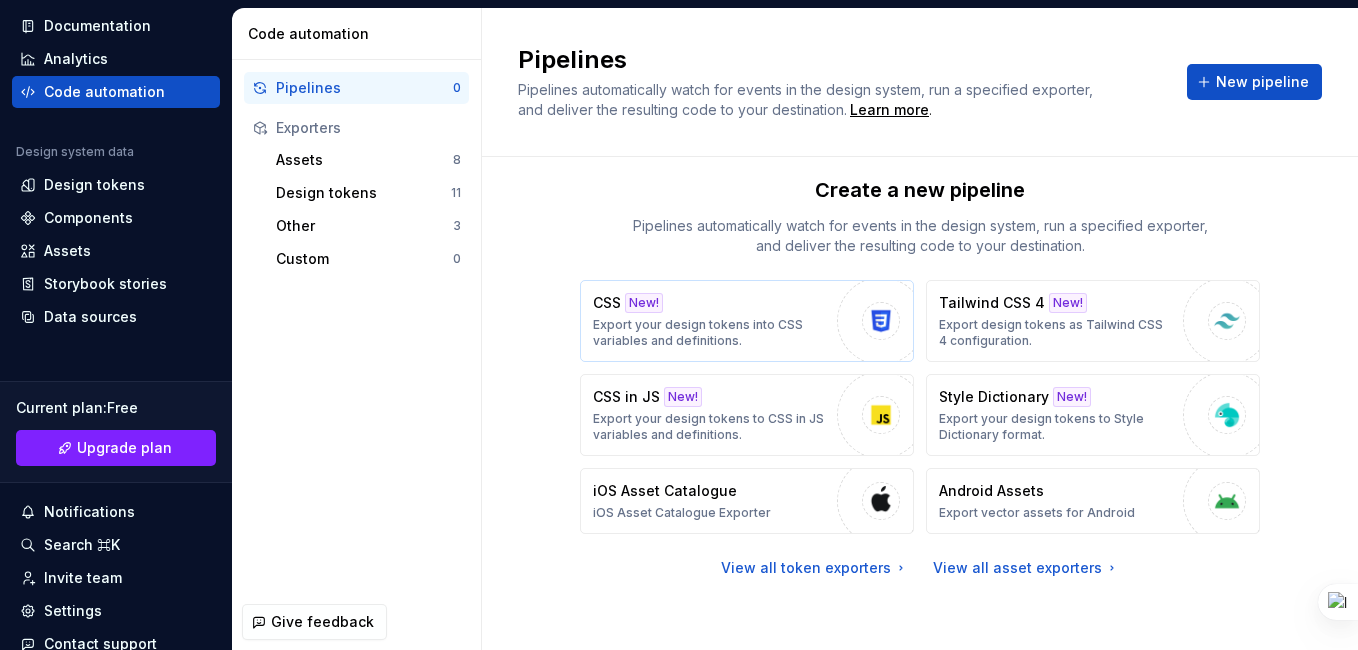 scroll, scrollTop: 21, scrollLeft: 0, axis: vertical 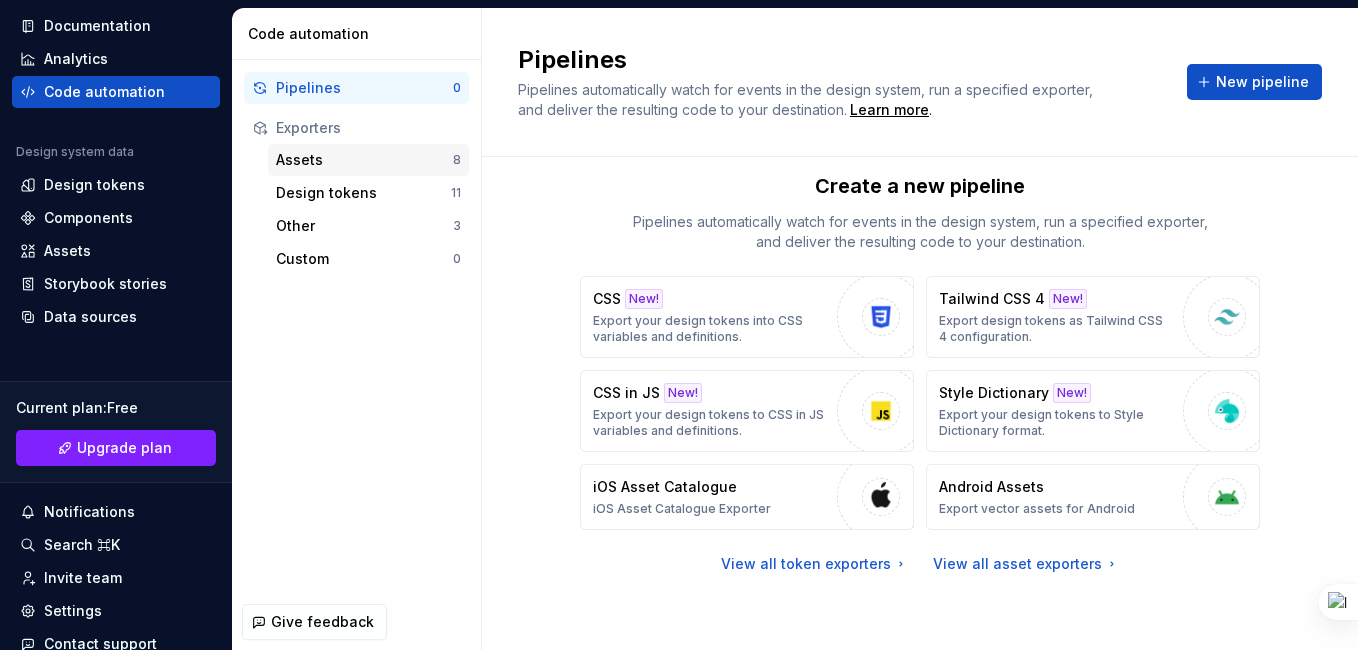 click on "Assets" at bounding box center [364, 160] 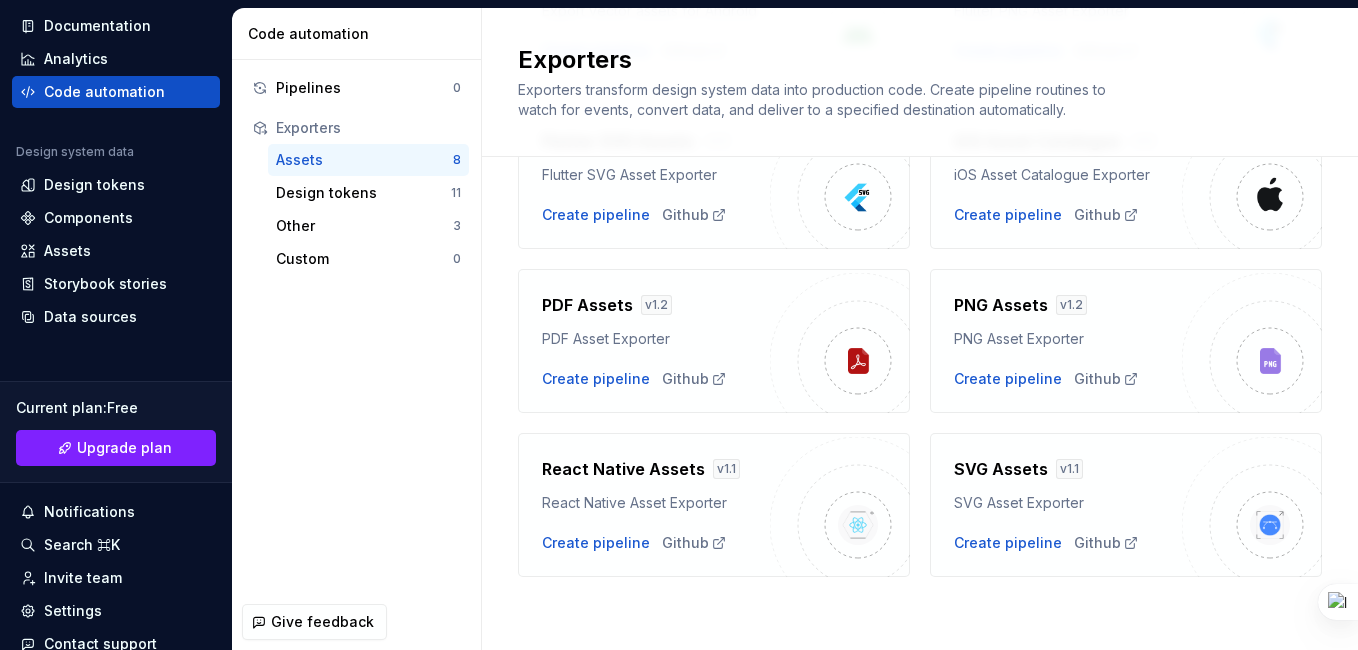scroll, scrollTop: 303, scrollLeft: 0, axis: vertical 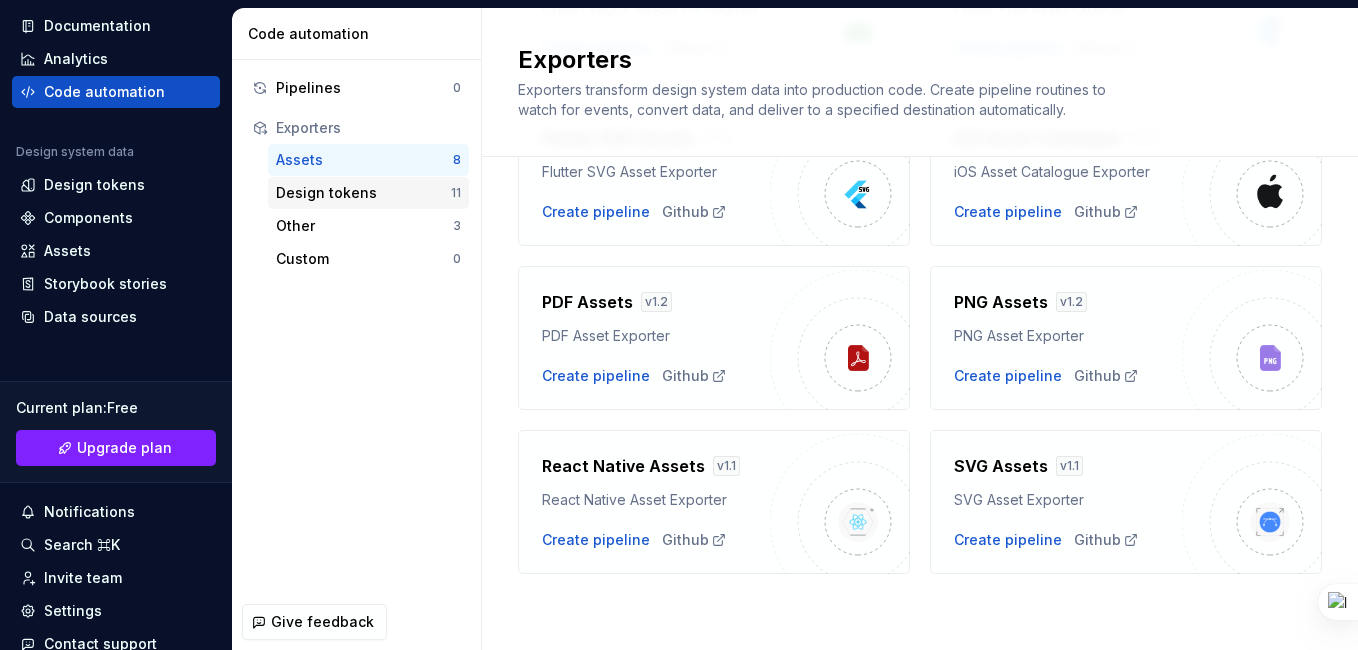 click on "Design tokens" at bounding box center (363, 193) 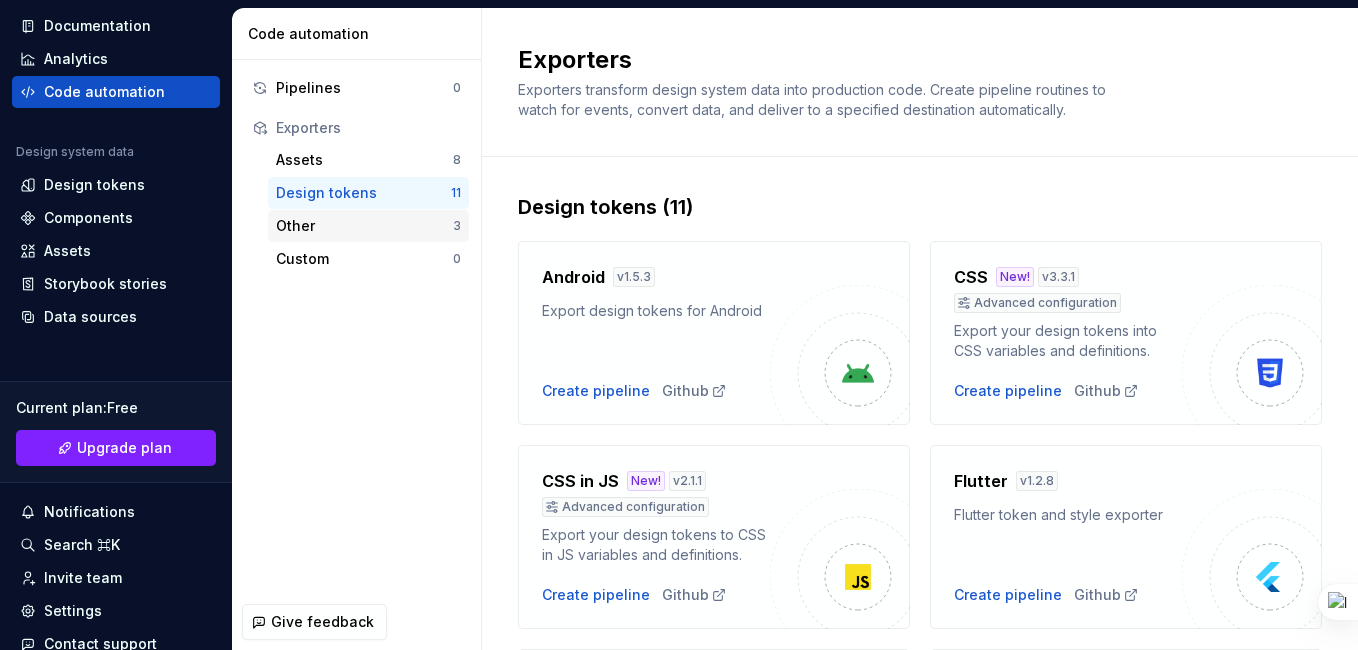 click on "Other 3" at bounding box center [368, 226] 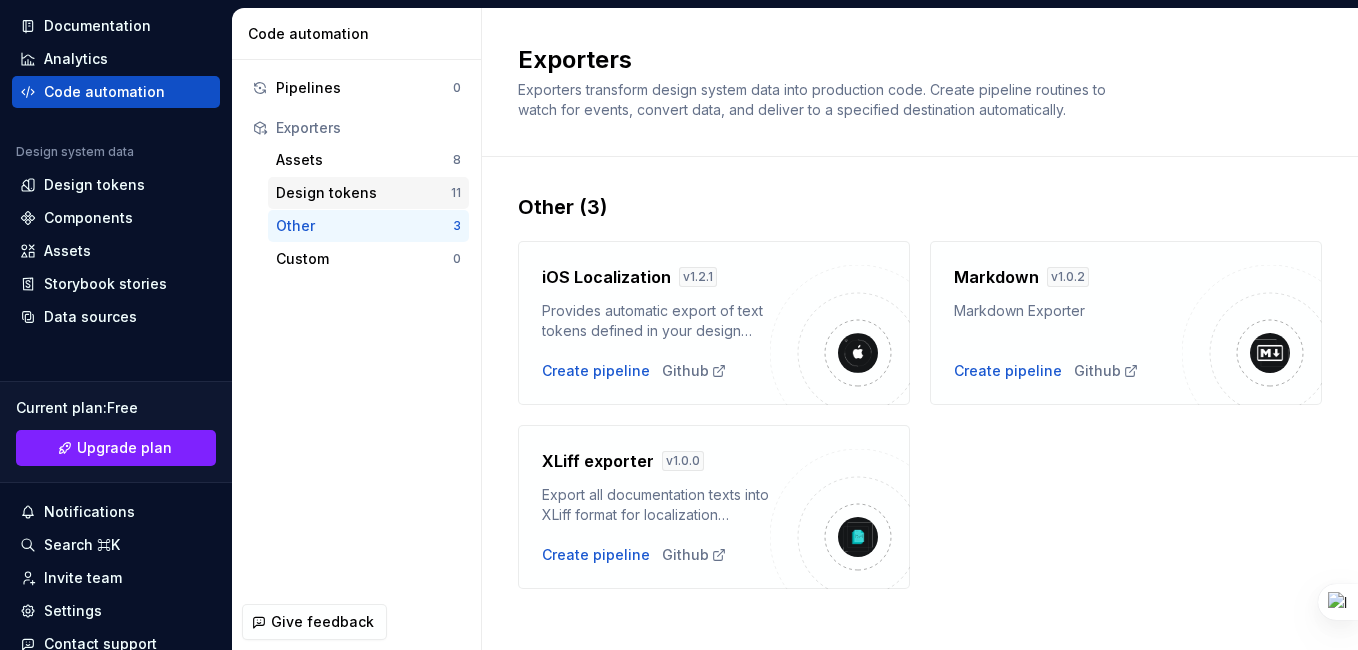 click on "Design tokens" at bounding box center (363, 193) 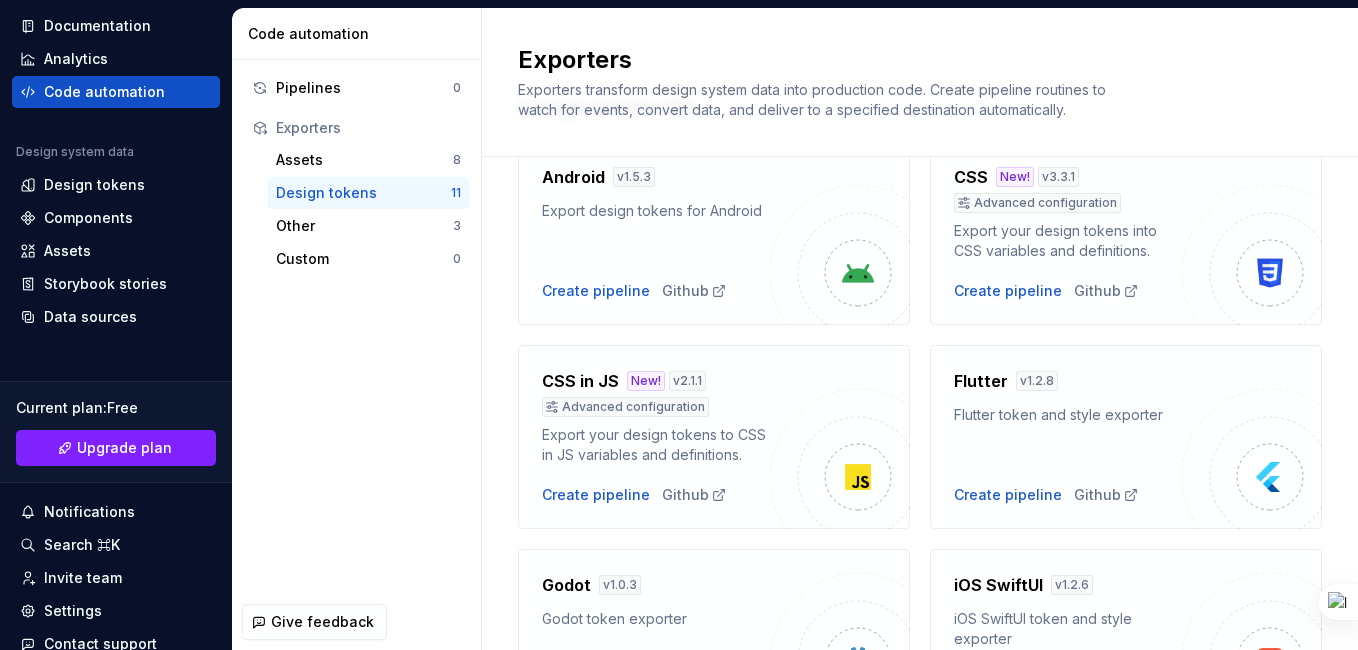 scroll, scrollTop: 200, scrollLeft: 0, axis: vertical 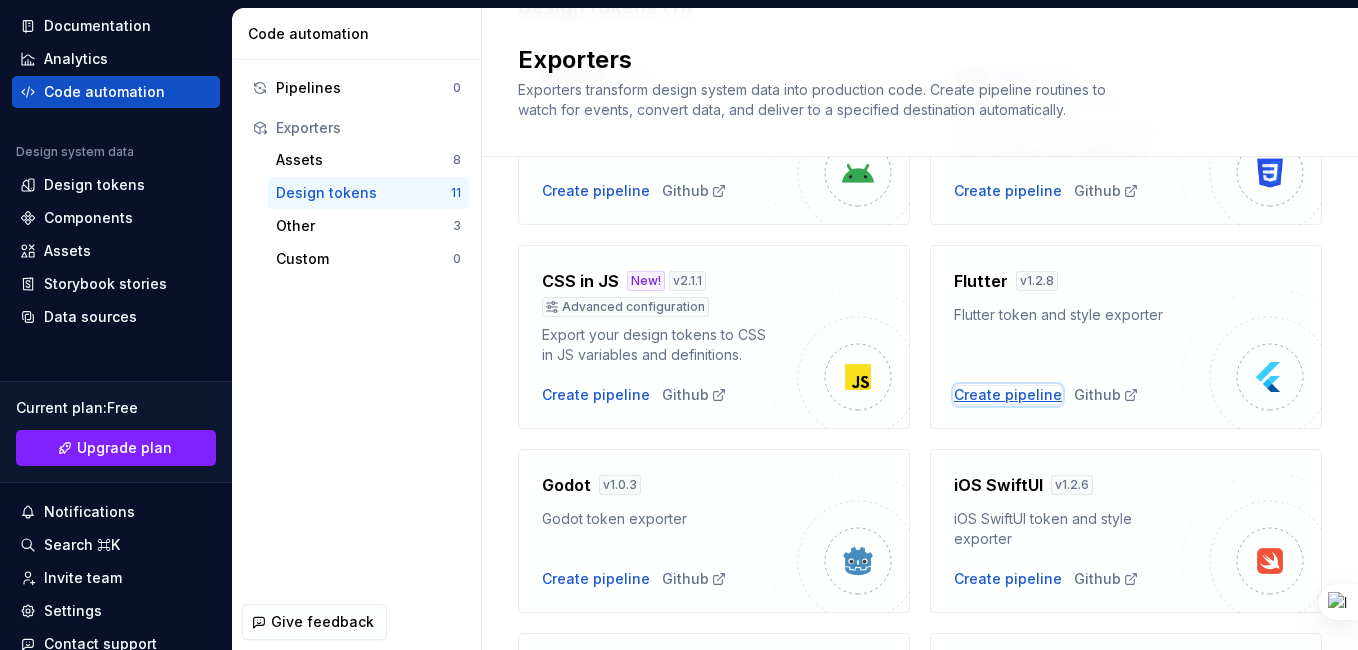 click on "Create pipeline" at bounding box center (1008, 395) 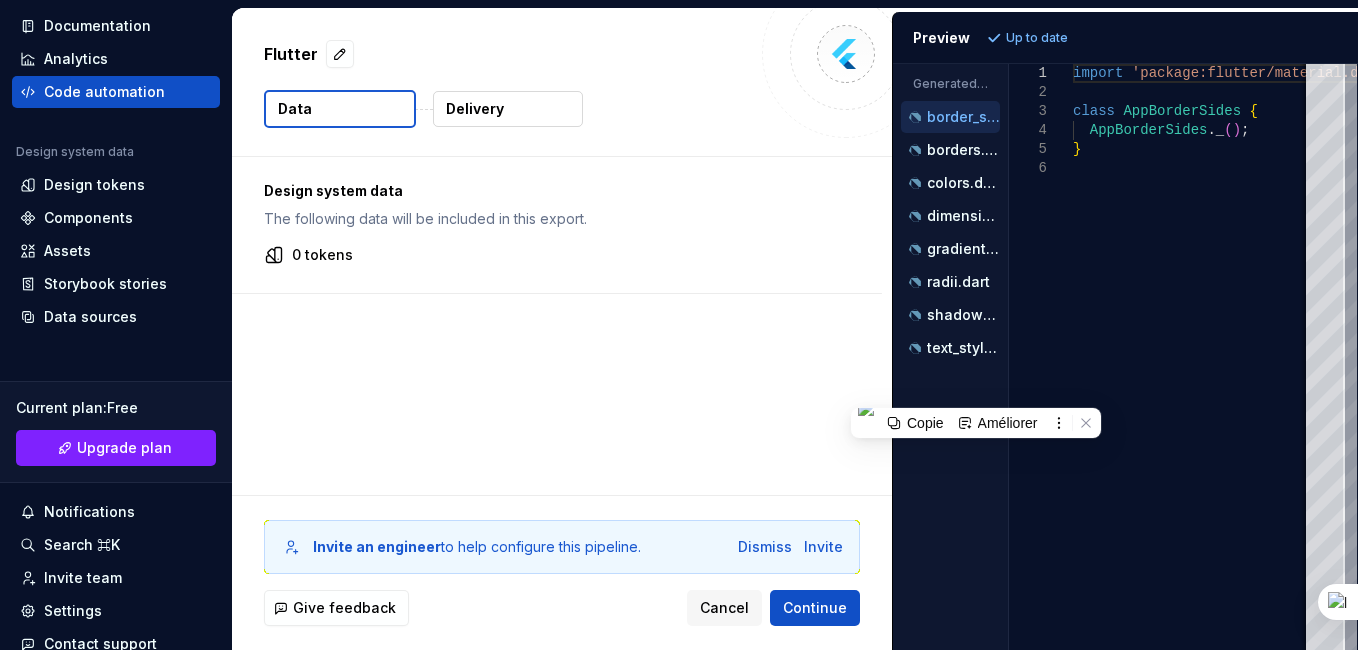 click on "Delivery" at bounding box center (508, 109) 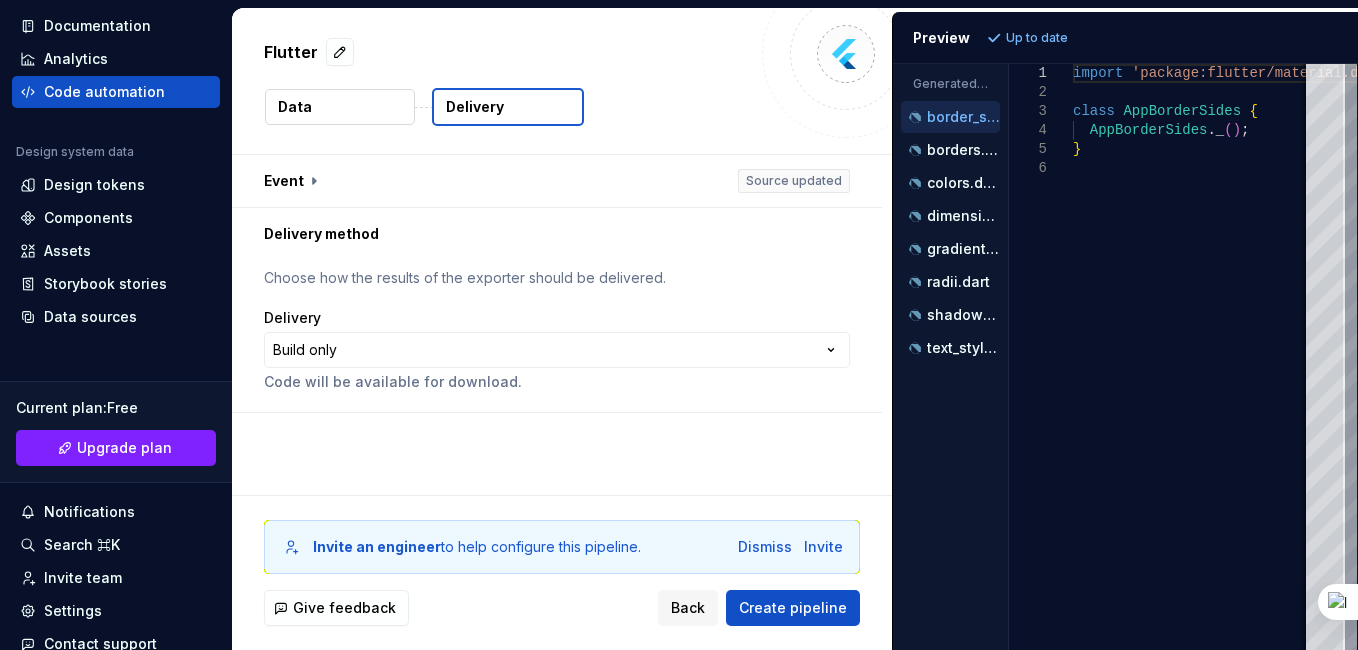click on "Delivery" at bounding box center [475, 107] 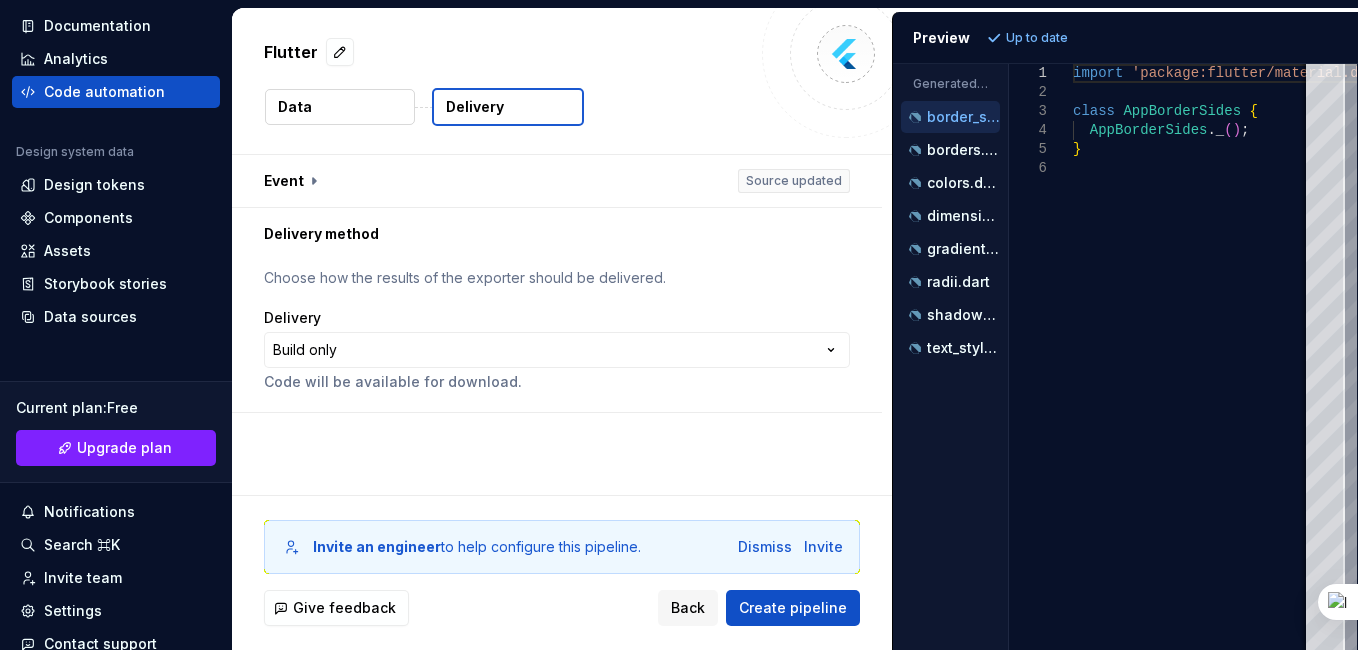 click on "Data" at bounding box center [340, 107] 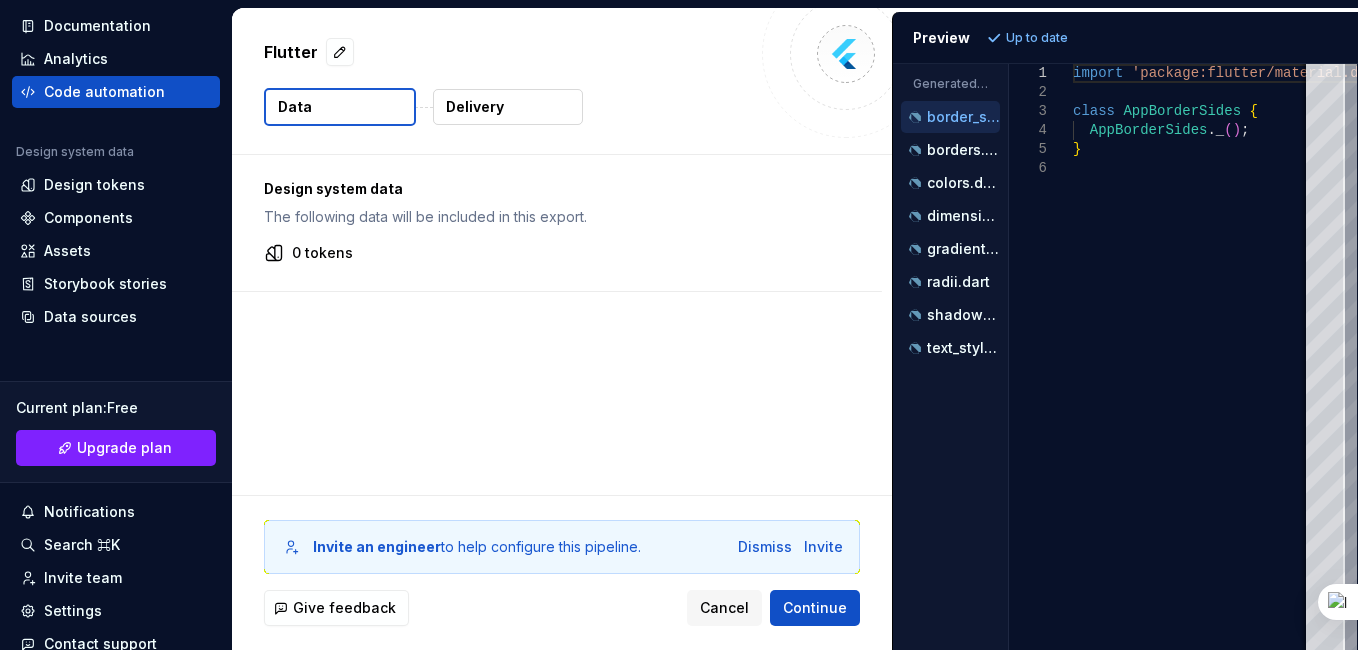 click on "Delivery" at bounding box center (475, 107) 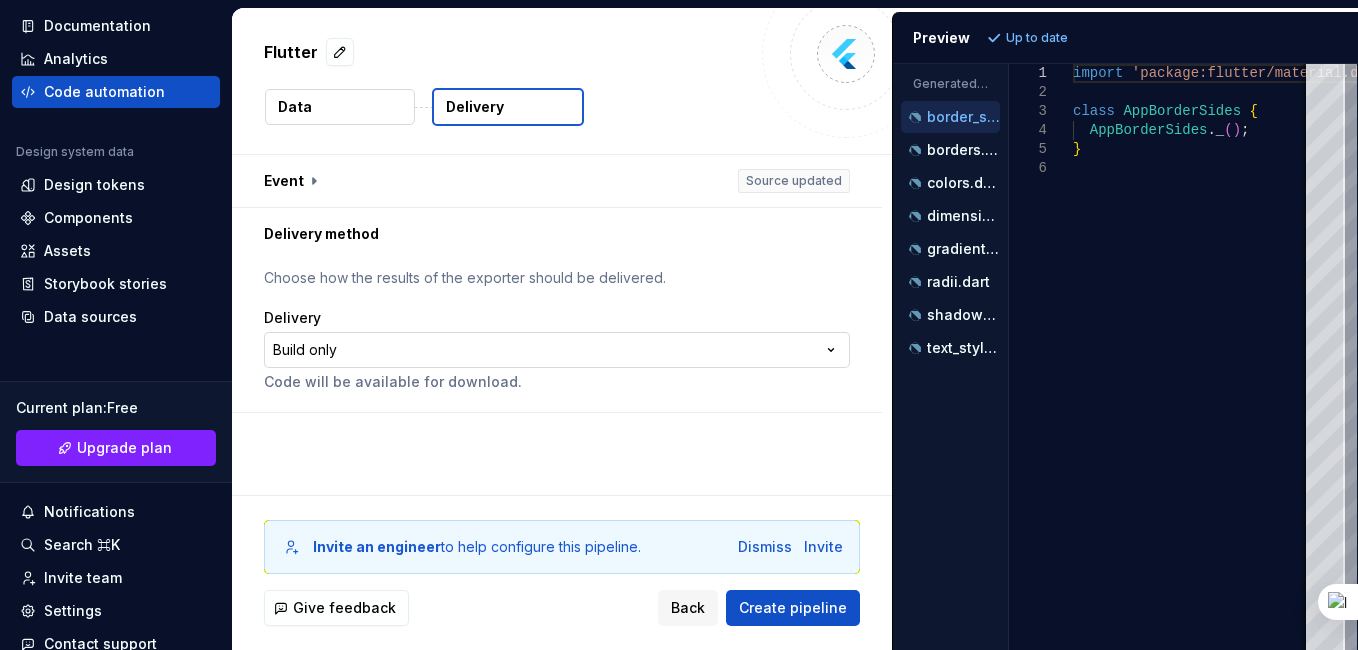 click on "**********" at bounding box center (679, 325) 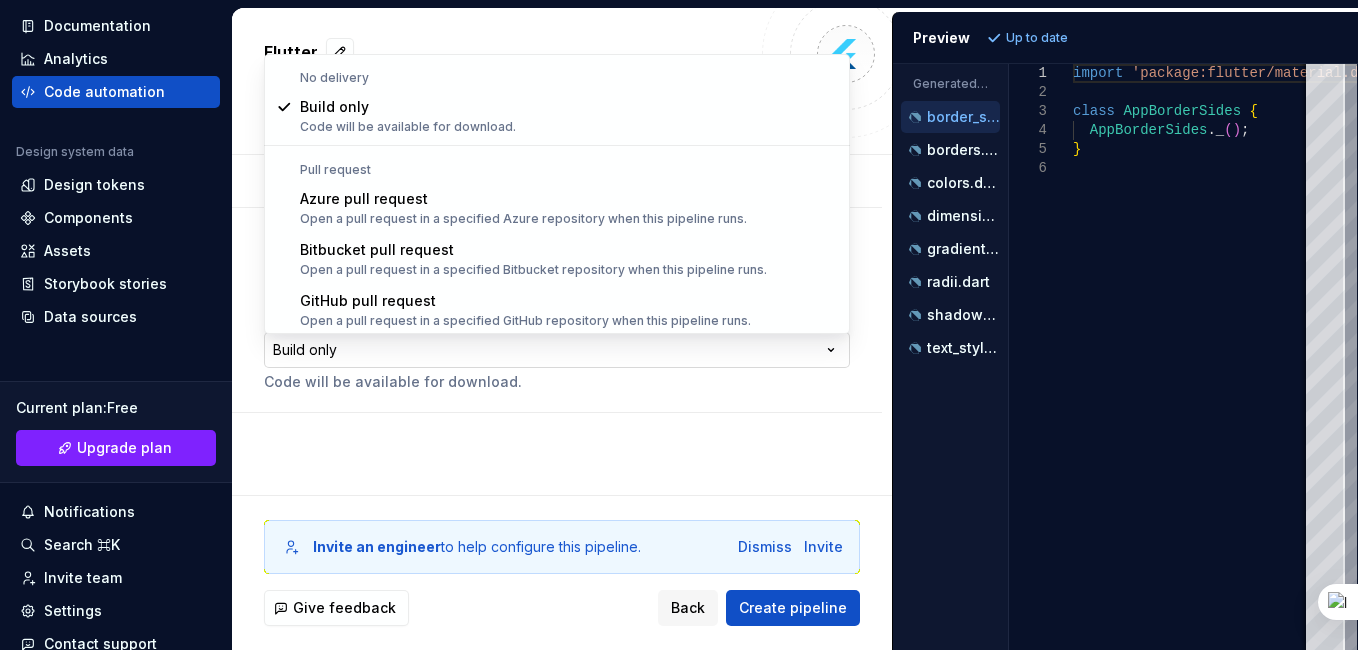 click on "**********" at bounding box center [679, 325] 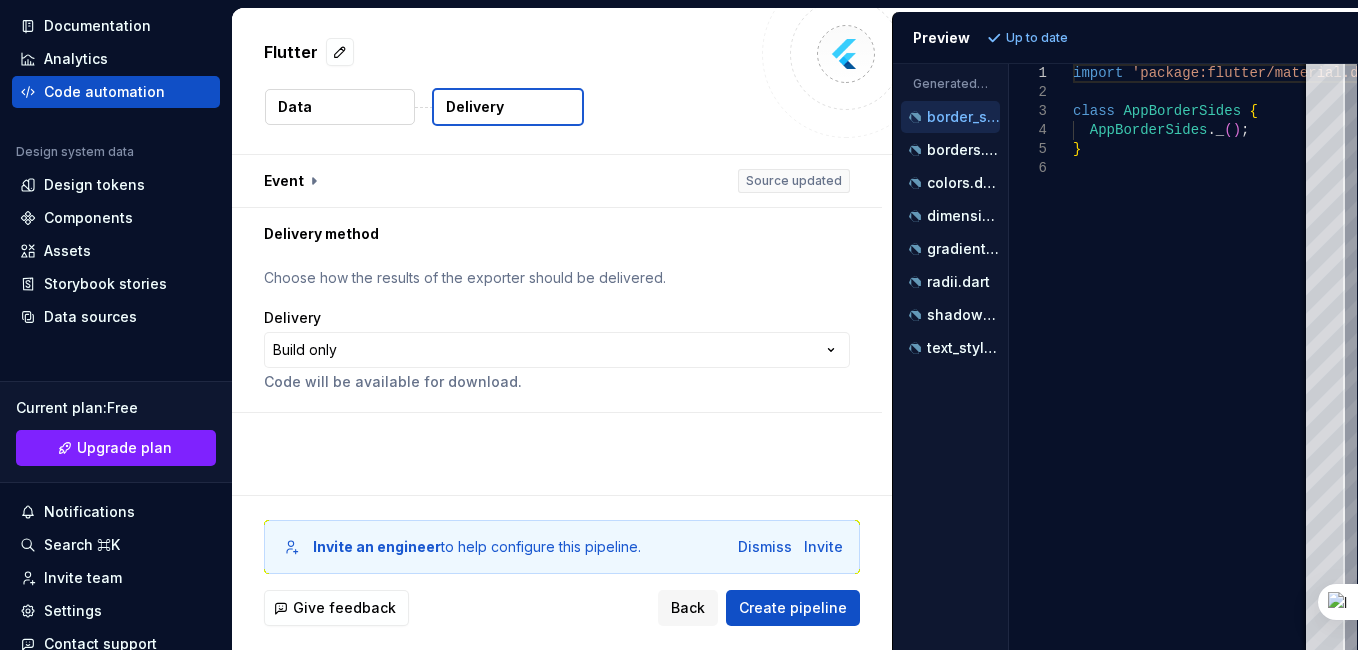 click on "Code automation" at bounding box center (104, 92) 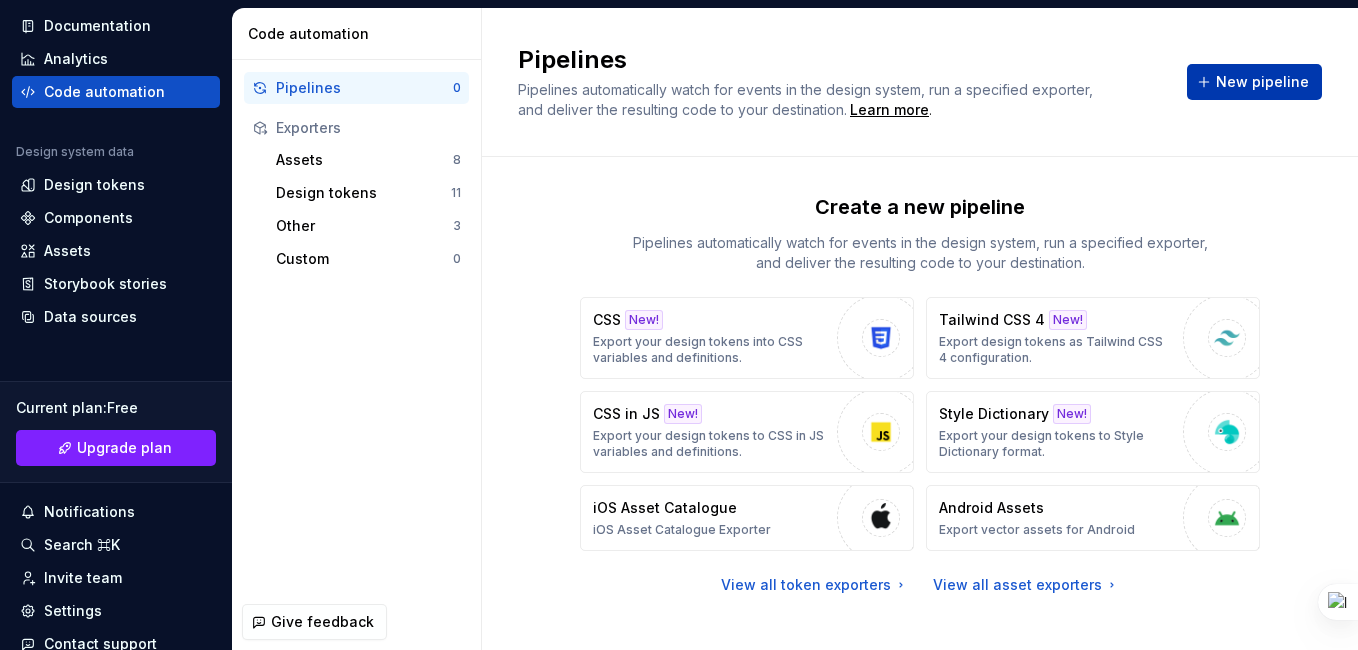 click on "New pipeline" at bounding box center [1254, 82] 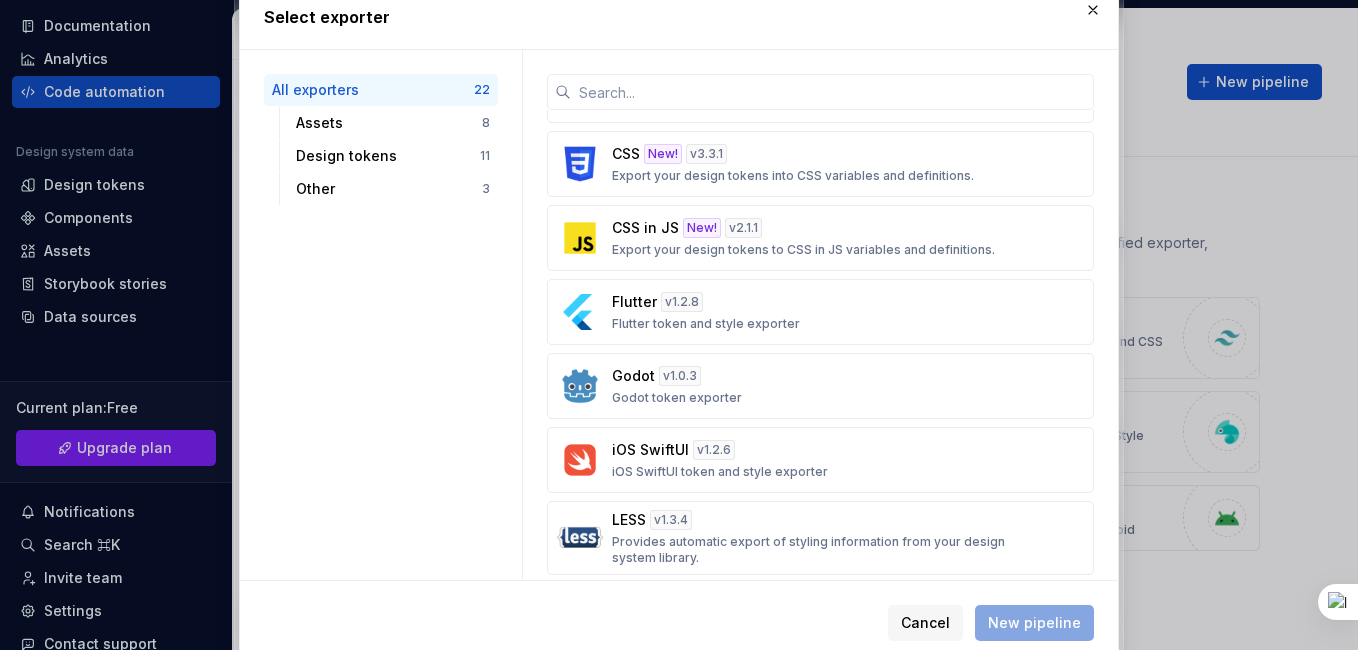 scroll, scrollTop: 602, scrollLeft: 0, axis: vertical 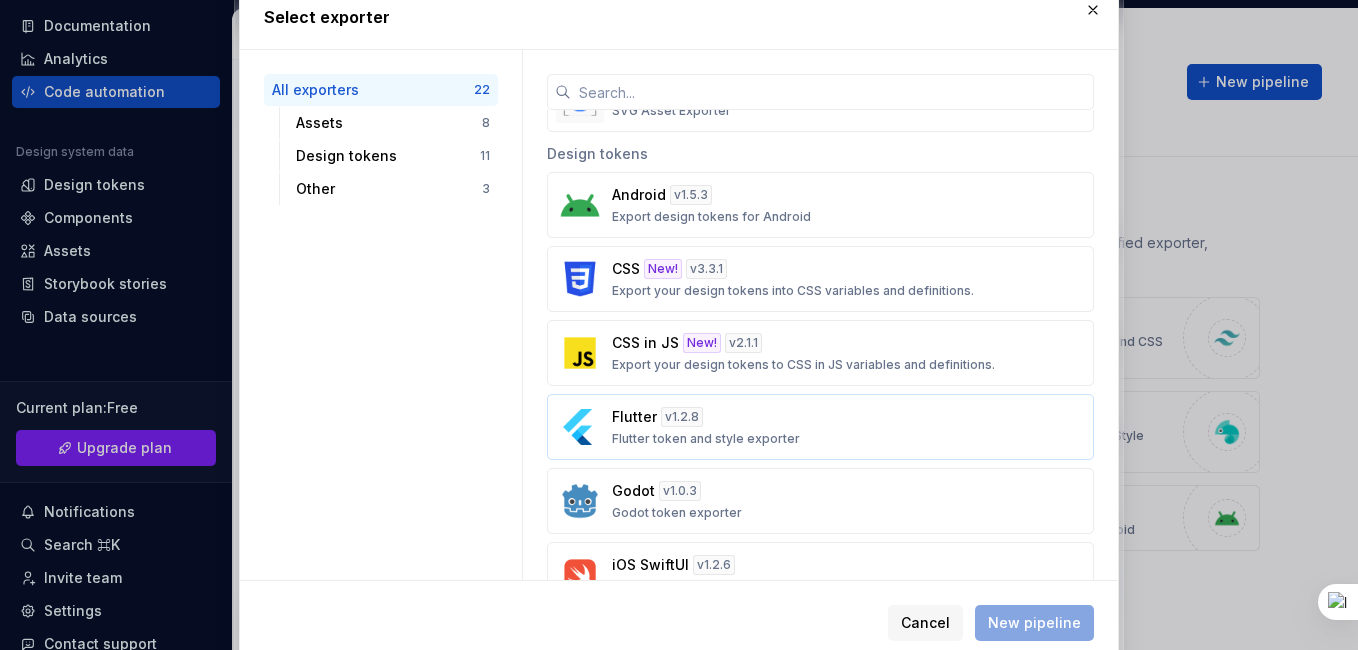 click on "Flutter v 1.2.8 Flutter token and style exporter" at bounding box center (814, 427) 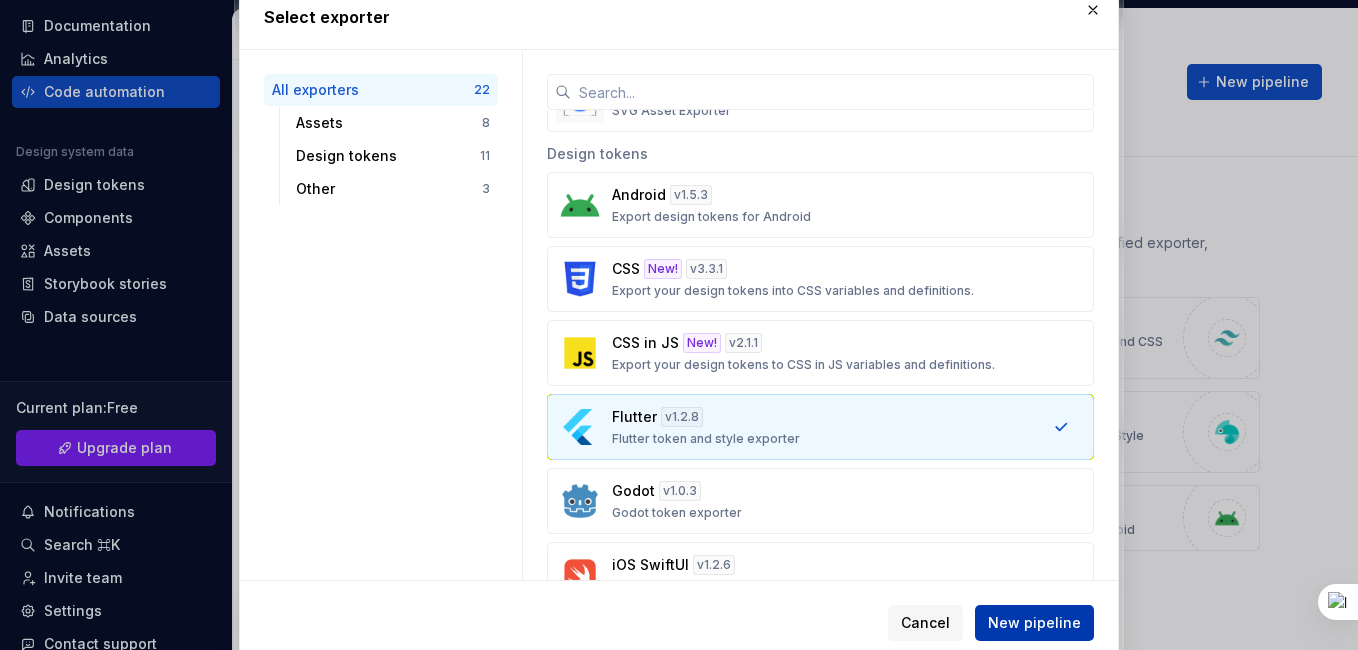 click on "New pipeline" at bounding box center [1034, 623] 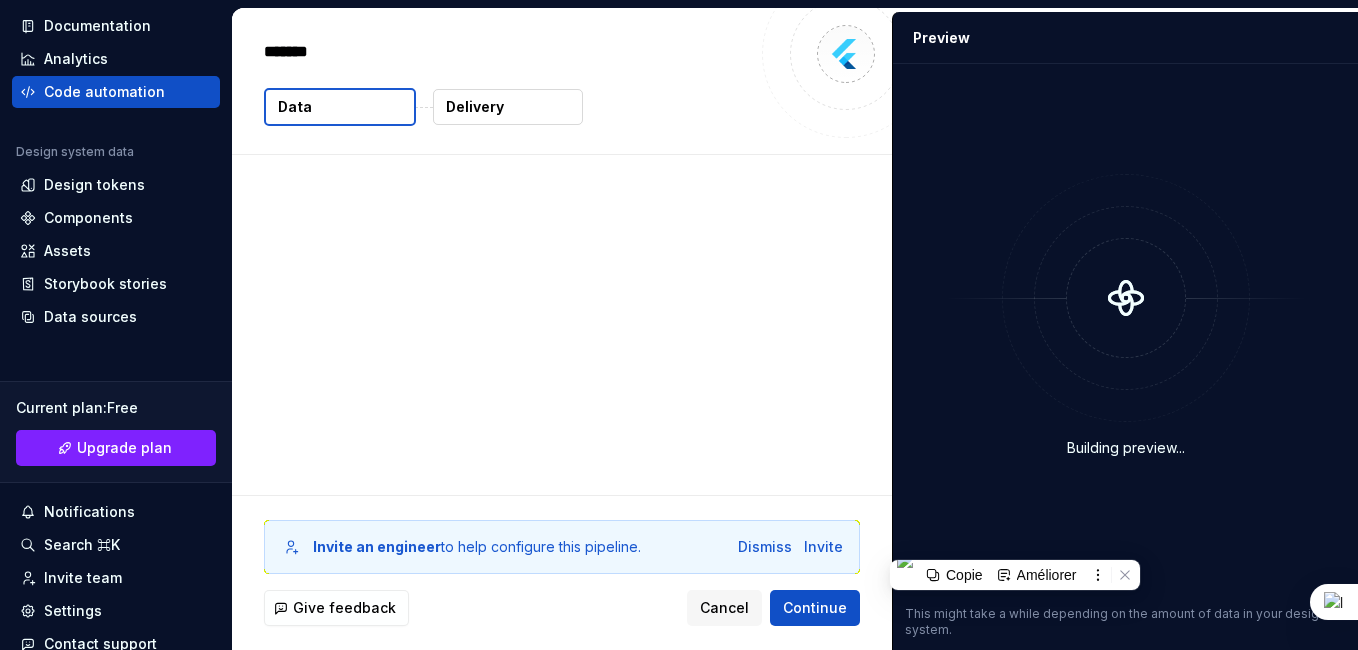 type on "*" 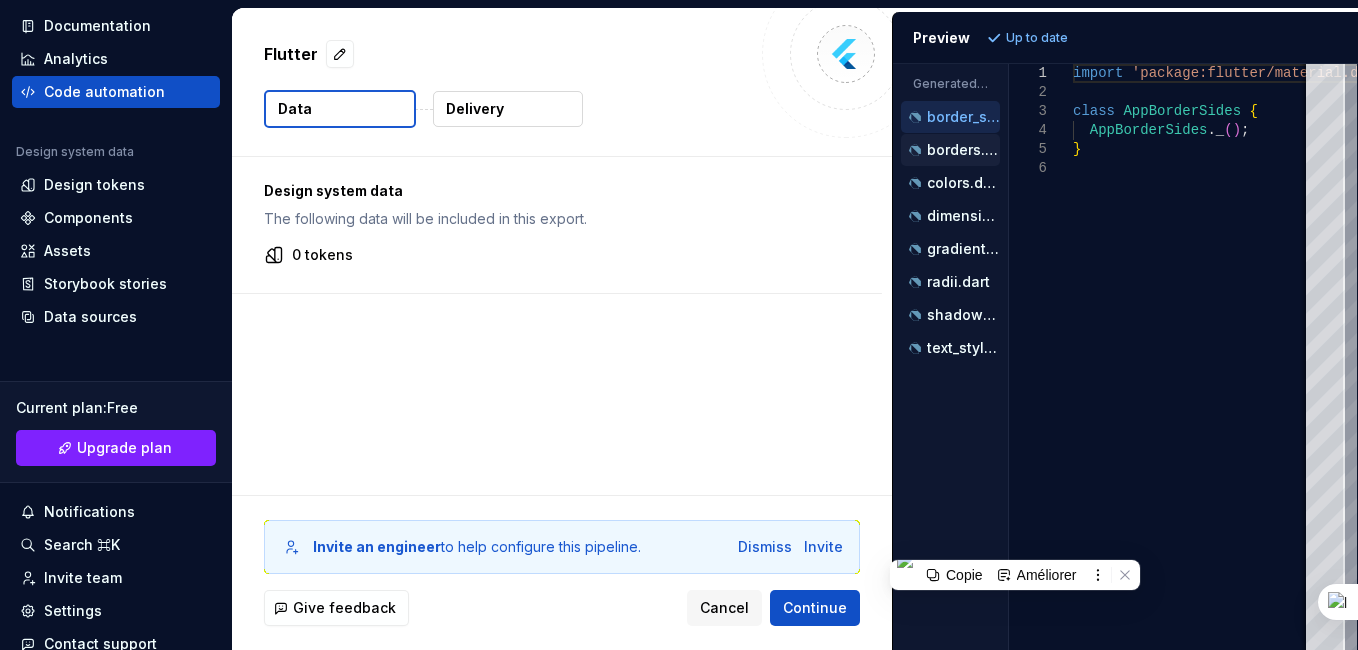 click on "borders.dart" at bounding box center (963, 150) 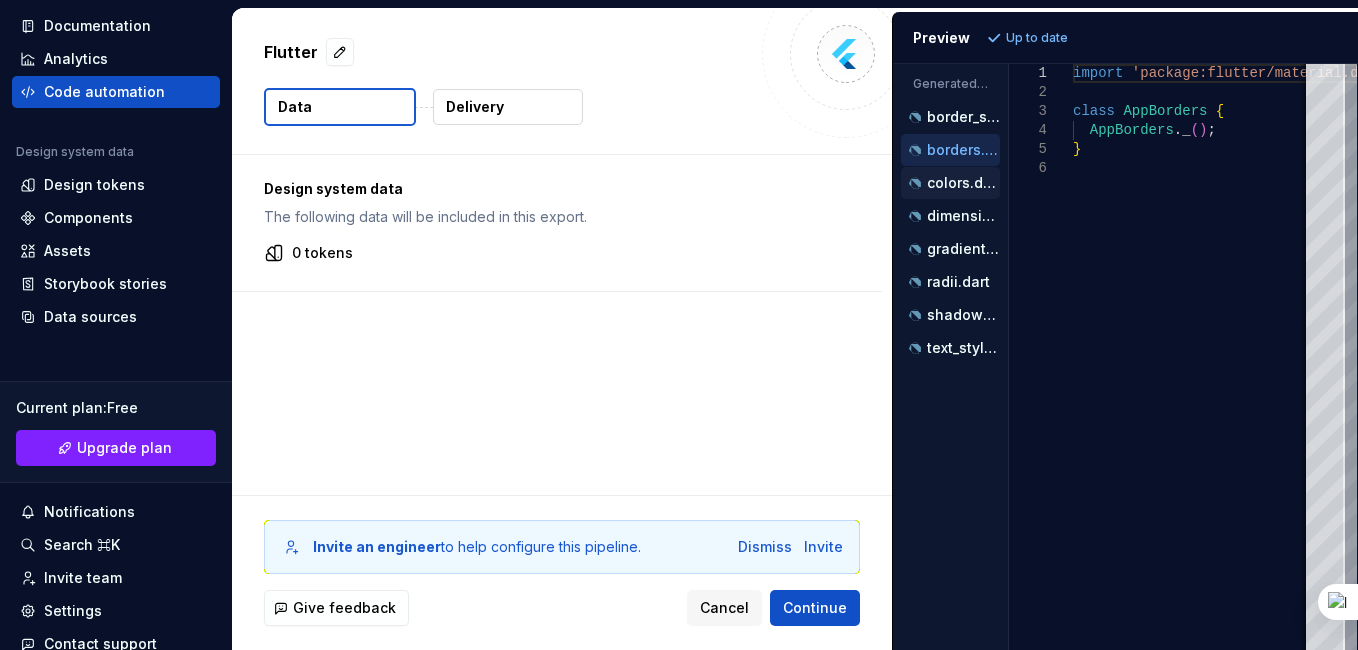 click on "colors.dart" at bounding box center (963, 183) 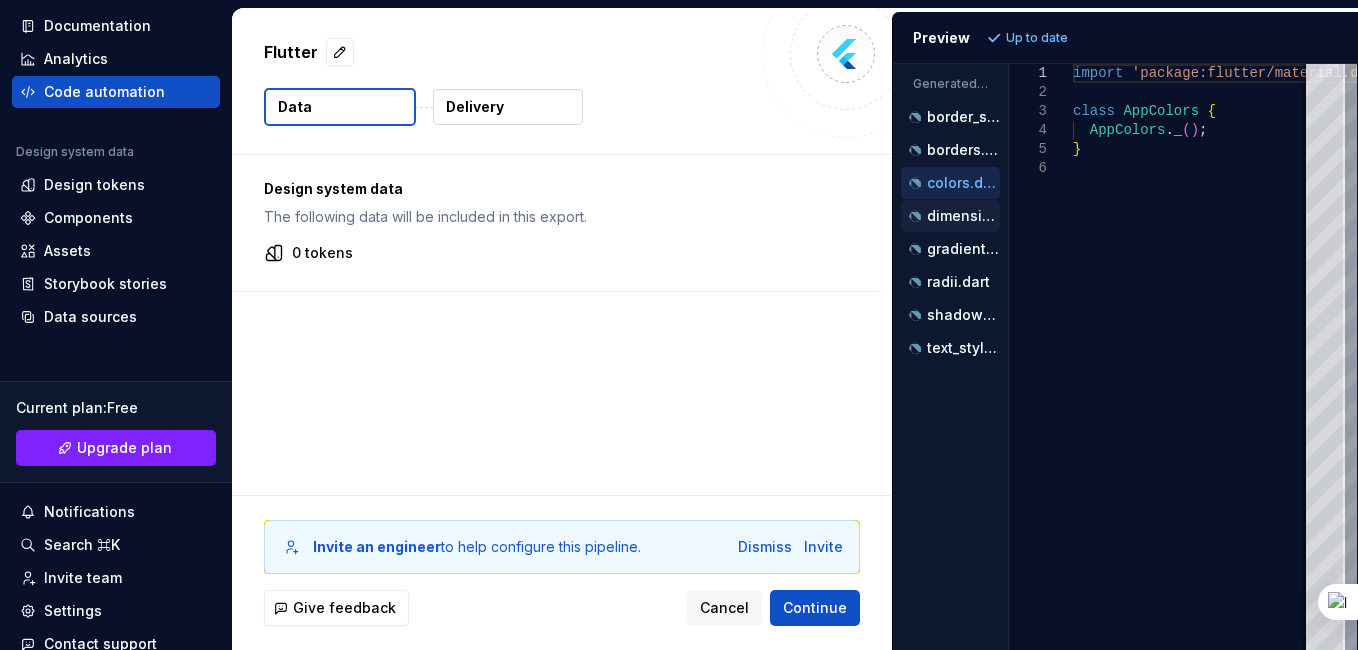 click on "dimensions.dart" at bounding box center [963, 216] 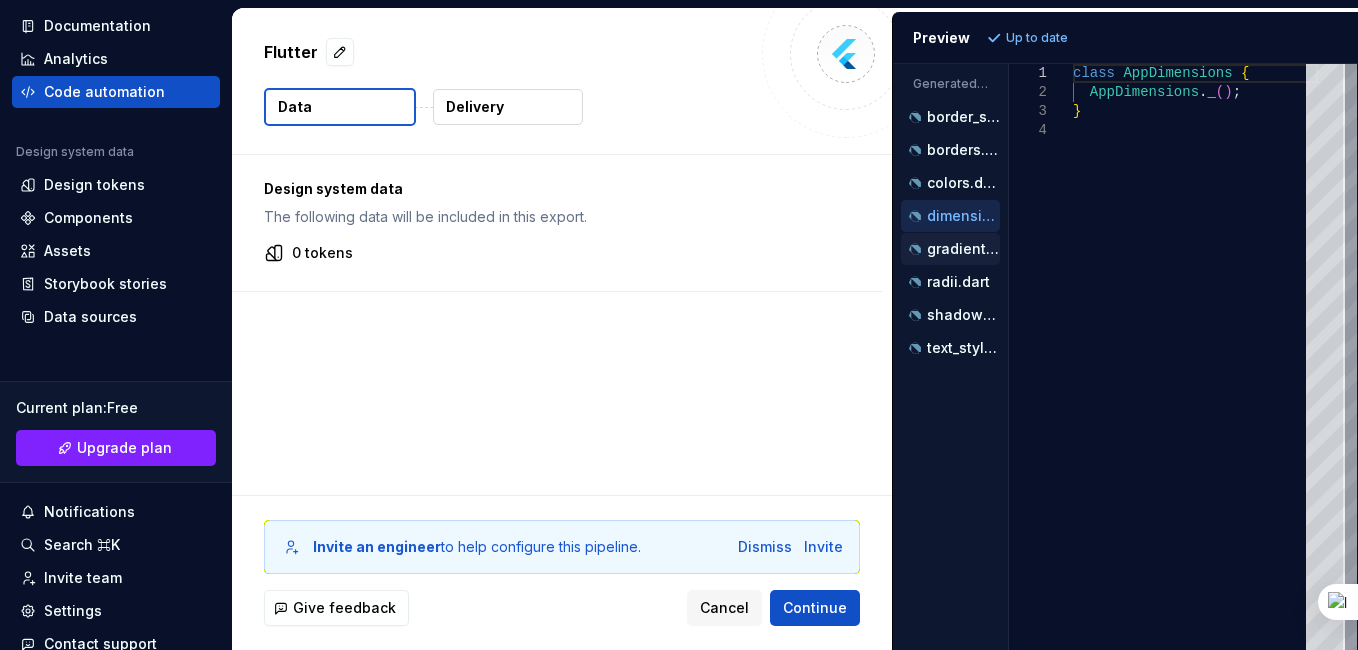 click on "gradients.dart" at bounding box center [963, 249] 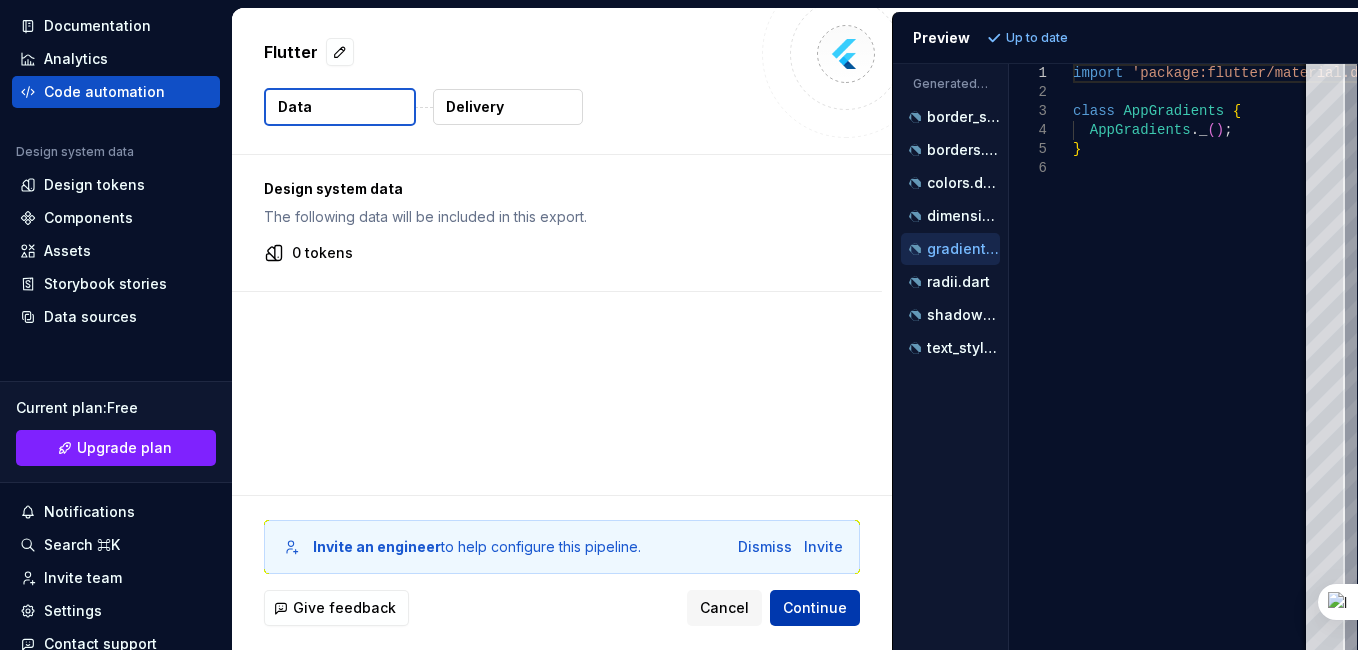 click on "Continue" at bounding box center (815, 608) 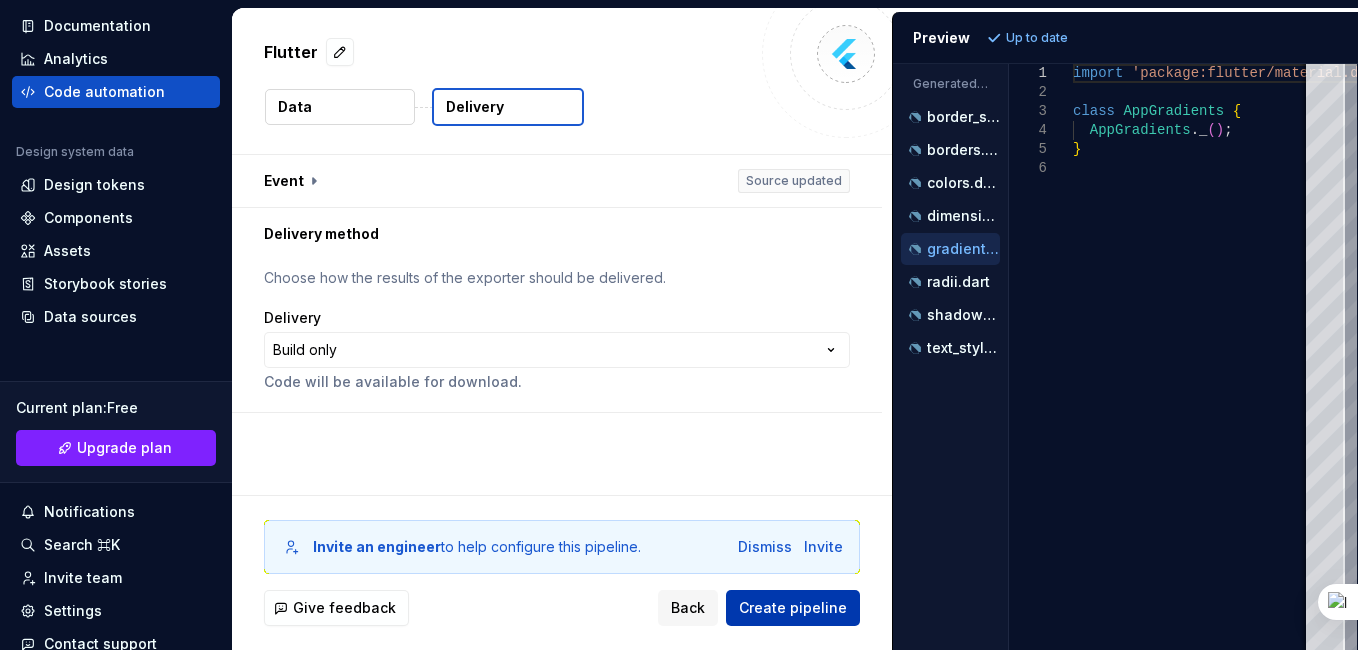 click on "Create pipeline" at bounding box center [793, 608] 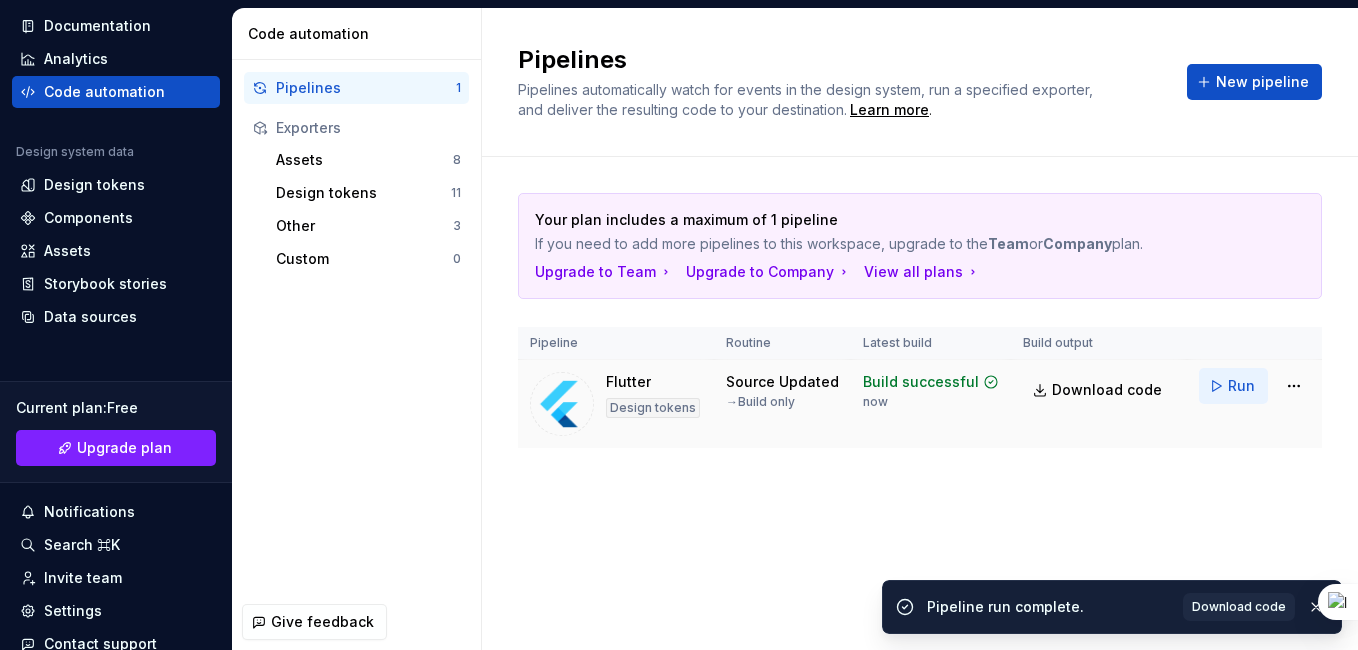 click on "Run" at bounding box center (1241, 386) 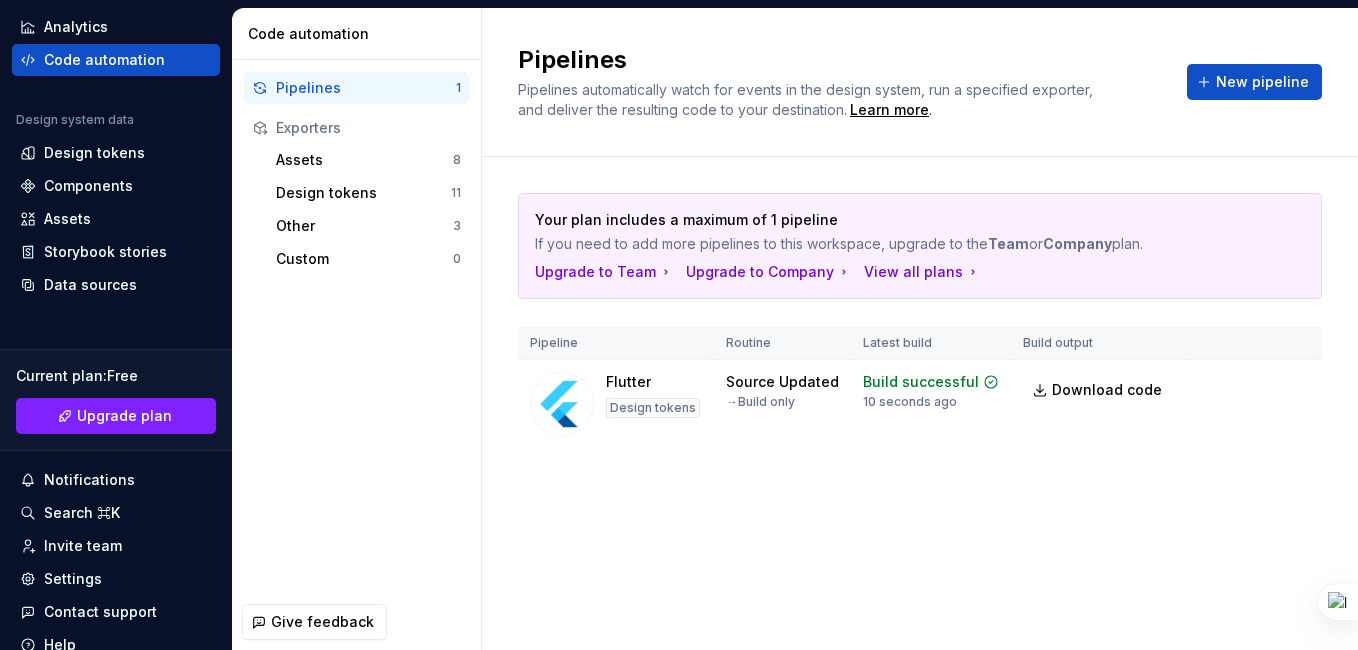 scroll, scrollTop: 100, scrollLeft: 0, axis: vertical 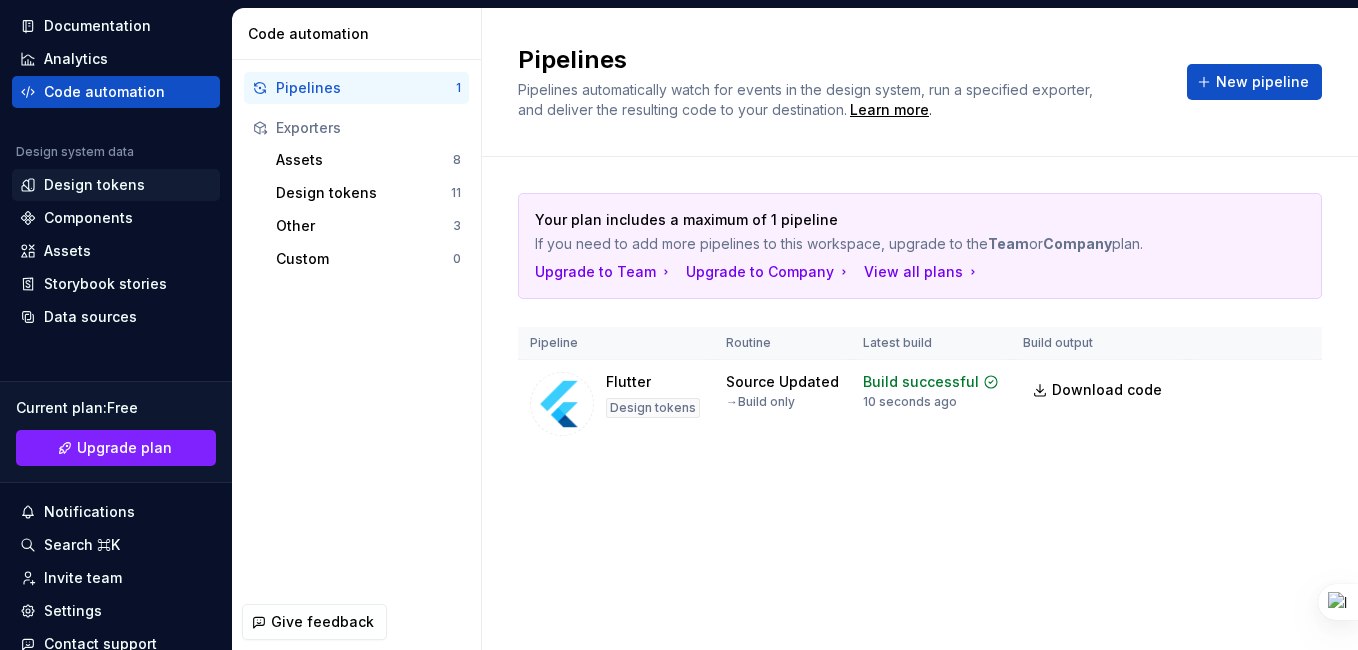 click on "Design tokens" at bounding box center (94, 185) 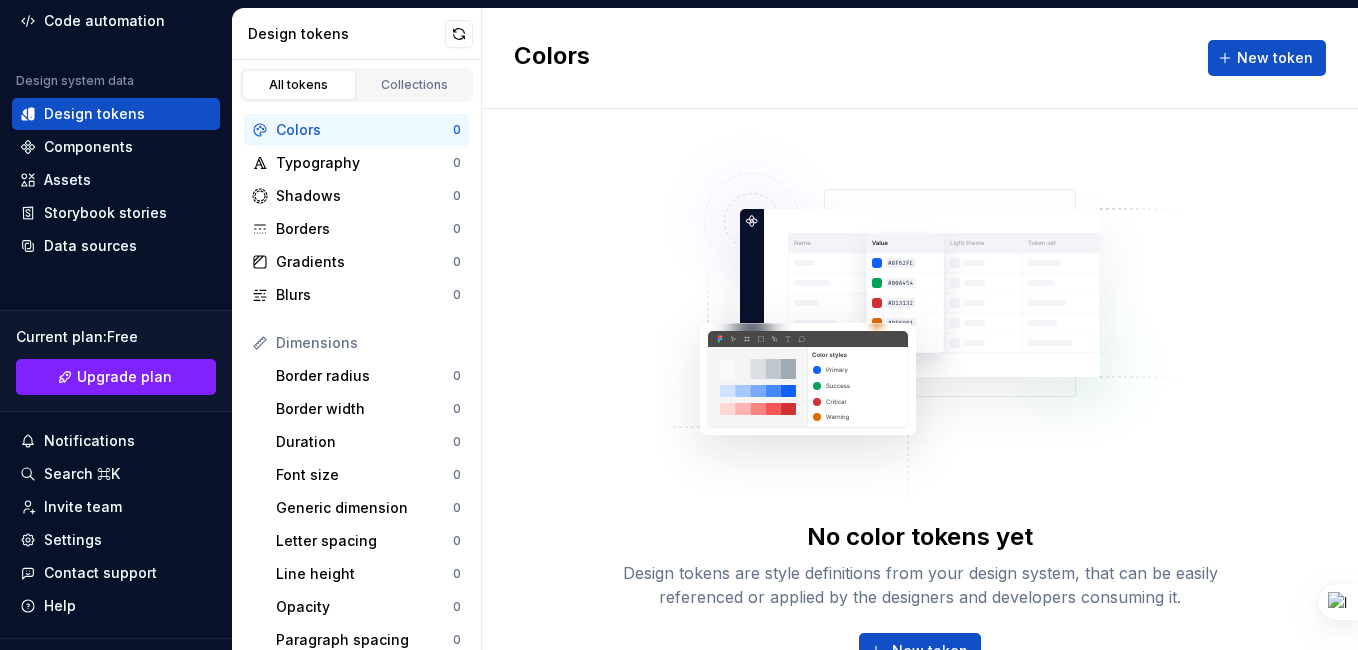 scroll, scrollTop: 200, scrollLeft: 0, axis: vertical 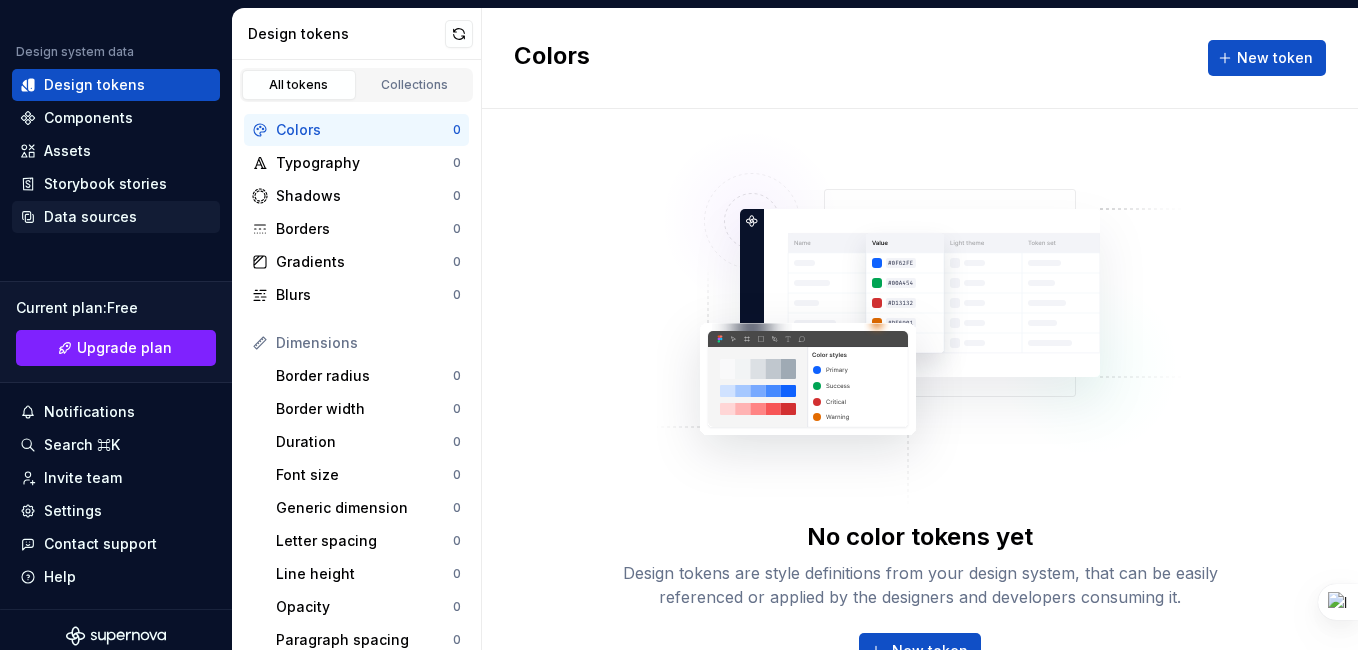 click on "Data sources" at bounding box center [90, 217] 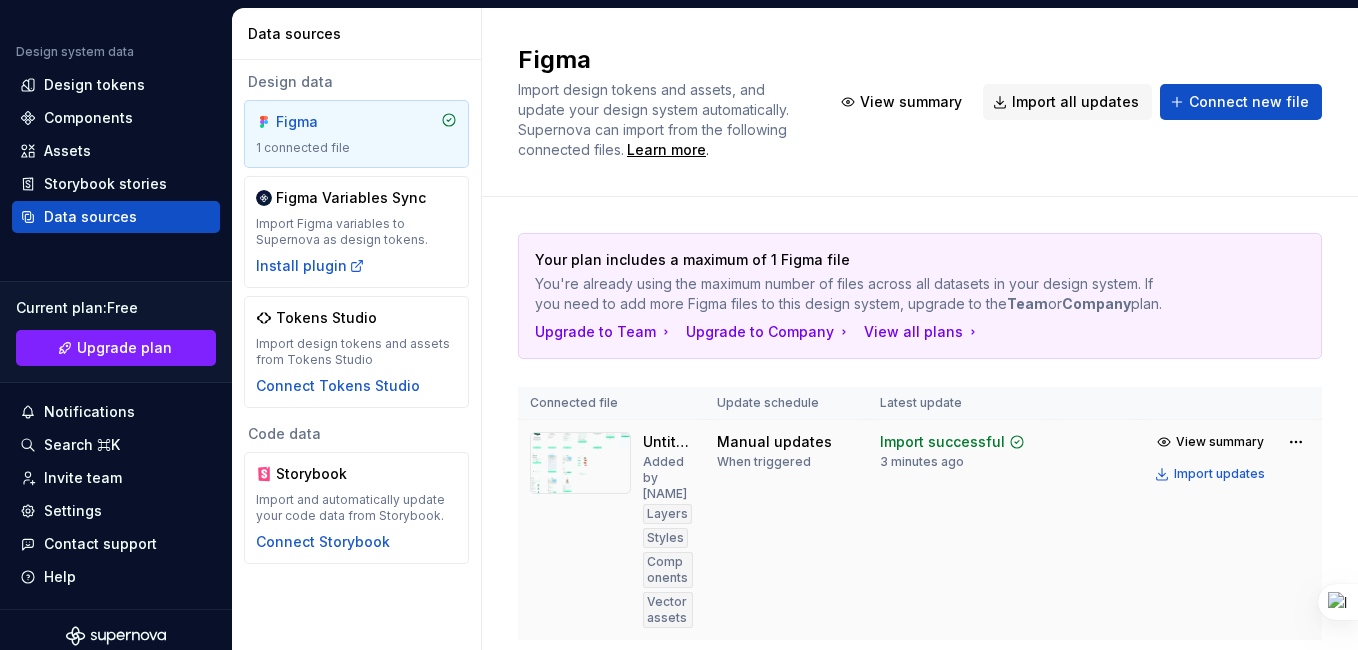 scroll, scrollTop: 70, scrollLeft: 0, axis: vertical 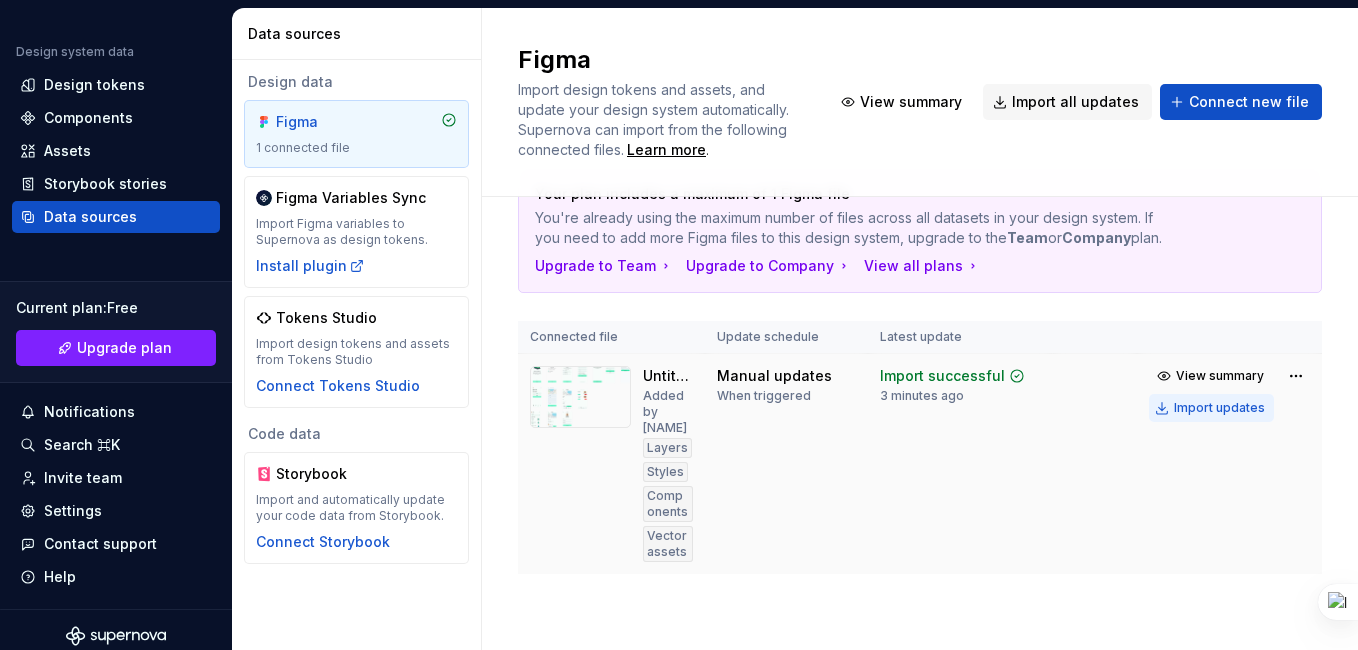 click on "Import updates" at bounding box center [1219, 408] 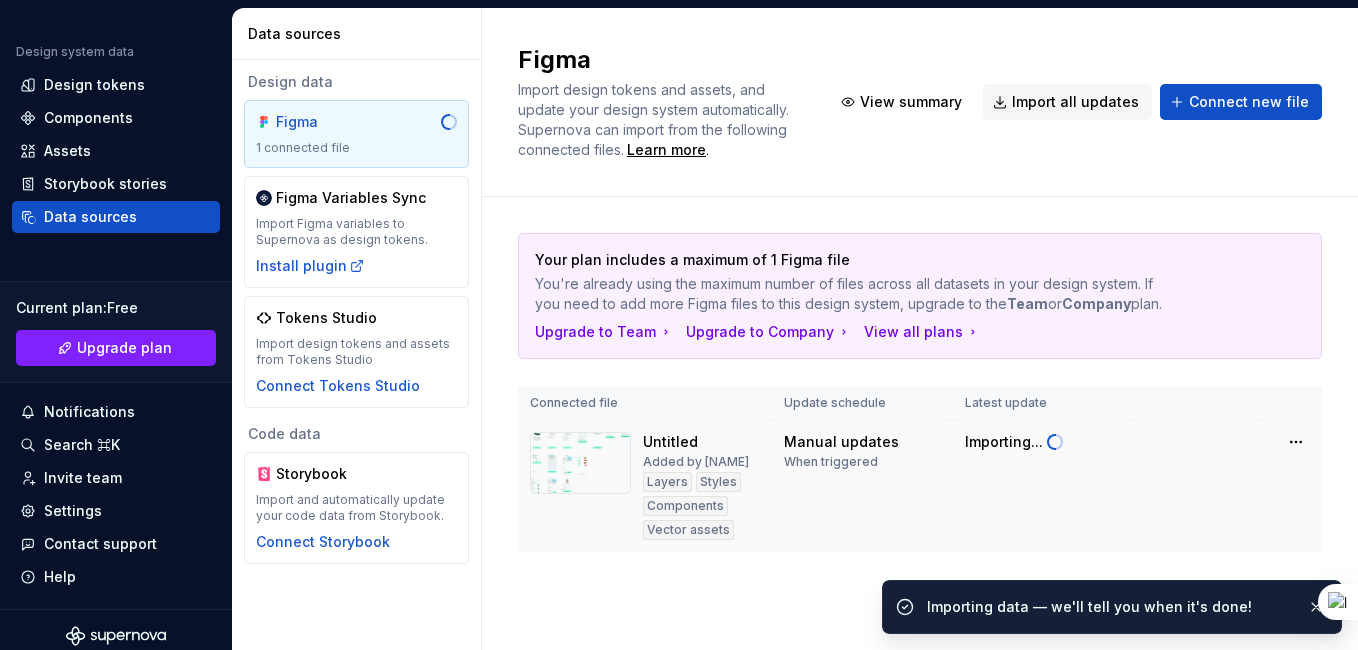 scroll, scrollTop: 0, scrollLeft: 0, axis: both 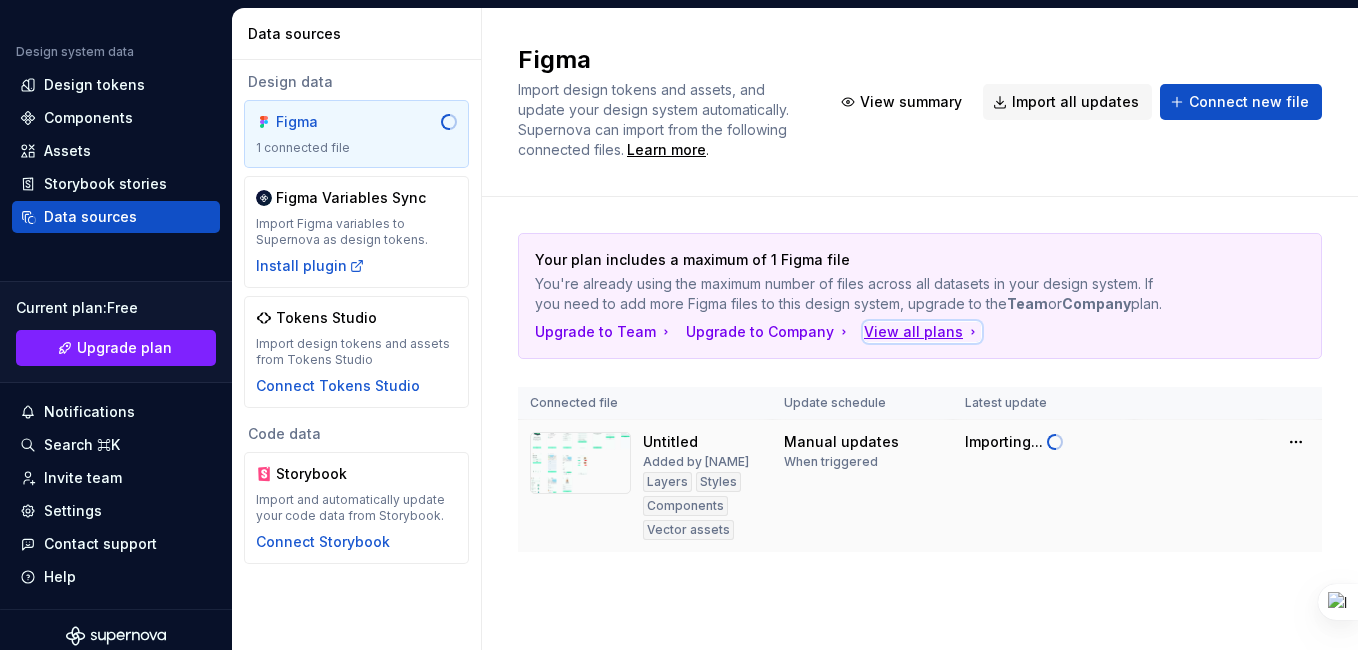 click on "View all plans" at bounding box center (922, 332) 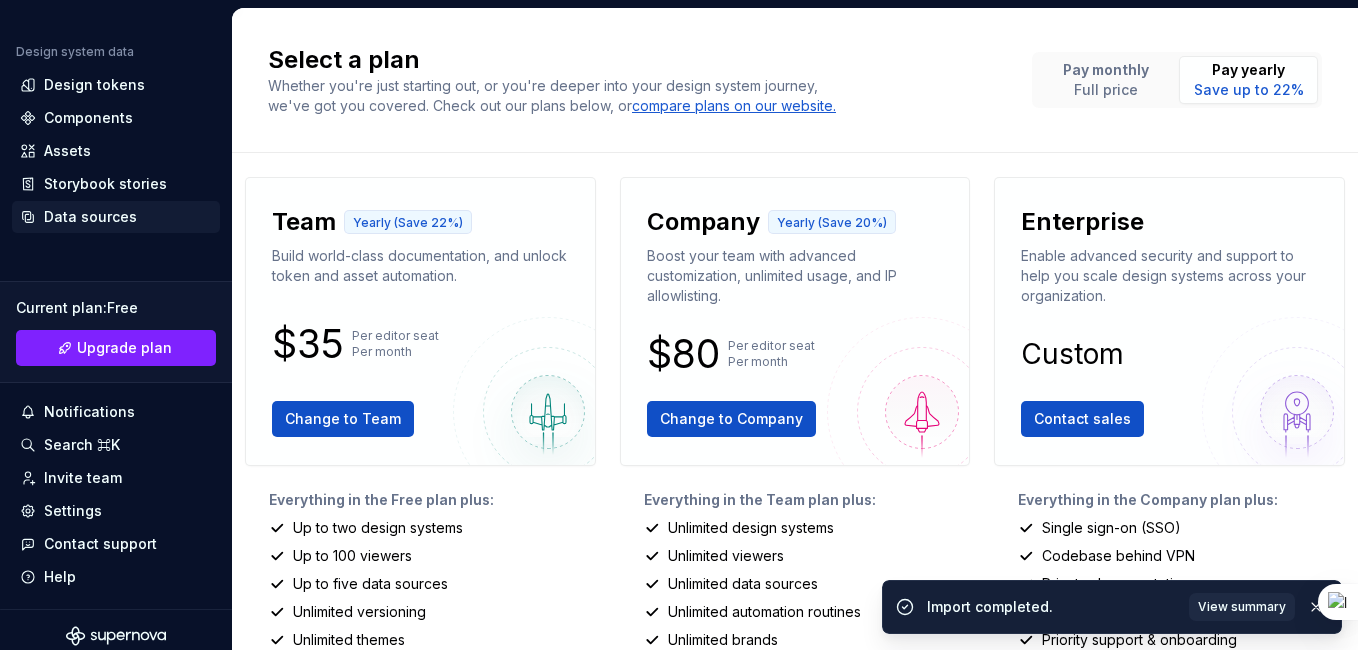 click on "Data sources" at bounding box center [90, 217] 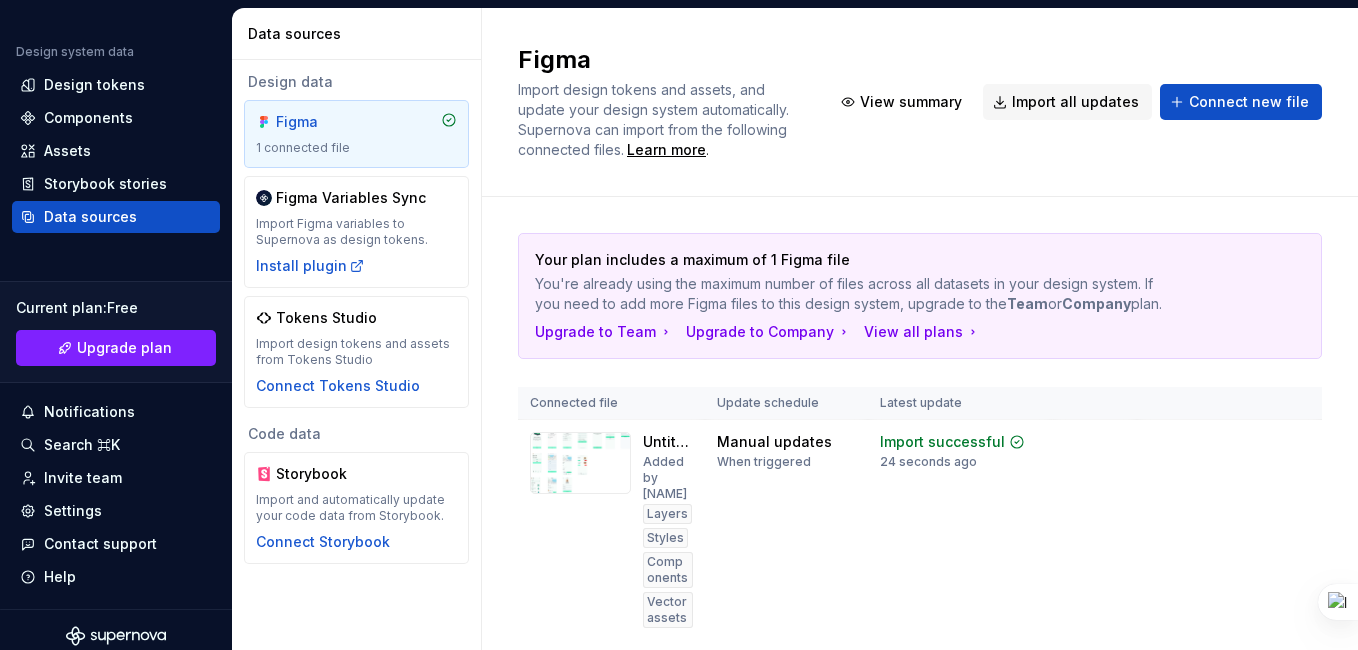 click on "Figma 1 connected file" at bounding box center [356, 134] 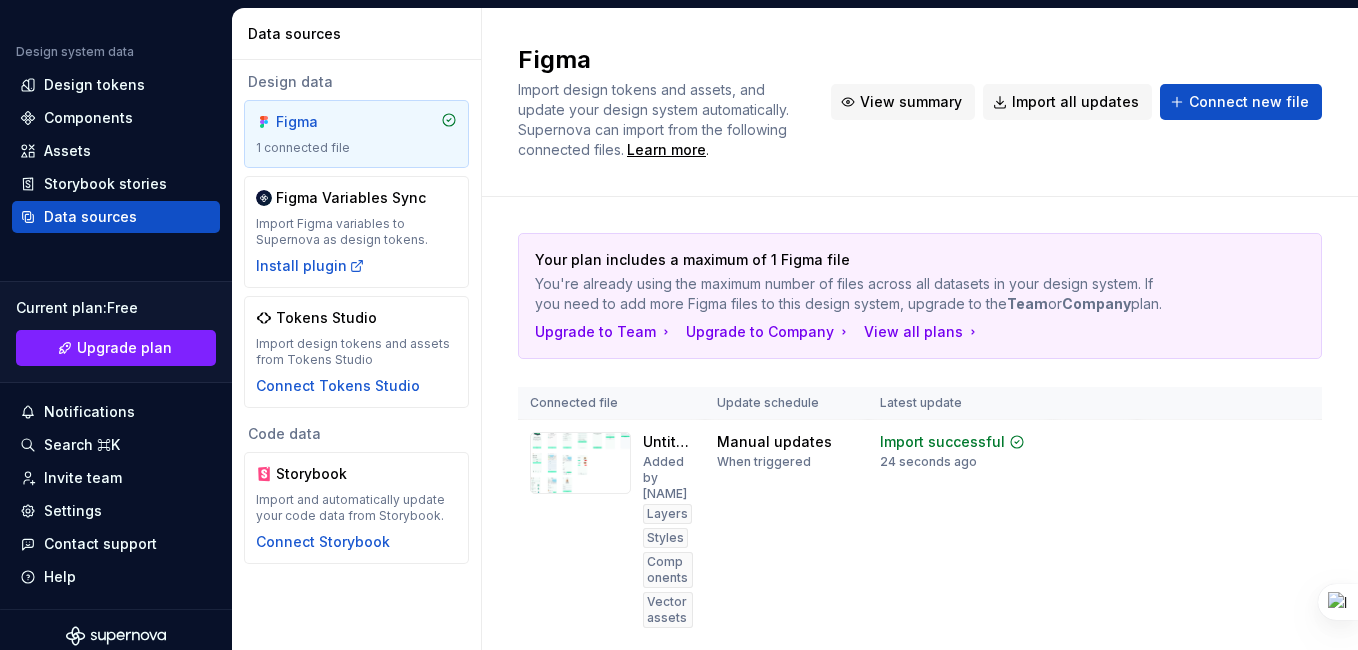 click on "View summary" at bounding box center (911, 102) 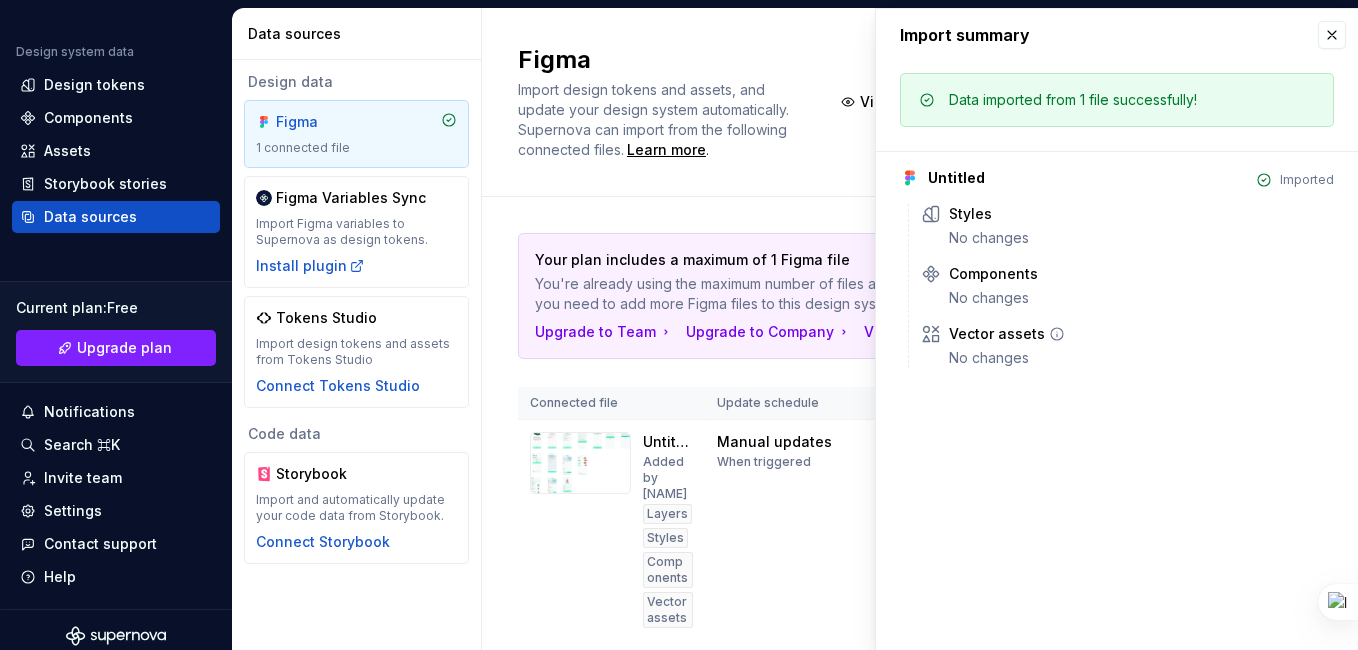 click 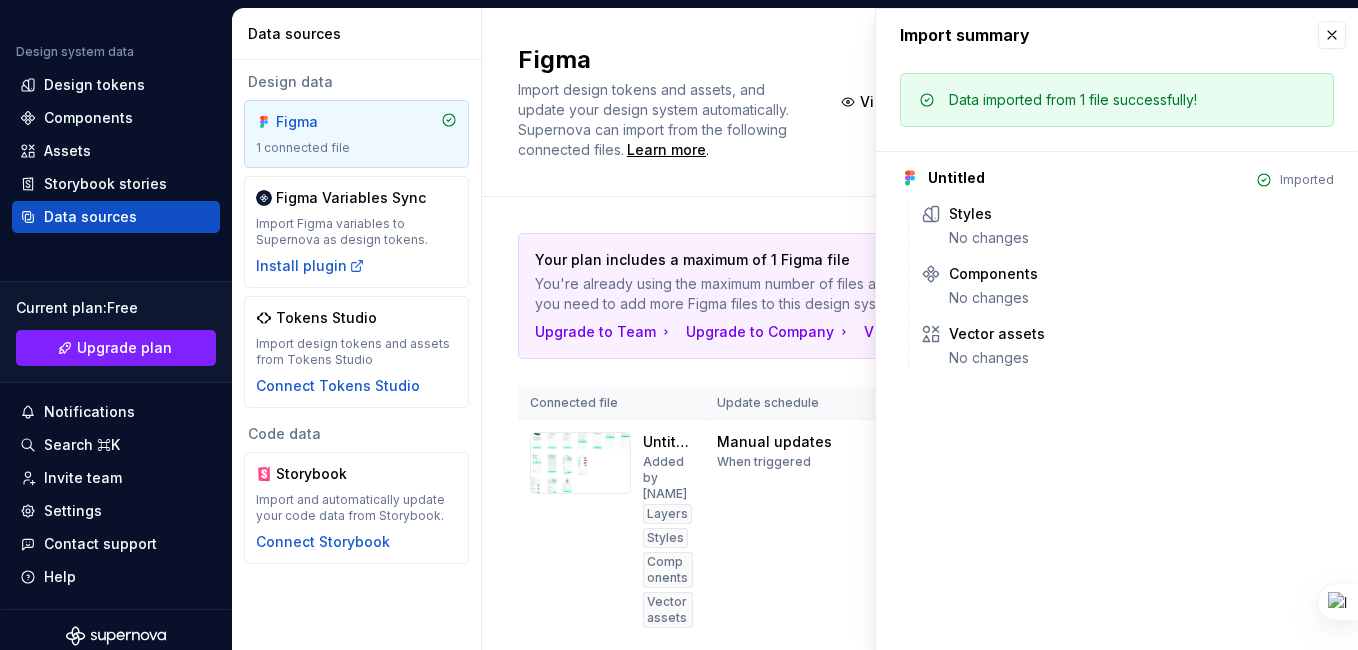 click 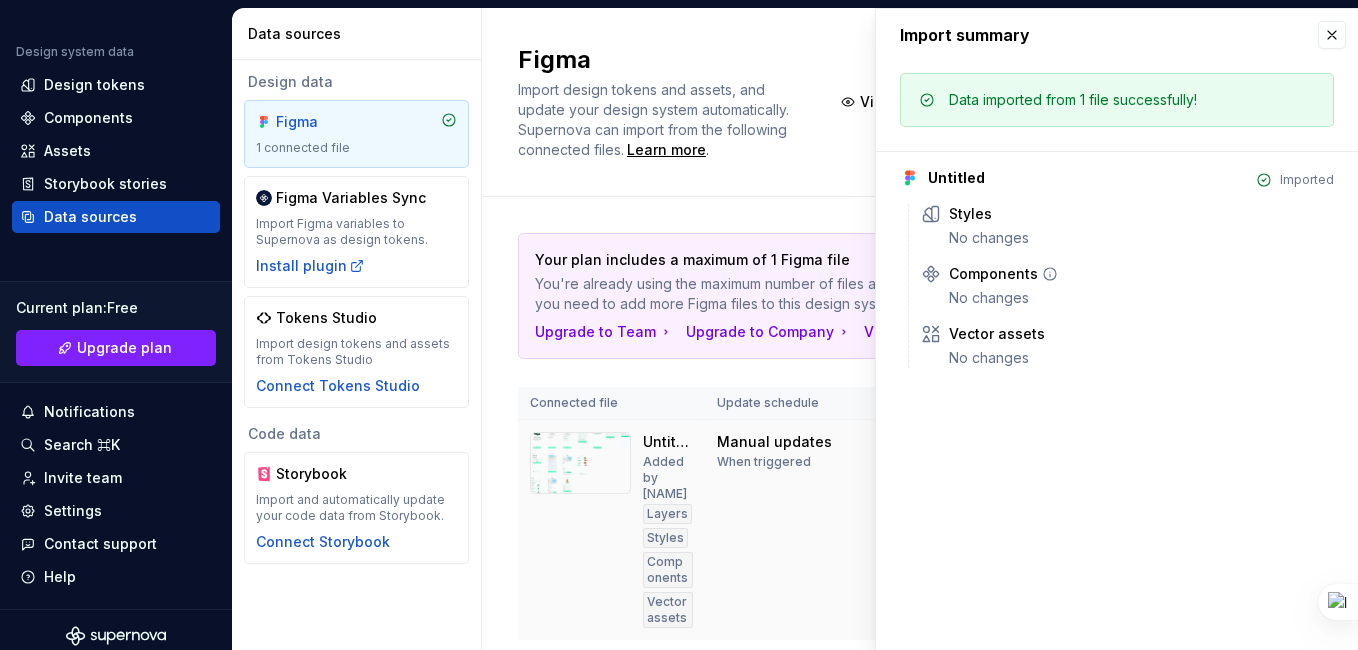 scroll, scrollTop: 70, scrollLeft: 0, axis: vertical 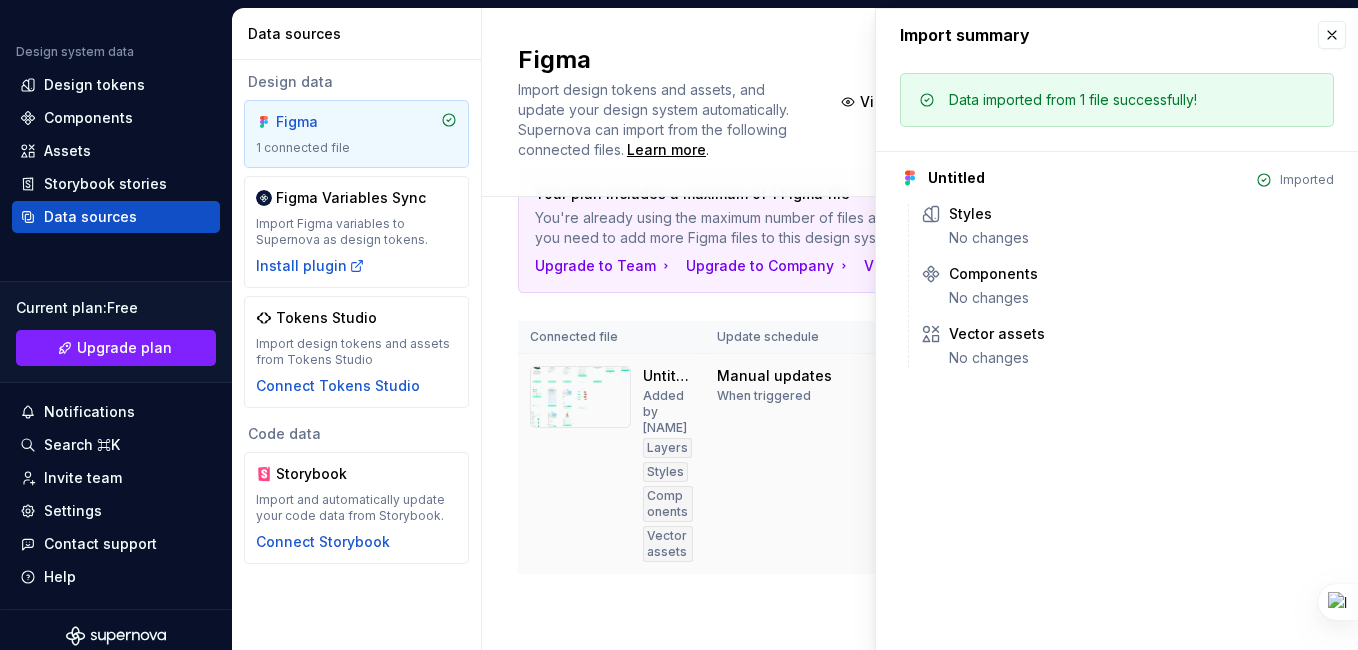 click on "Manual updates When triggered" at bounding box center (786, 464) 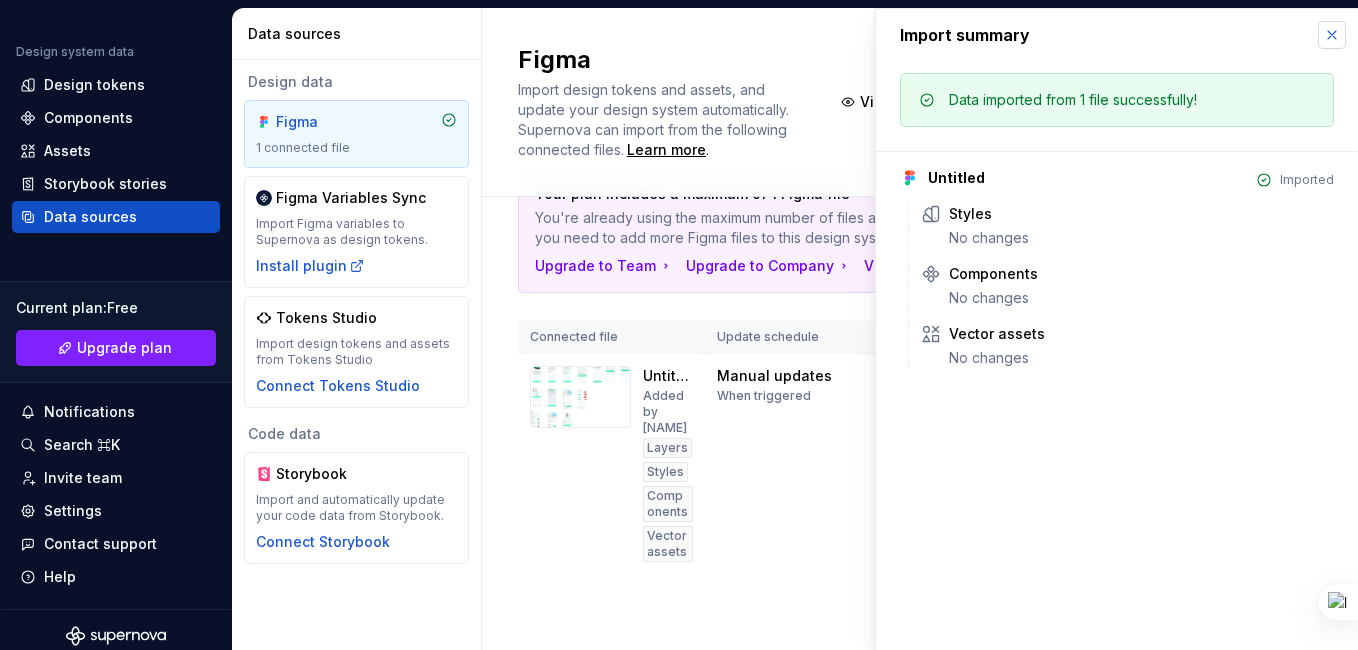 click at bounding box center [1332, 35] 